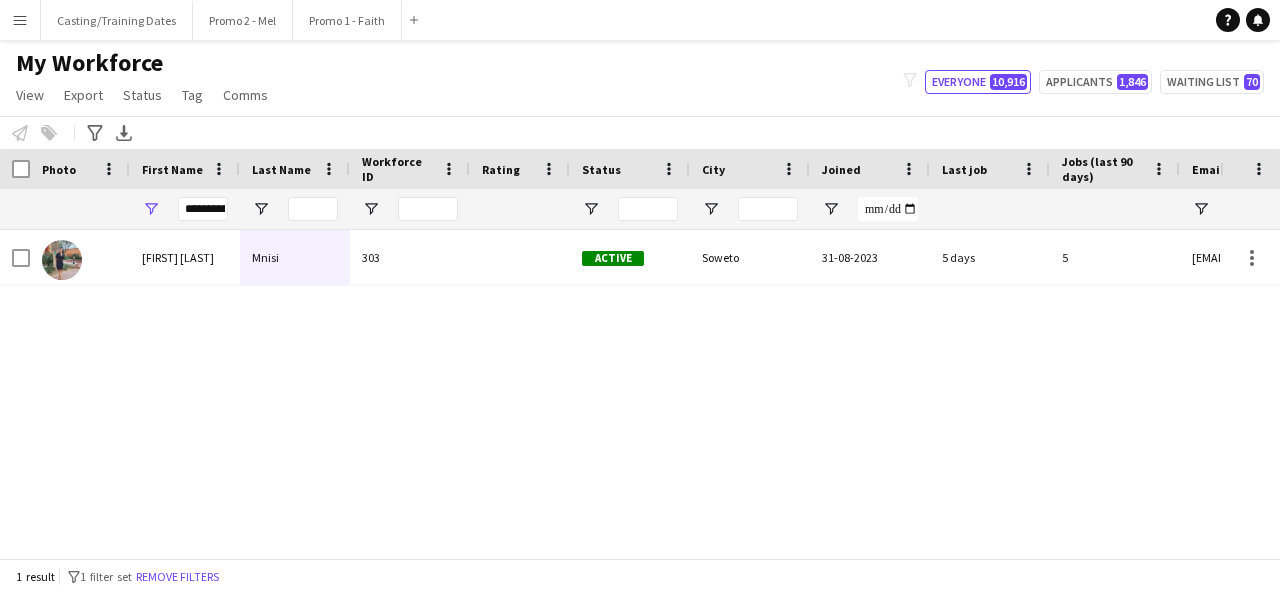scroll, scrollTop: 0, scrollLeft: 0, axis: both 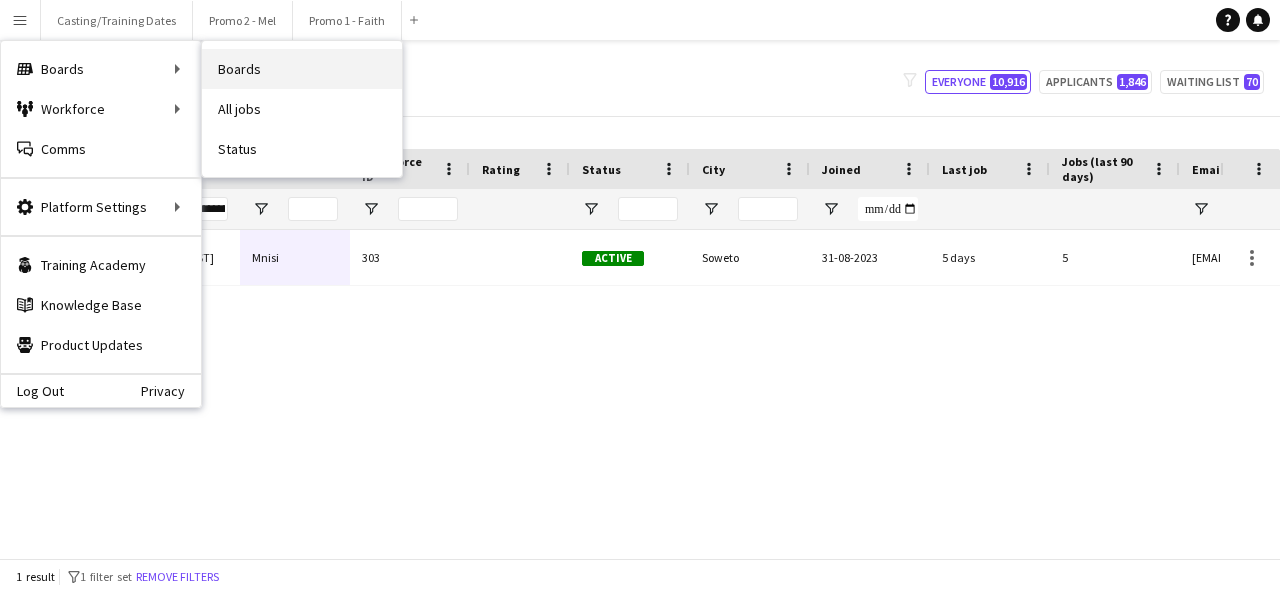 click on "Boards" at bounding box center [302, 69] 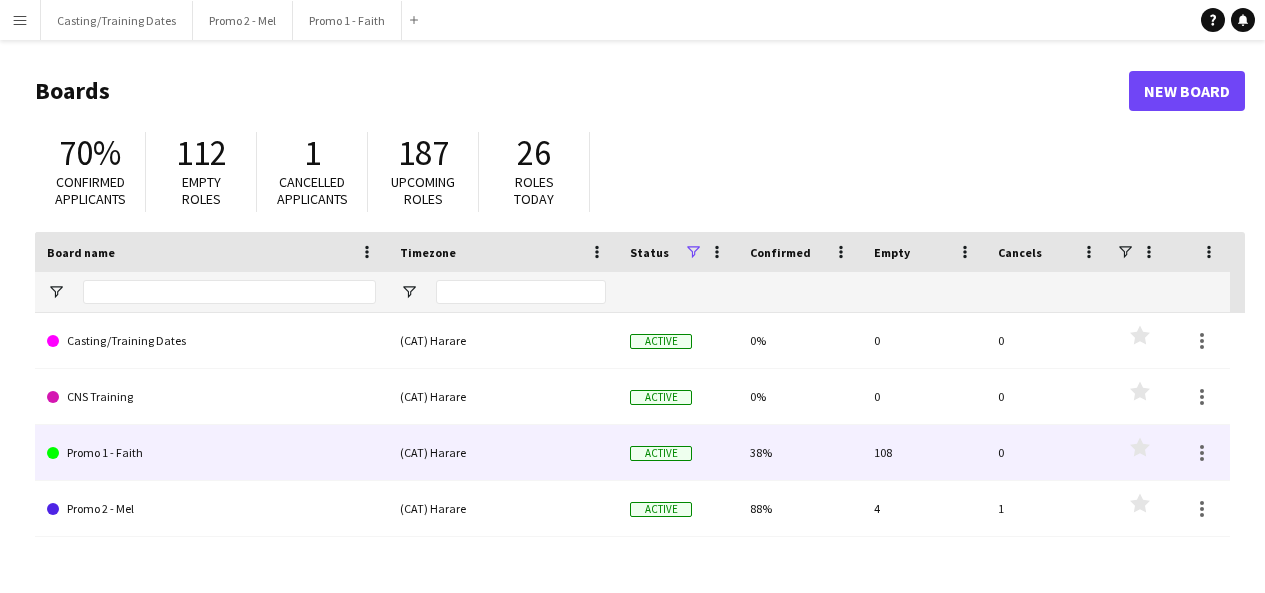 click on "Promo 1 - Faith" 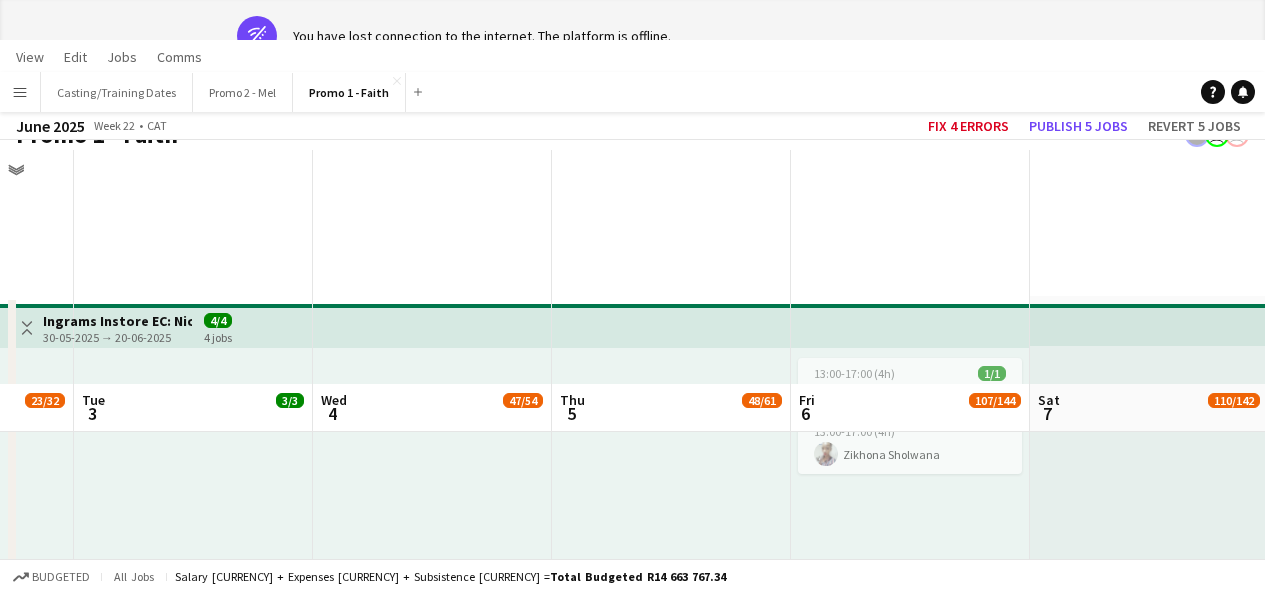 scroll, scrollTop: 0, scrollLeft: 519, axis: horizontal 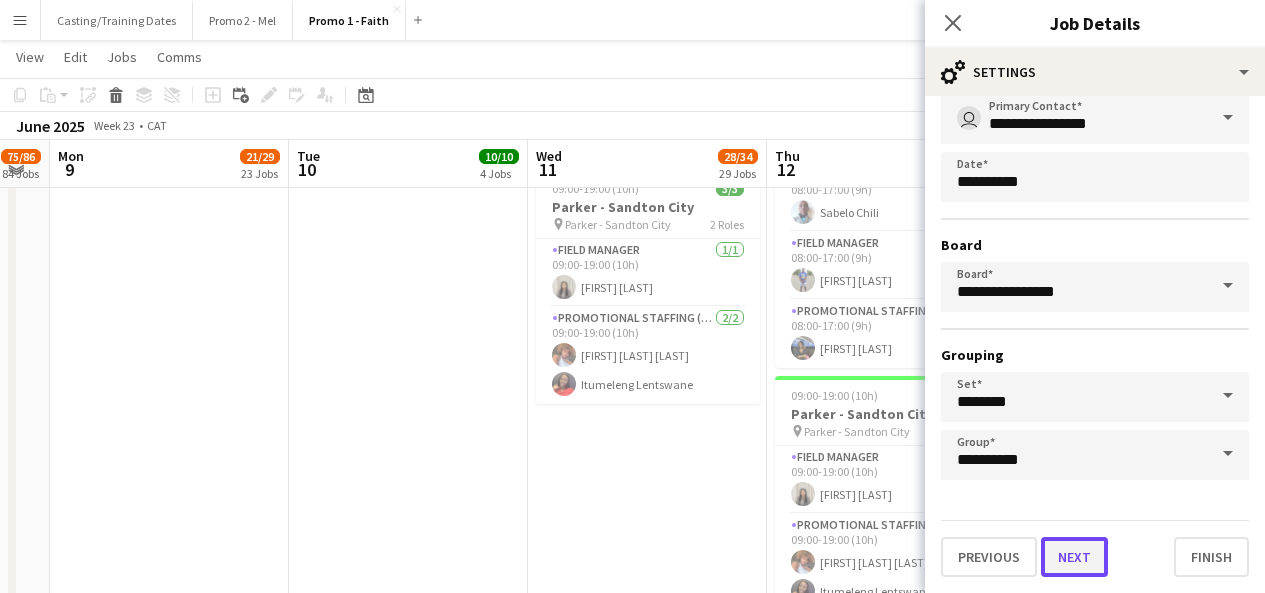 click on "Next" at bounding box center [1074, 557] 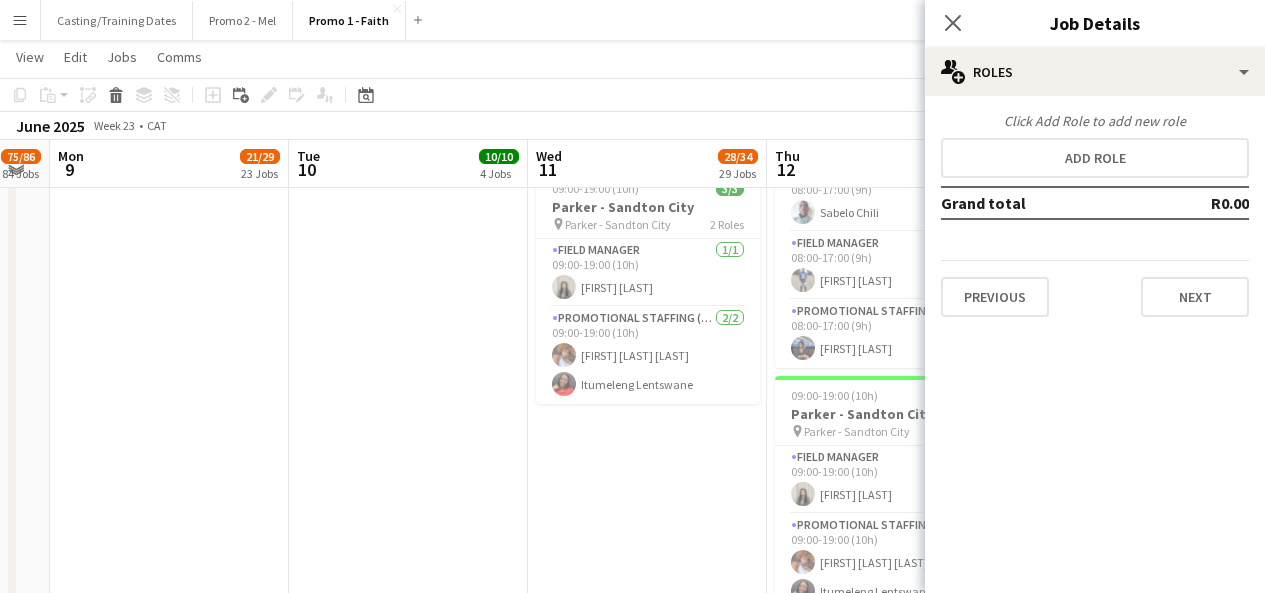 scroll, scrollTop: 0, scrollLeft: 0, axis: both 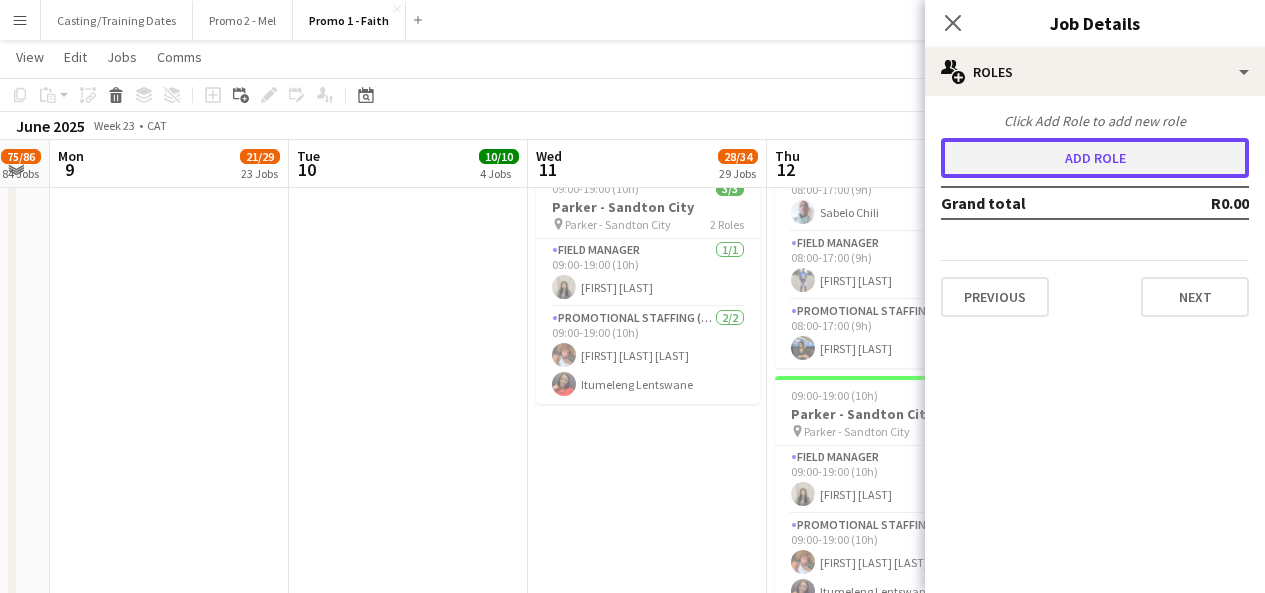 click on "Add role" at bounding box center [1095, 158] 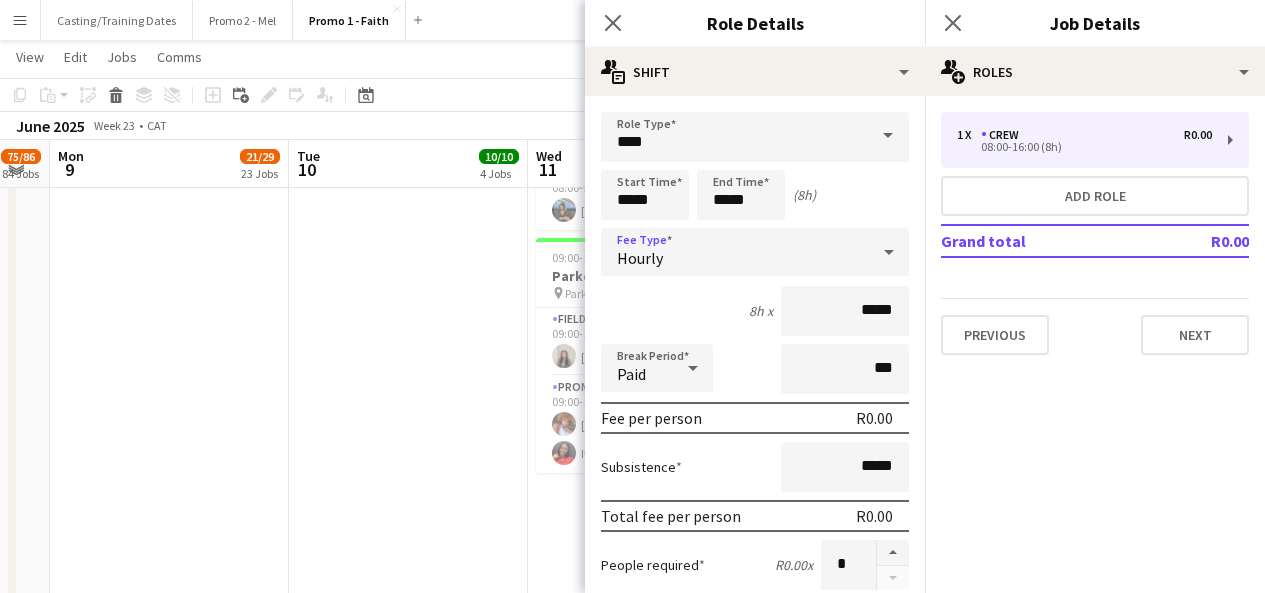 click on "Hourly" at bounding box center (735, 252) 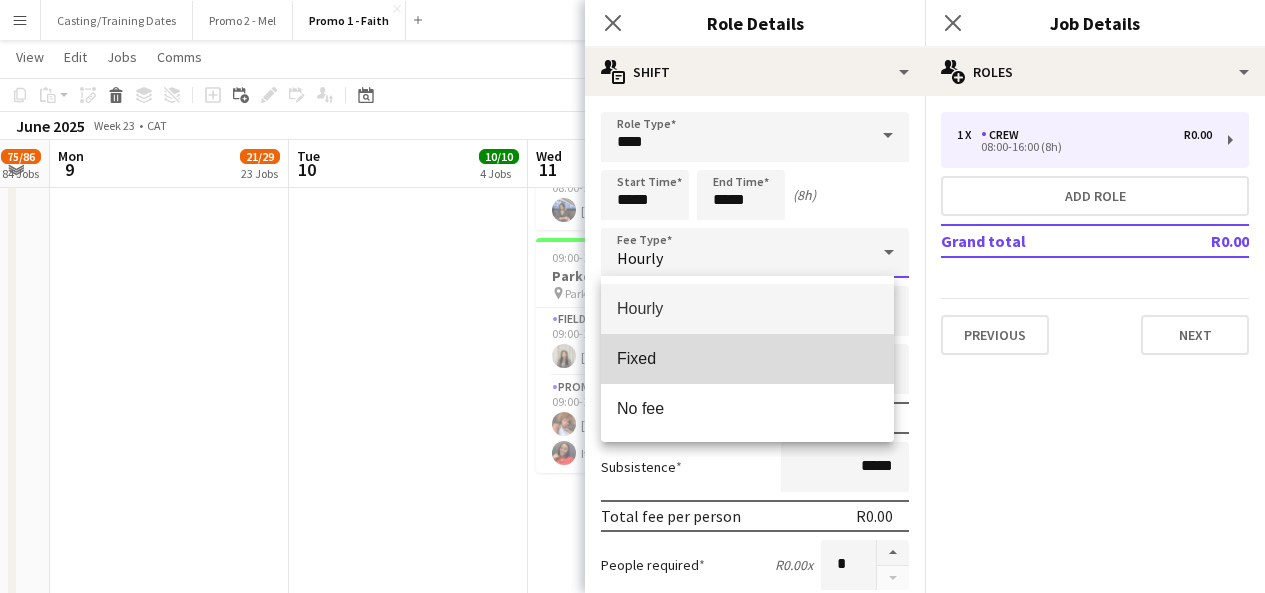 click on "Fixed" at bounding box center [747, 358] 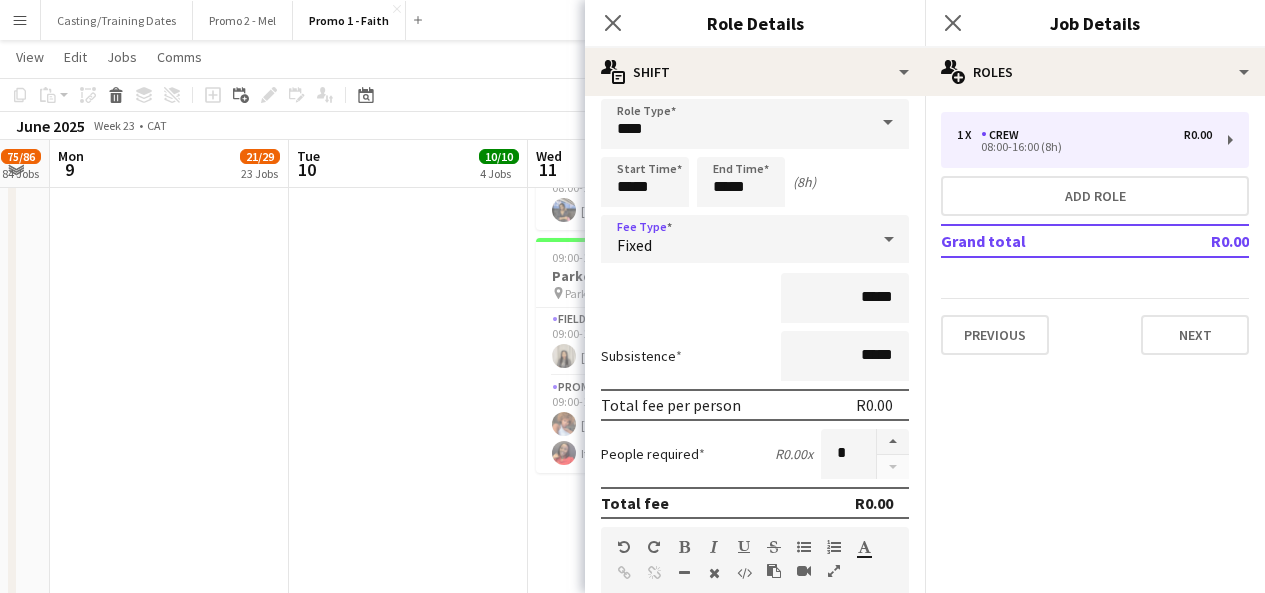 scroll, scrollTop: 8, scrollLeft: 0, axis: vertical 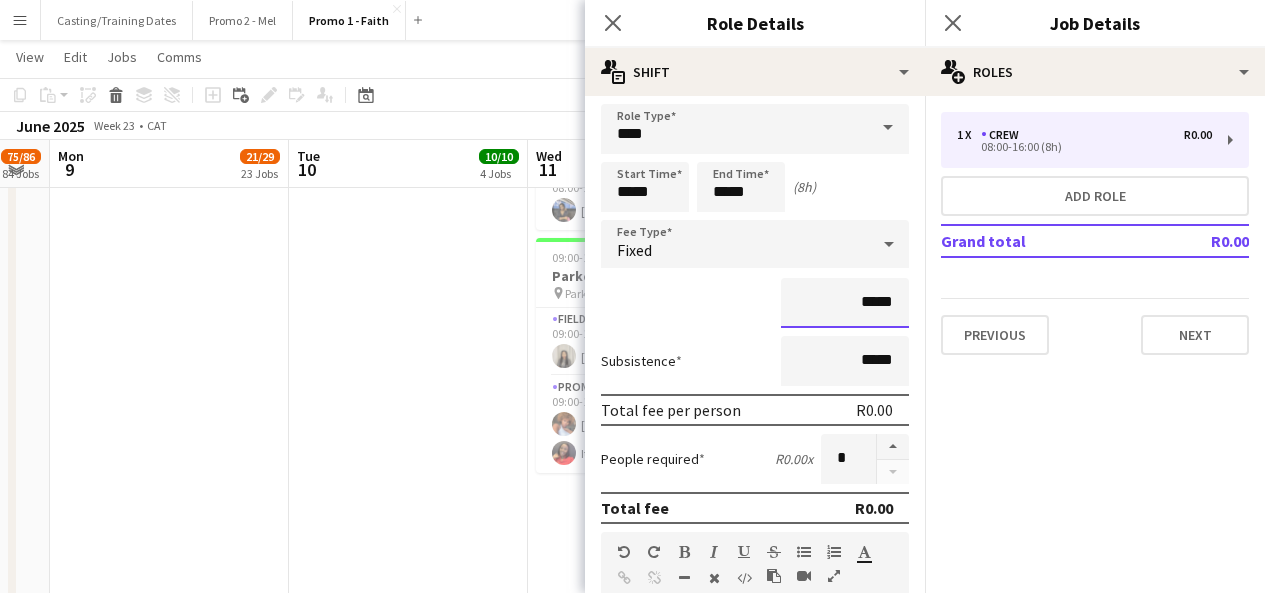 click on "*****" at bounding box center (845, 303) 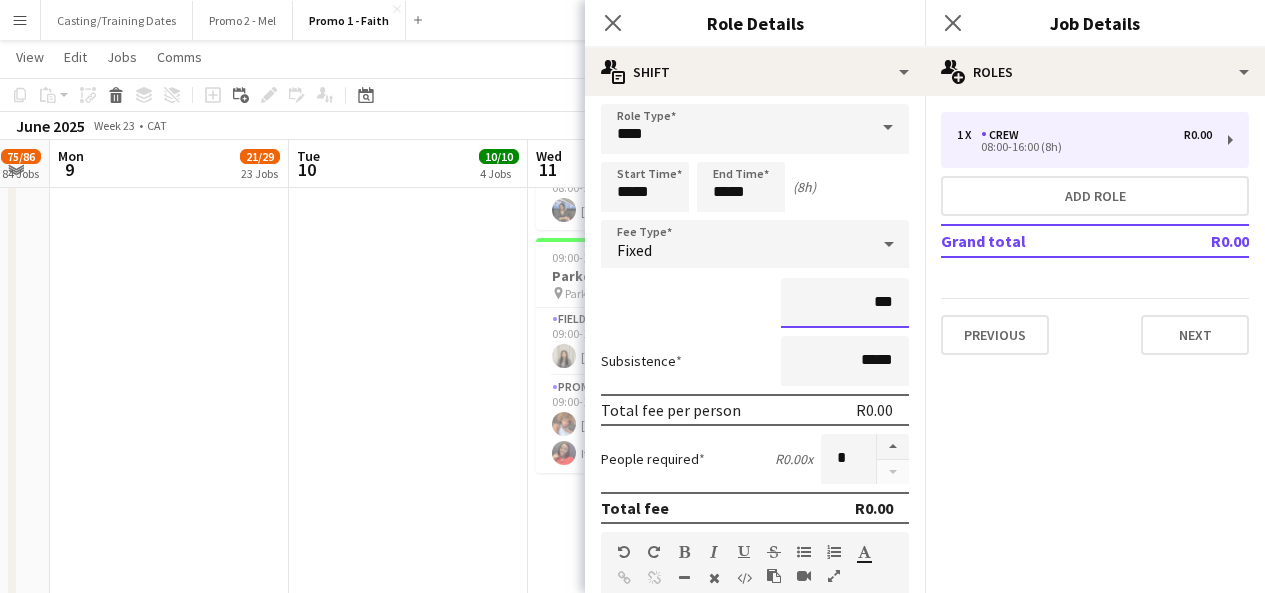 type on "**" 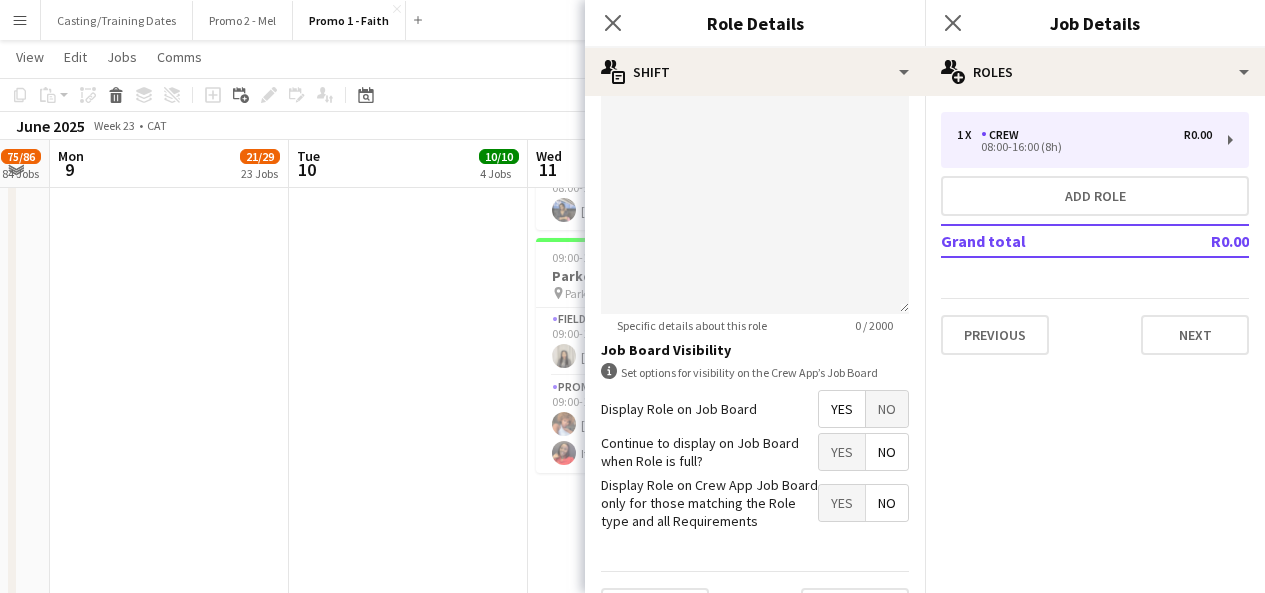scroll, scrollTop: 605, scrollLeft: 0, axis: vertical 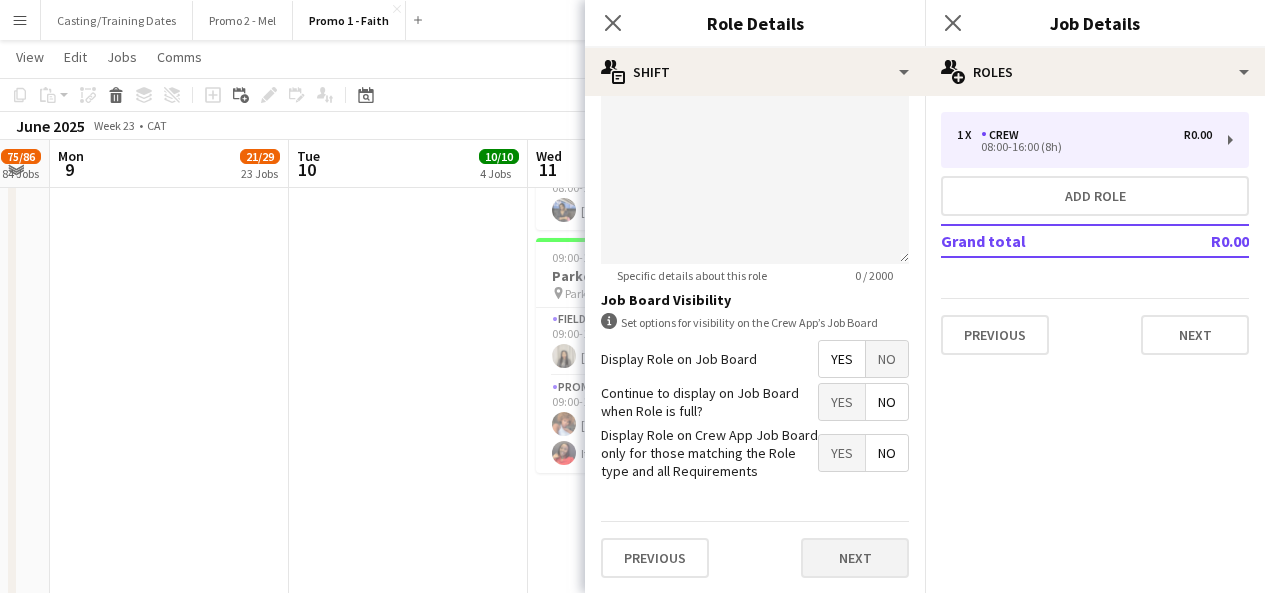 type on "******" 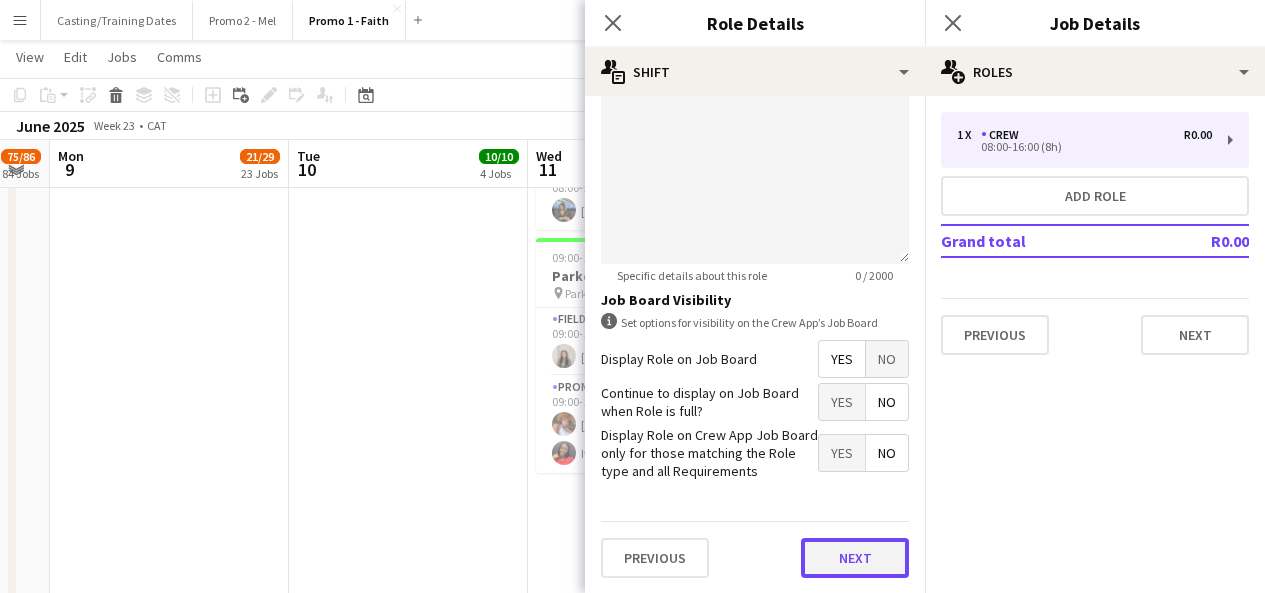 click on "Next" at bounding box center (855, 558) 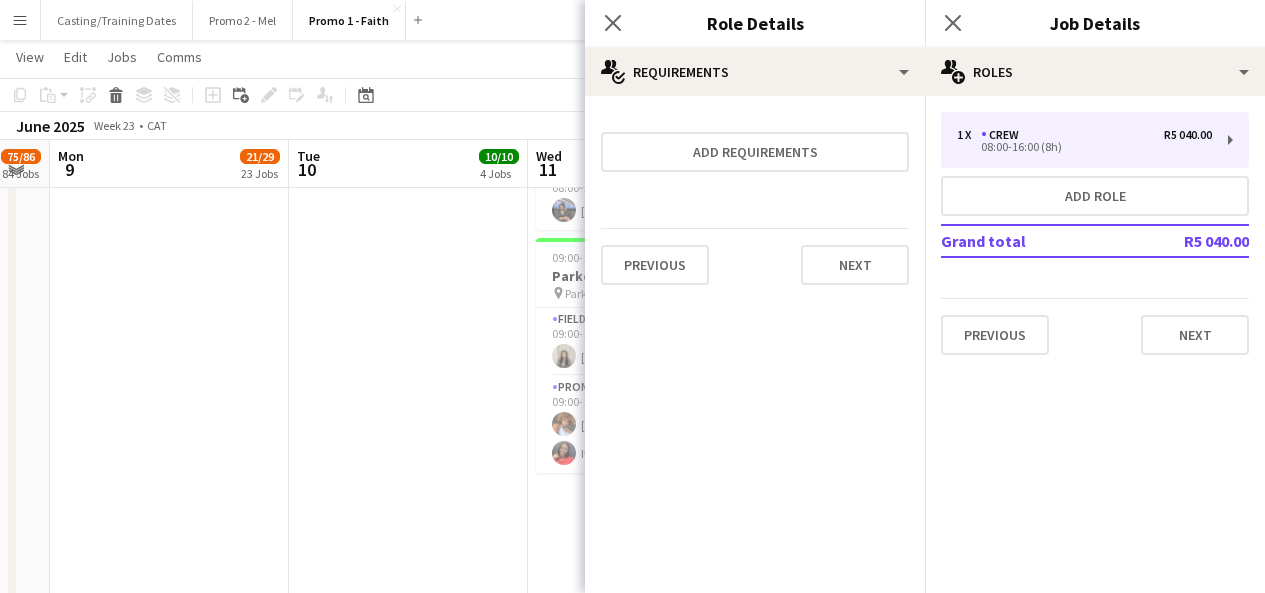 scroll, scrollTop: 0, scrollLeft: 0, axis: both 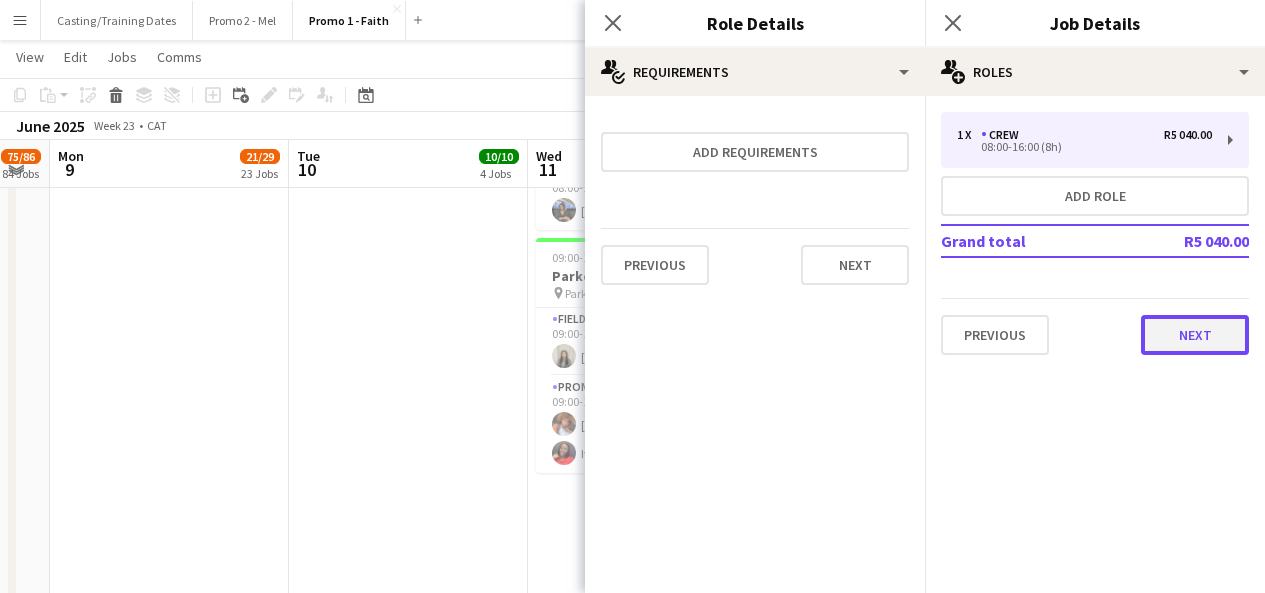click on "Next" at bounding box center [1195, 335] 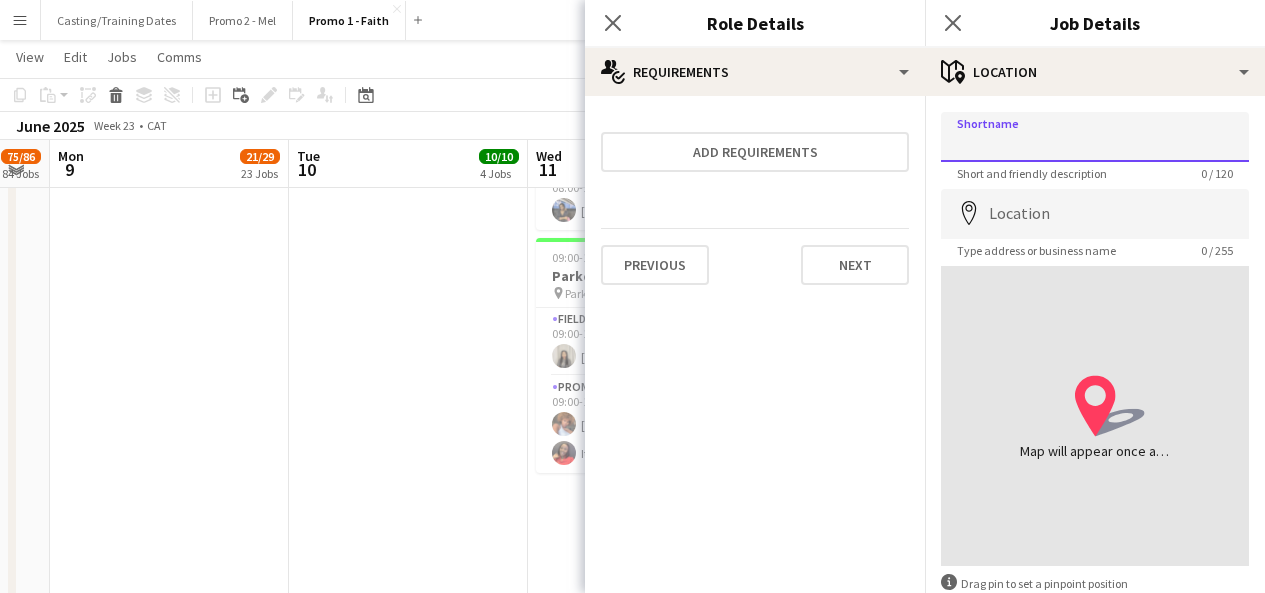 click on "Shortname" at bounding box center (1095, 137) 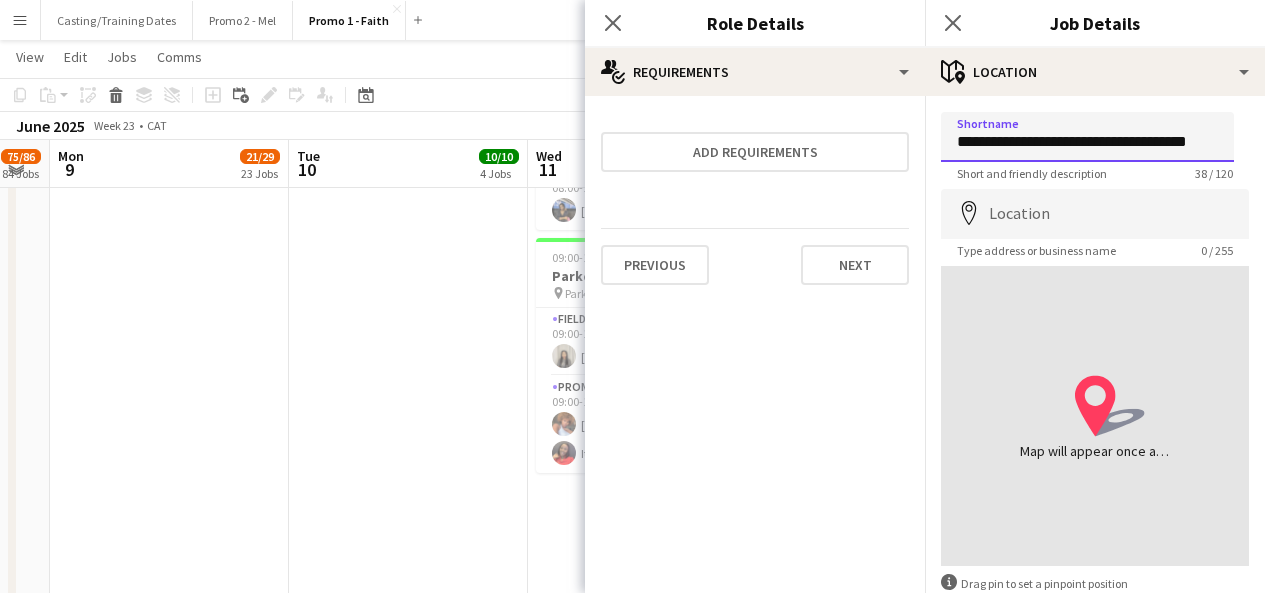 drag, startPoint x: 1049, startPoint y: 140, endPoint x: 1254, endPoint y: 139, distance: 205.00244 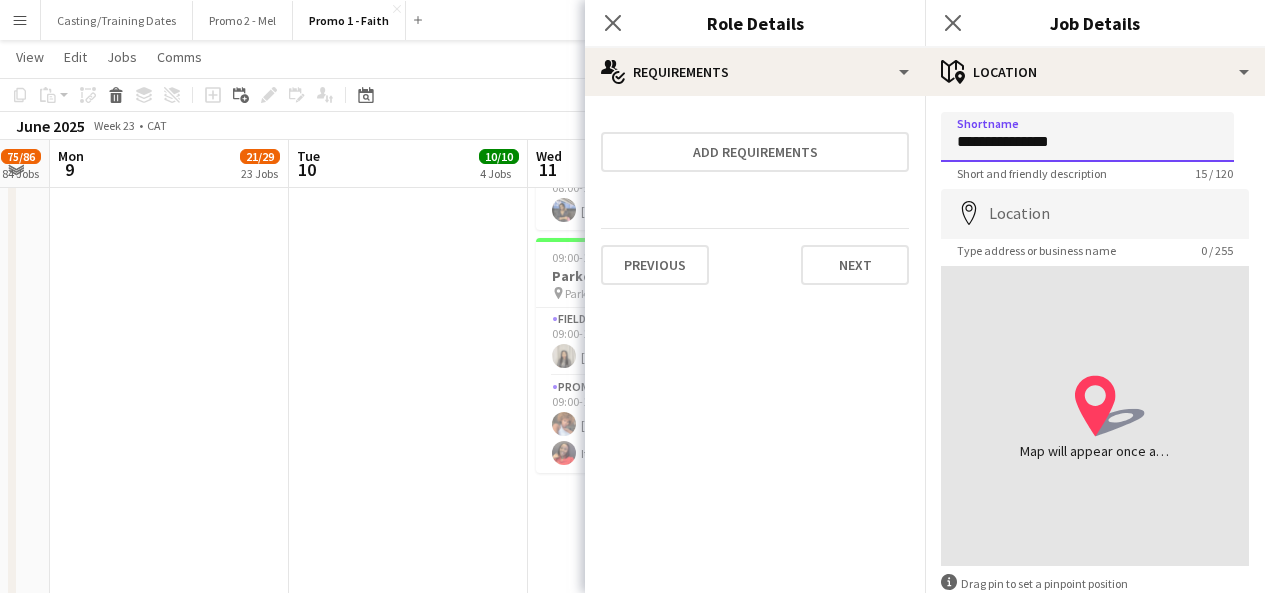 scroll, scrollTop: 0, scrollLeft: 0, axis: both 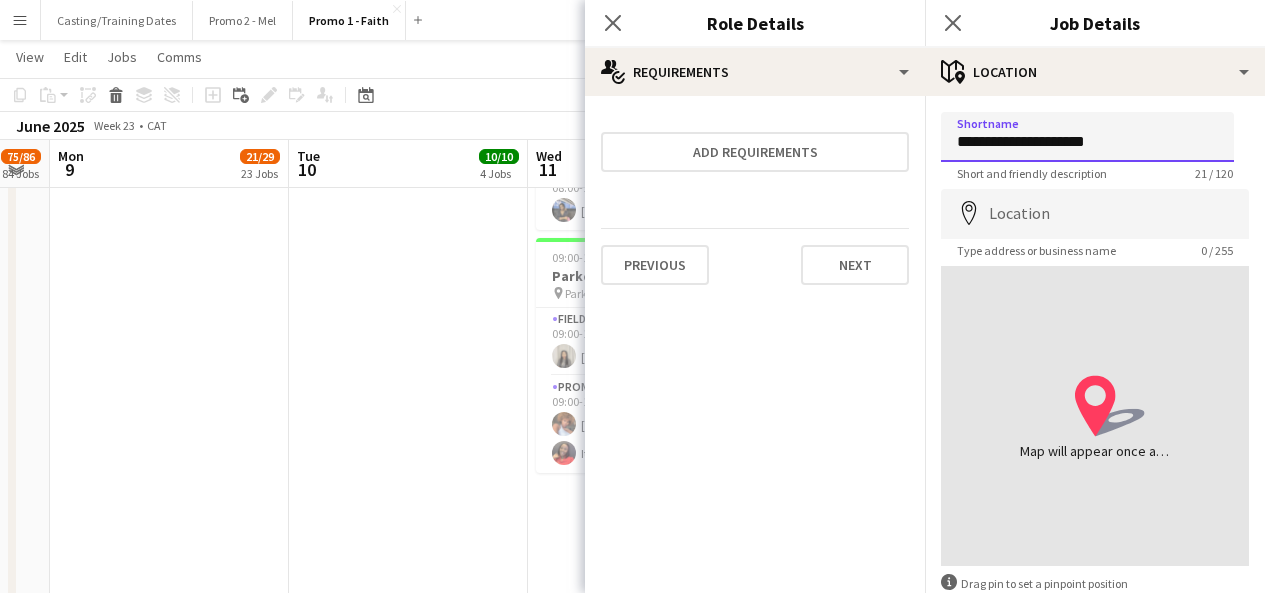 drag, startPoint x: 1095, startPoint y: 134, endPoint x: 952, endPoint y: 140, distance: 143.12582 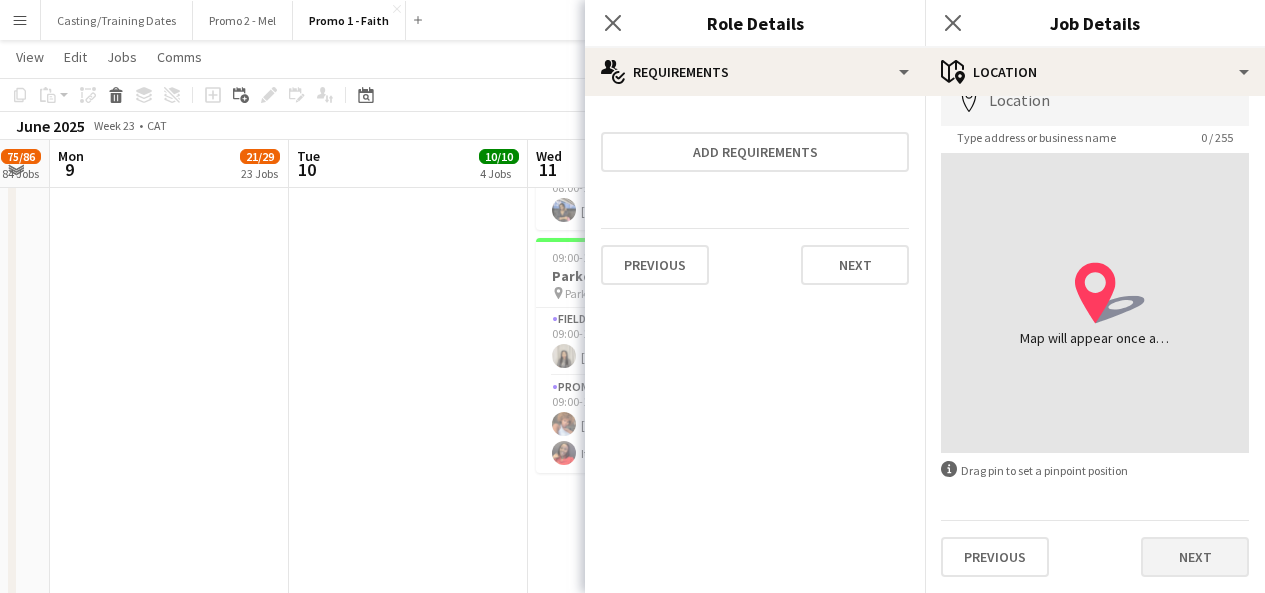 type on "**********" 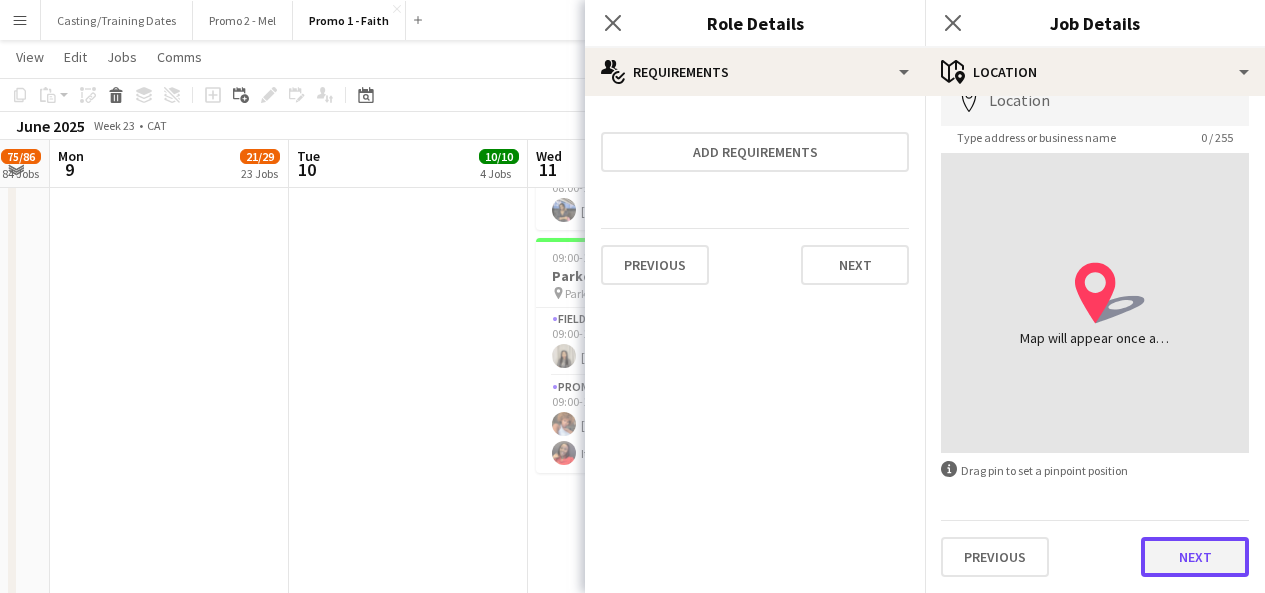 click on "Next" at bounding box center [1195, 557] 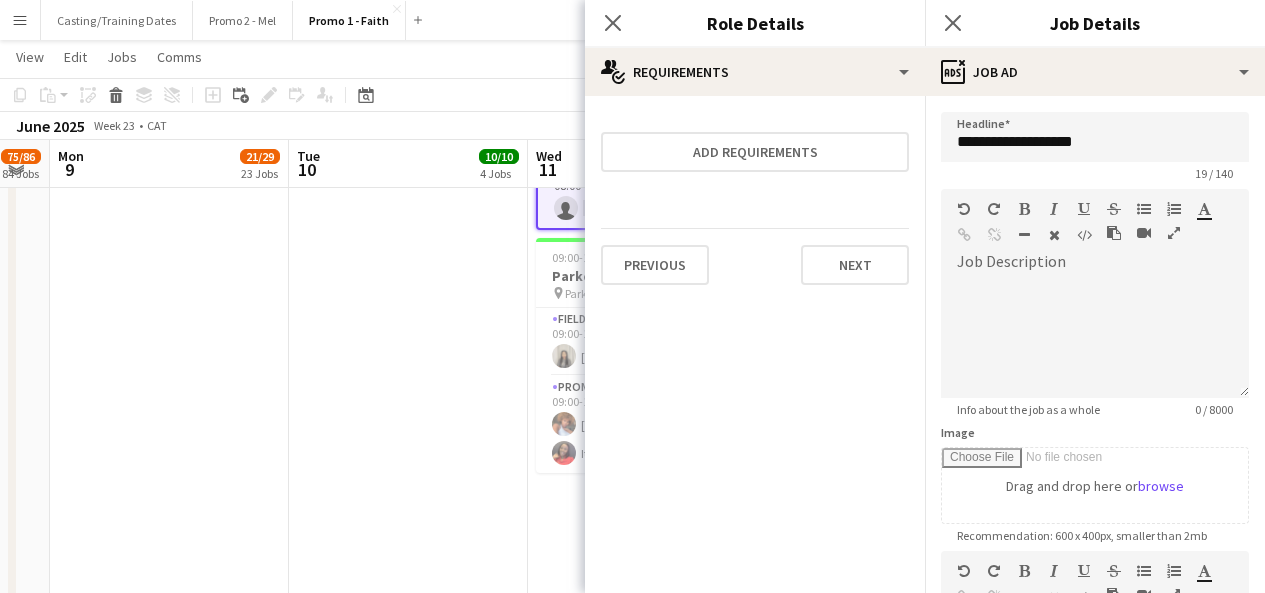 scroll, scrollTop: 0, scrollLeft: 0, axis: both 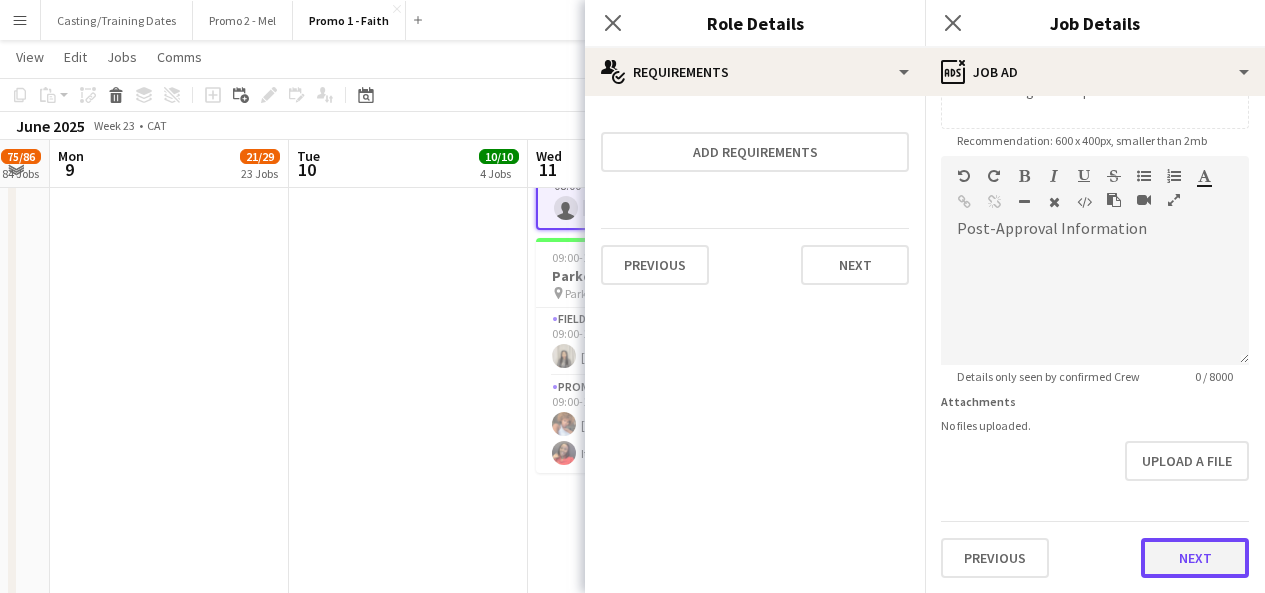 click on "**********" at bounding box center (1095, 147) 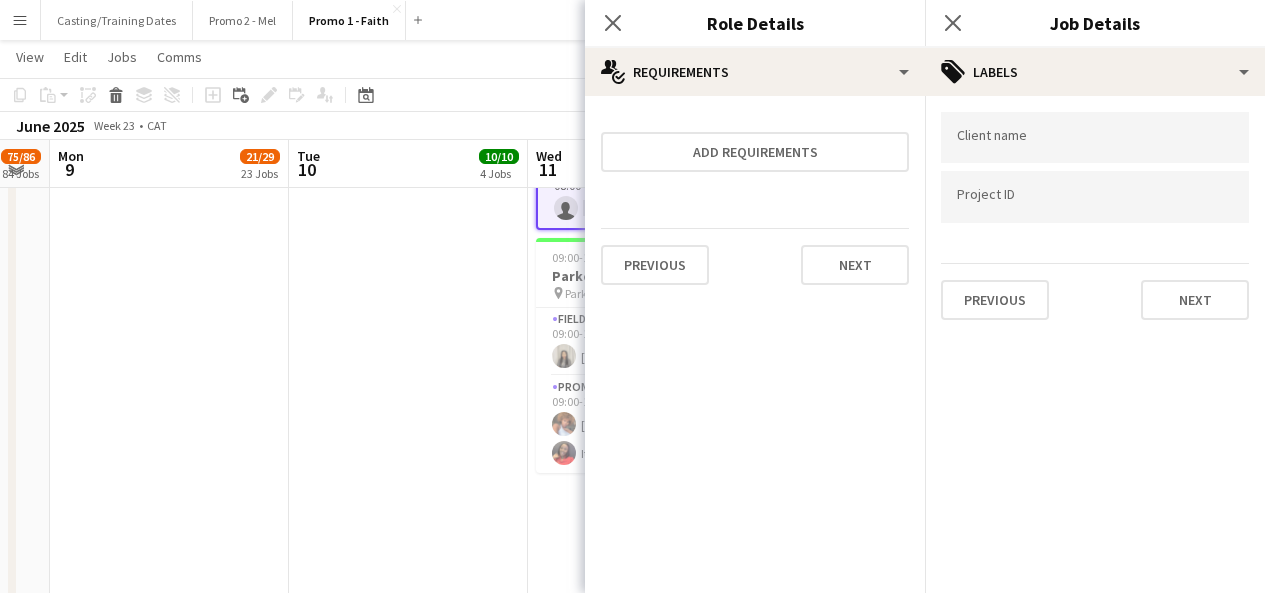 scroll, scrollTop: 0, scrollLeft: 0, axis: both 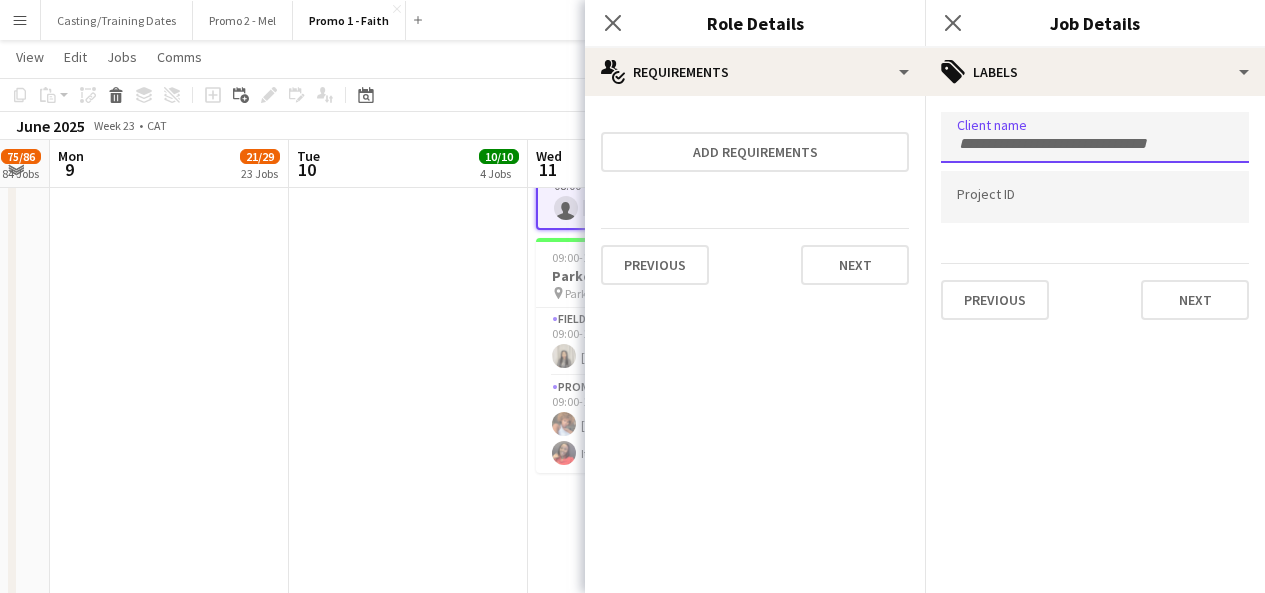 click at bounding box center (1095, 137) 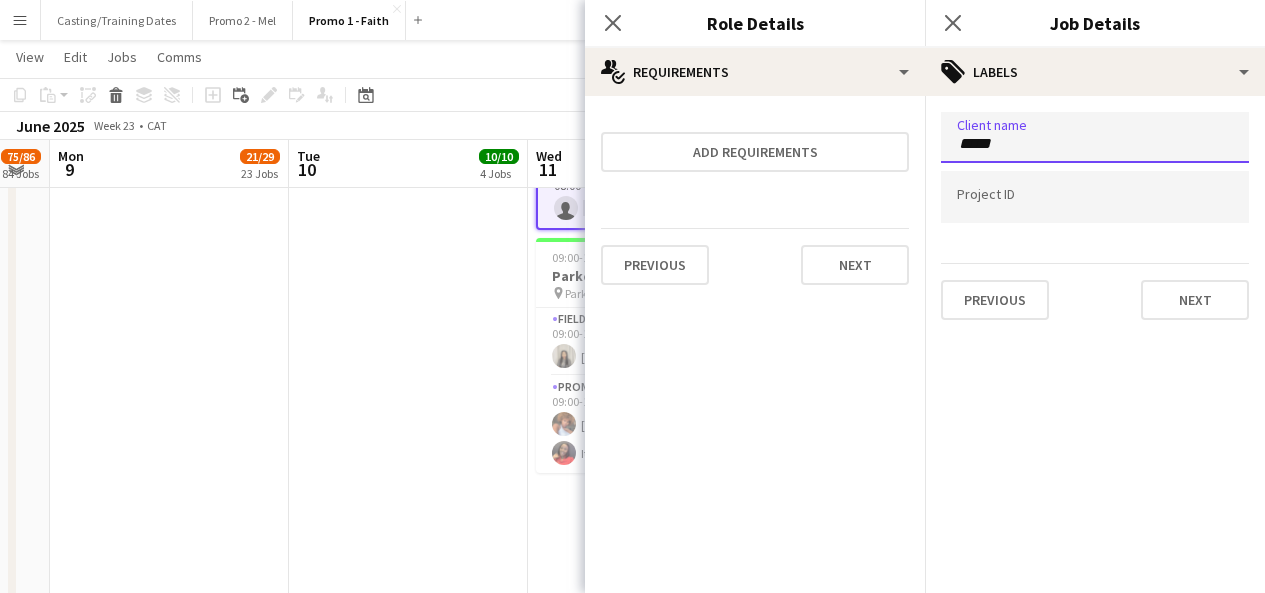 click on "*****" at bounding box center (1095, 144) 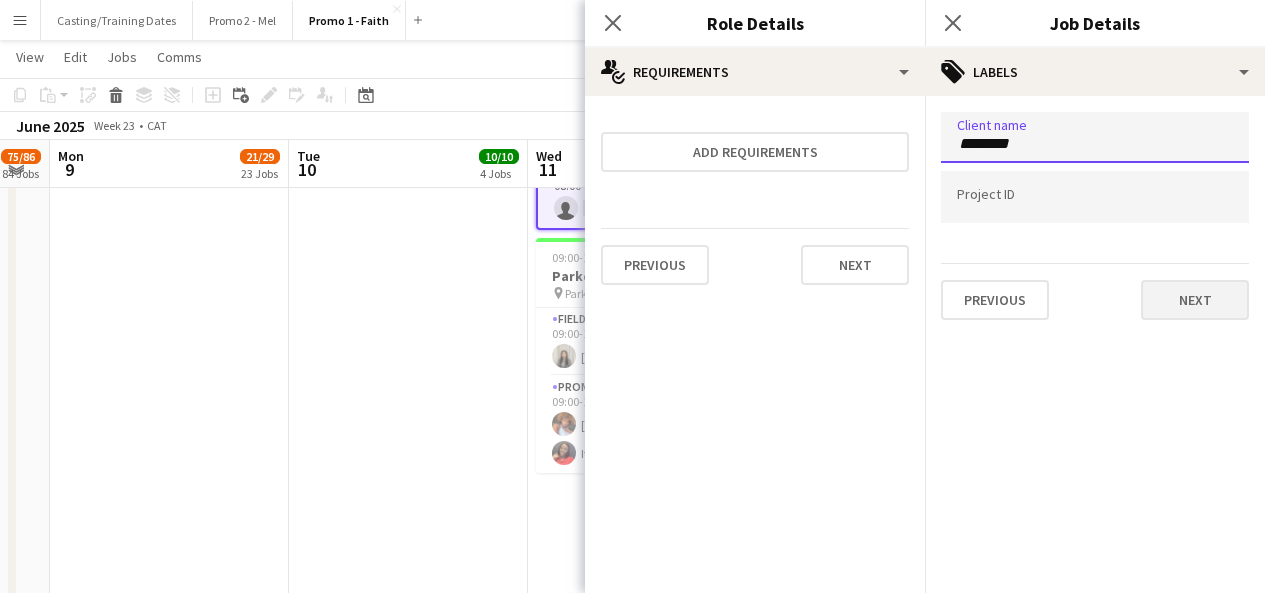 type on "********" 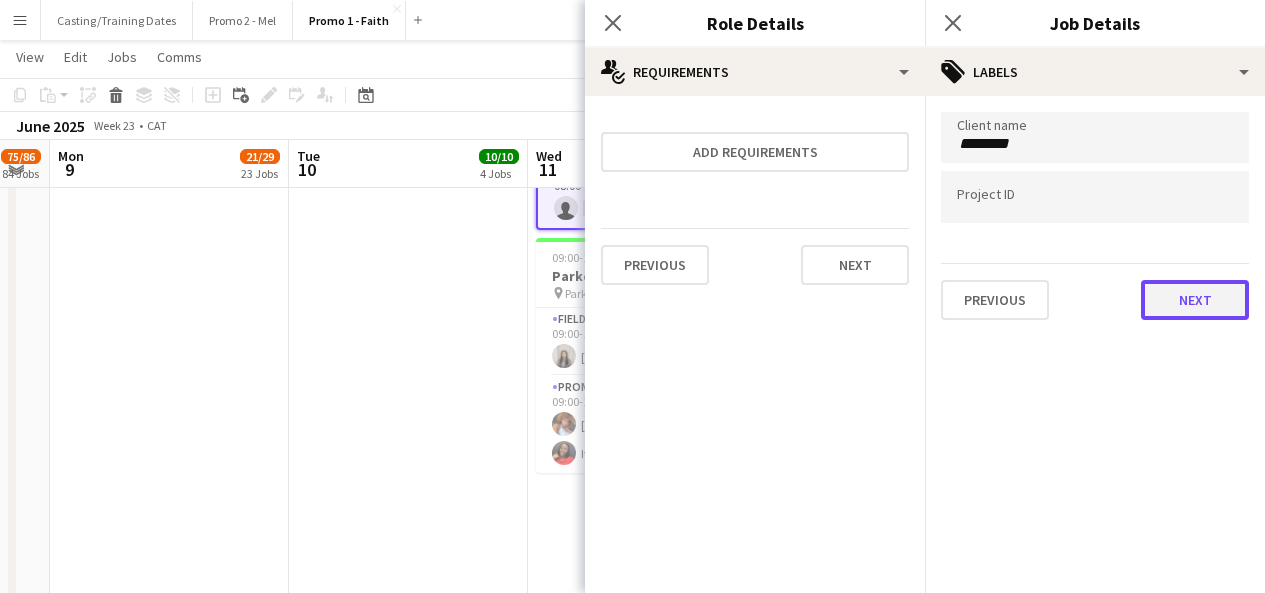 click on "Next" at bounding box center [1195, 300] 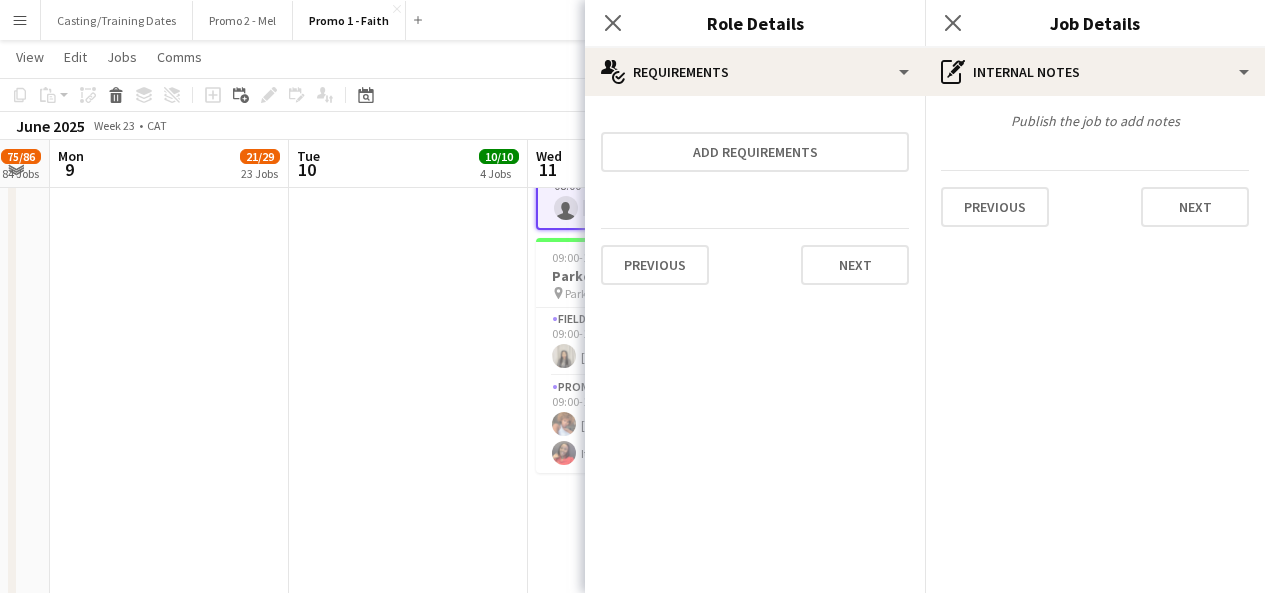type on "*******" 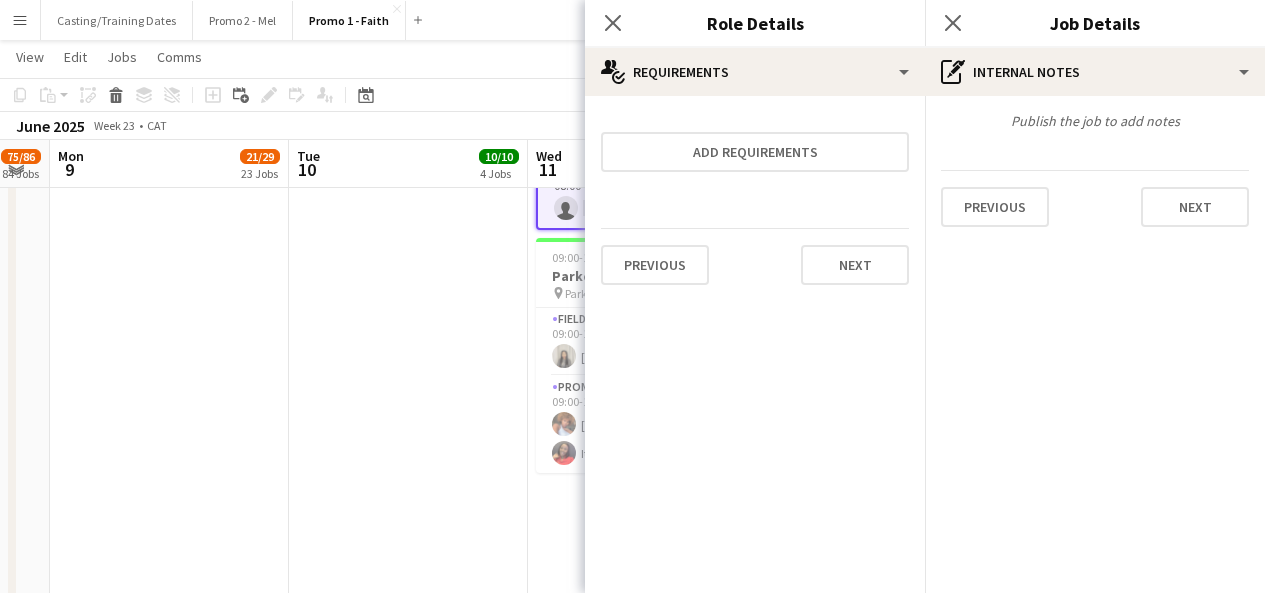 click on "Publish the job to add notes   Previous   Next" at bounding box center [1095, 169] 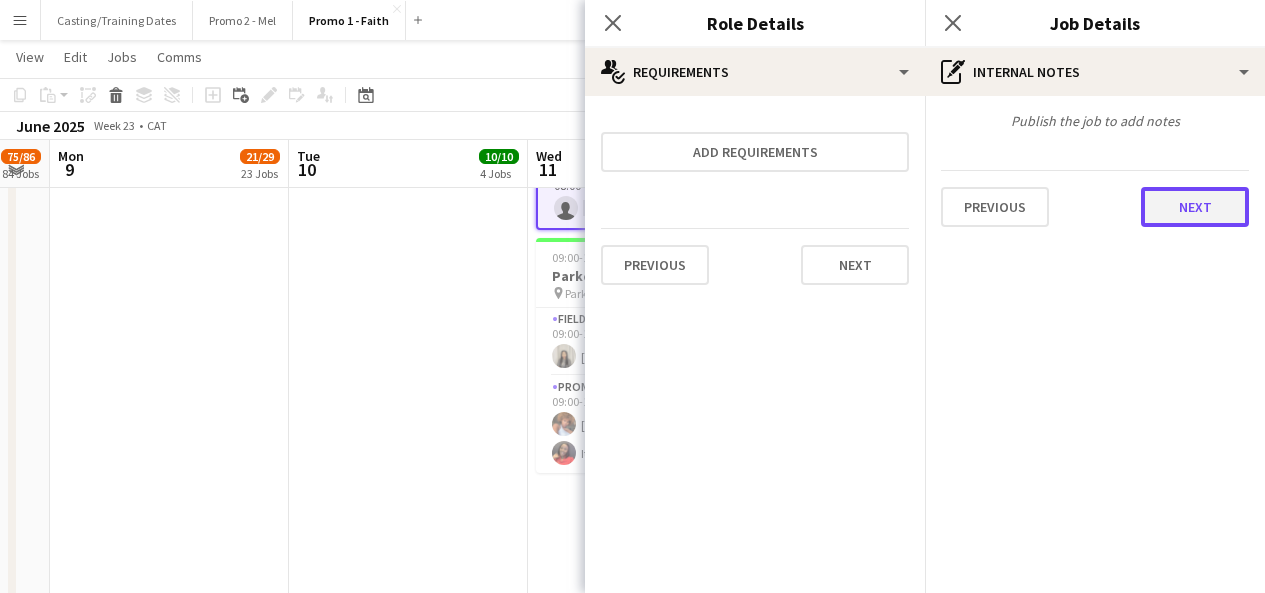 click on "Next" at bounding box center (1195, 207) 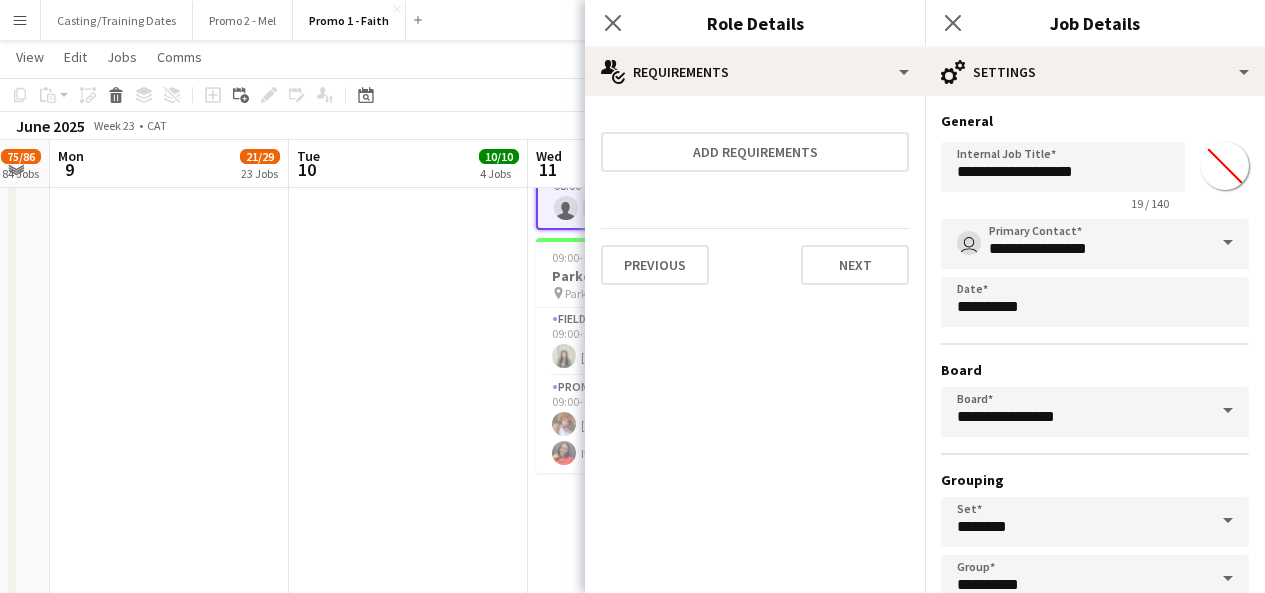scroll, scrollTop: 125, scrollLeft: 0, axis: vertical 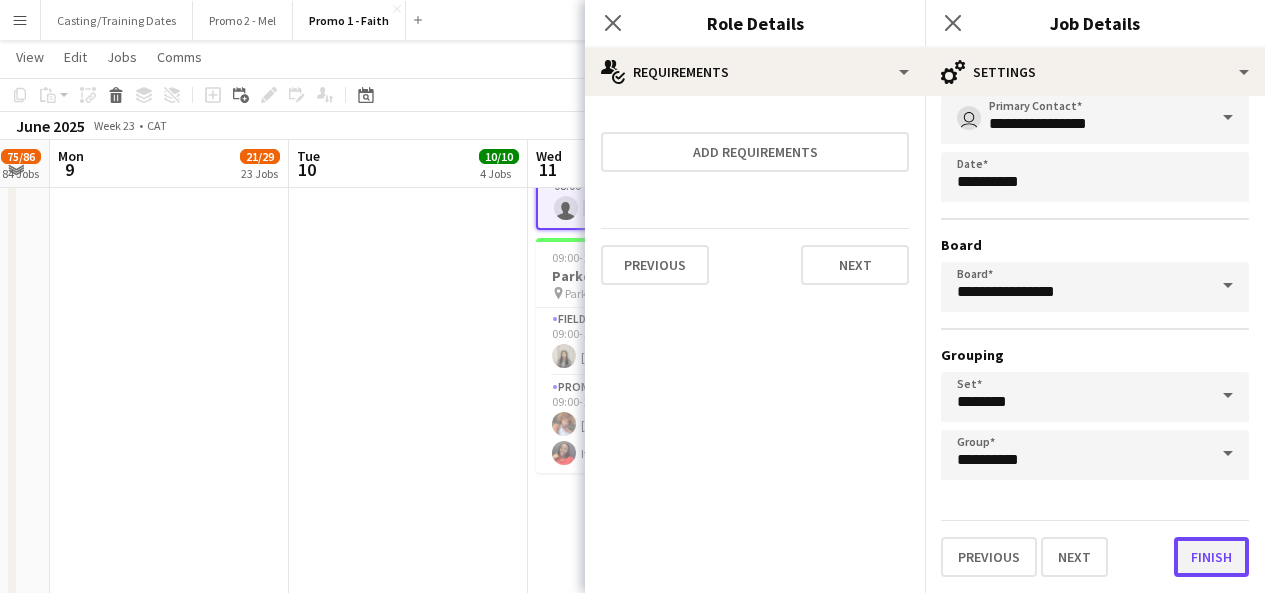 click on "Finish" at bounding box center [1211, 557] 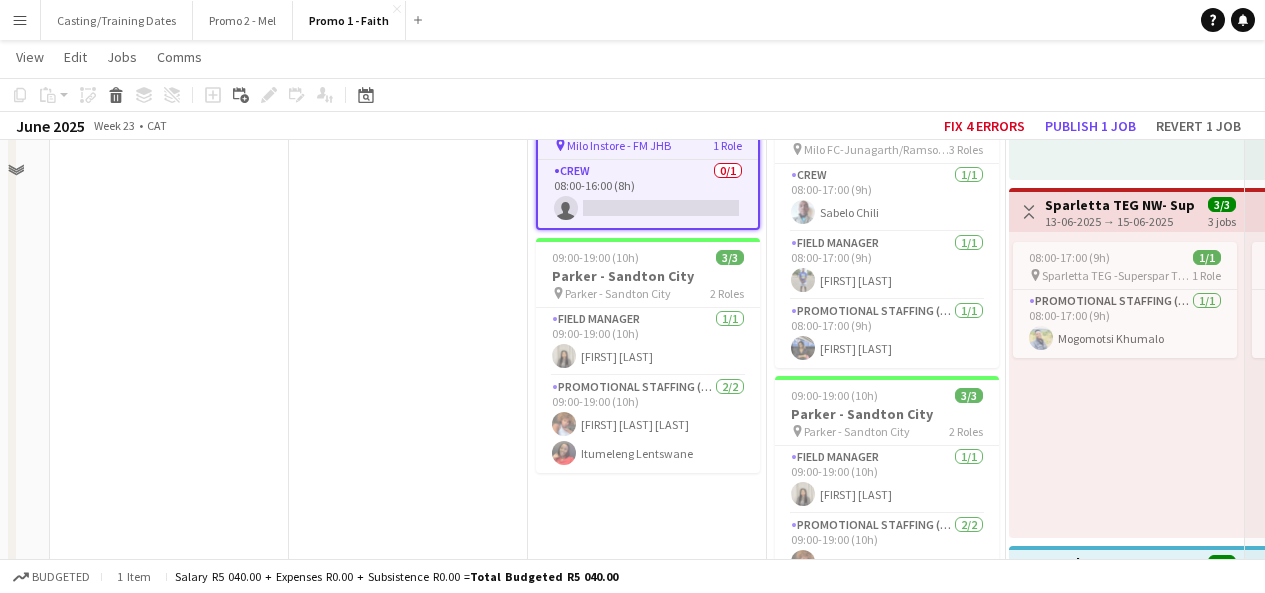 scroll, scrollTop: 9924, scrollLeft: 0, axis: vertical 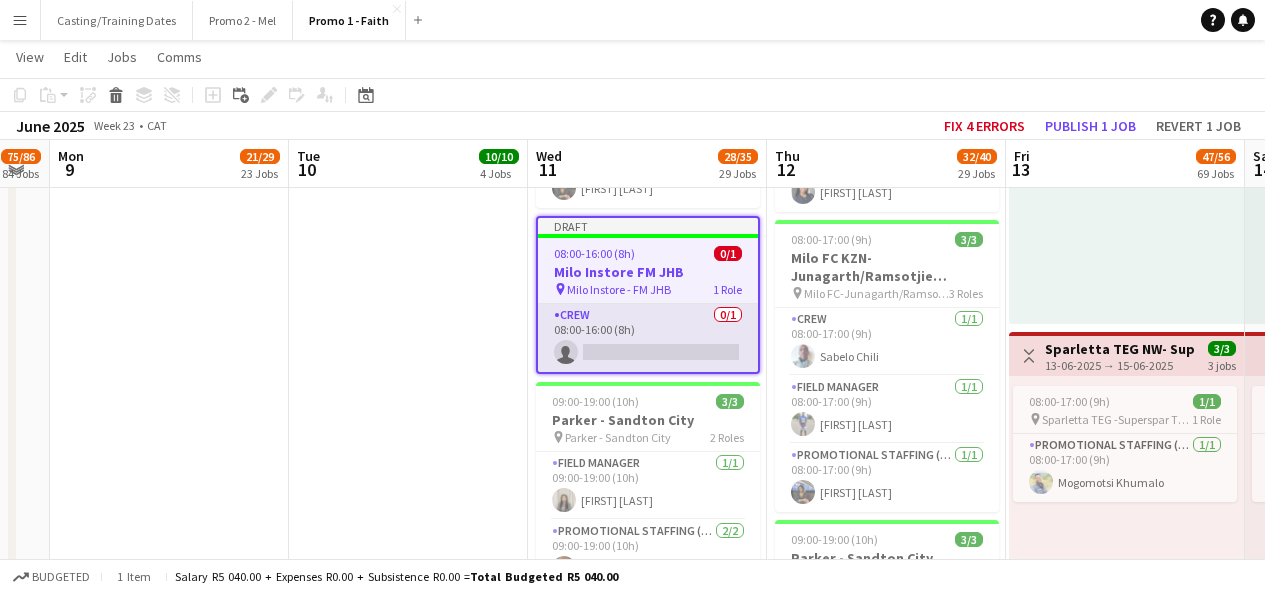 click on "Crew   0/1   08:00-16:00 (8h)
single-neutral-actions" at bounding box center [648, 338] 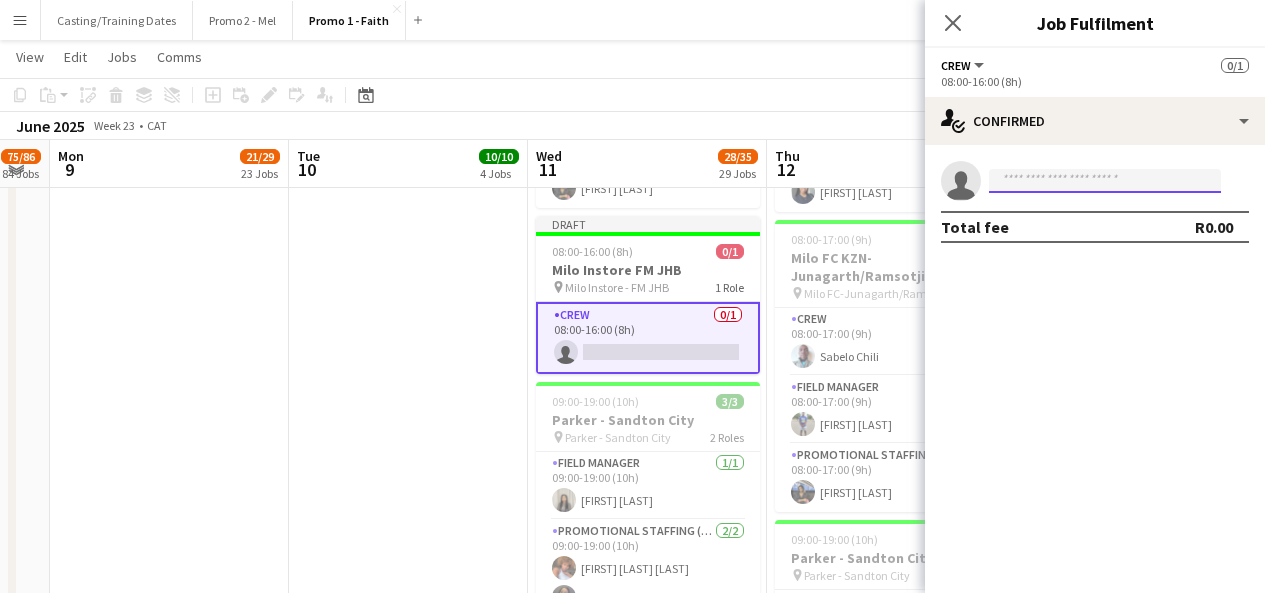 click at bounding box center [1105, 181] 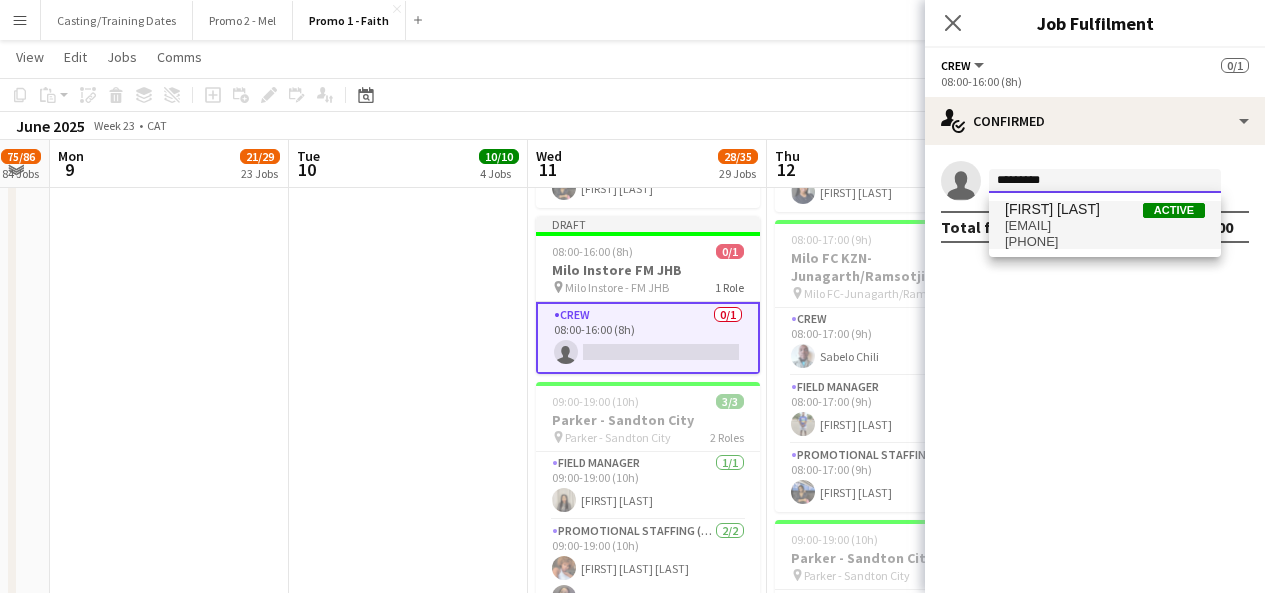 type on "*********" 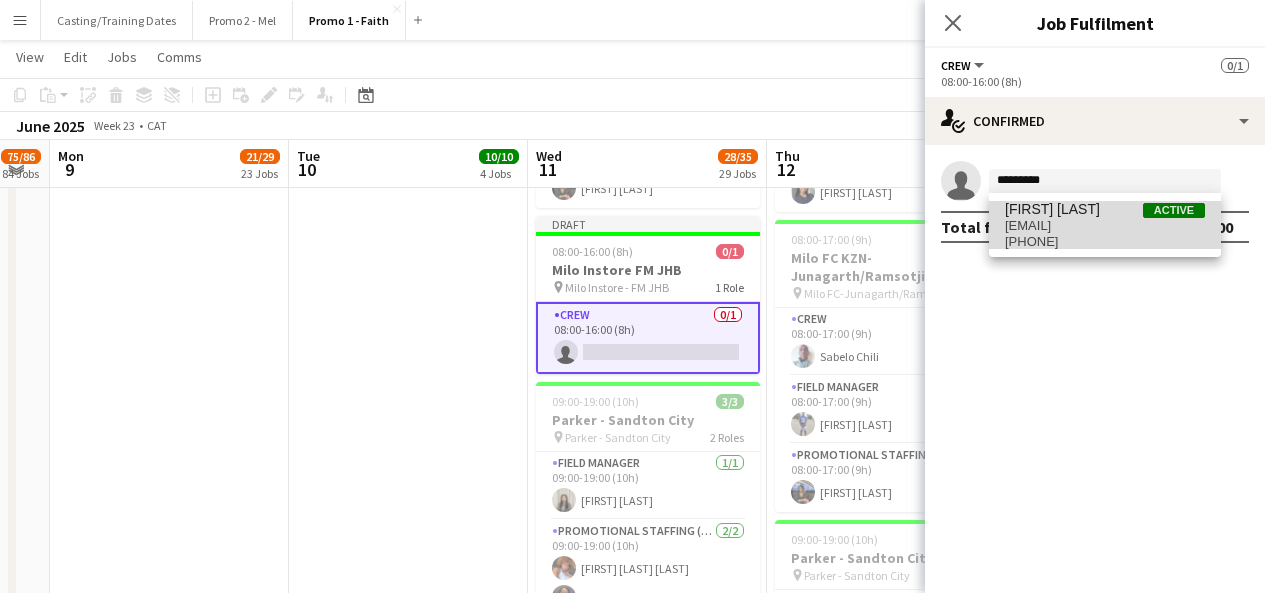click on "nathanpududu@gmail.com" at bounding box center (1105, 226) 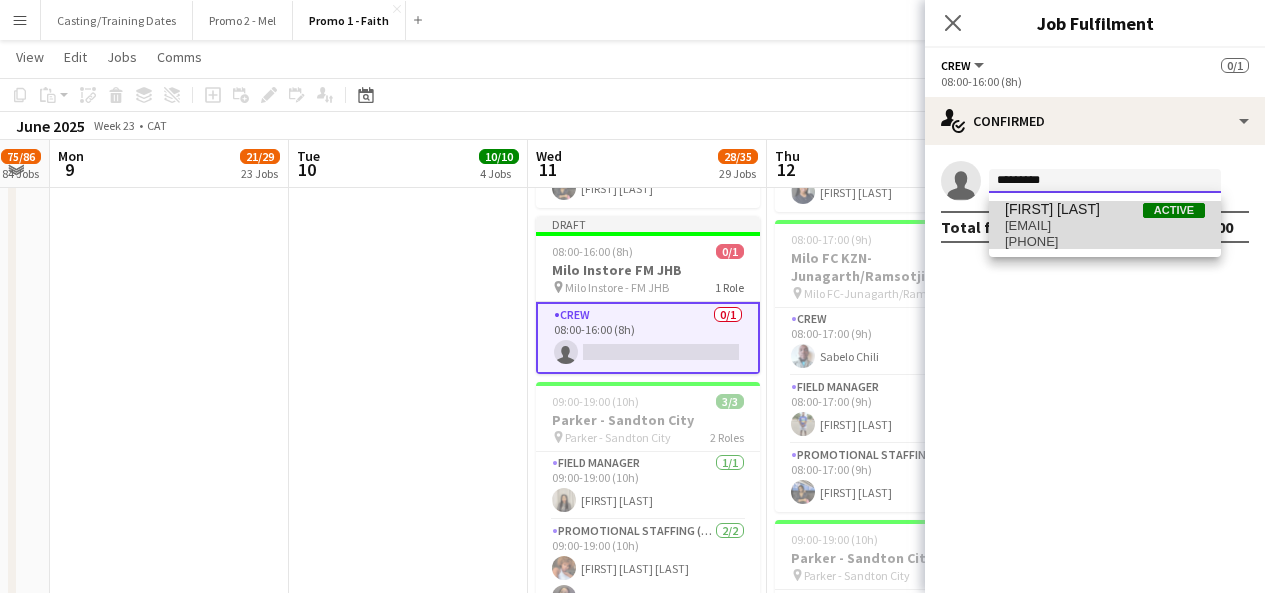 type 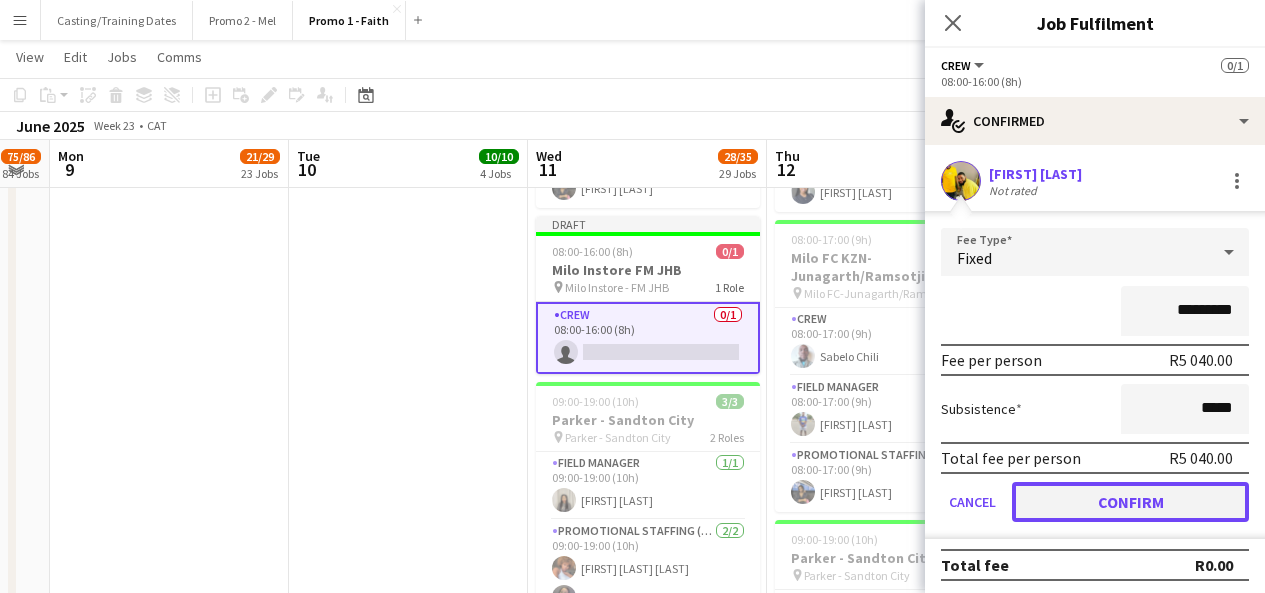 click on "Confirm" at bounding box center (1130, 502) 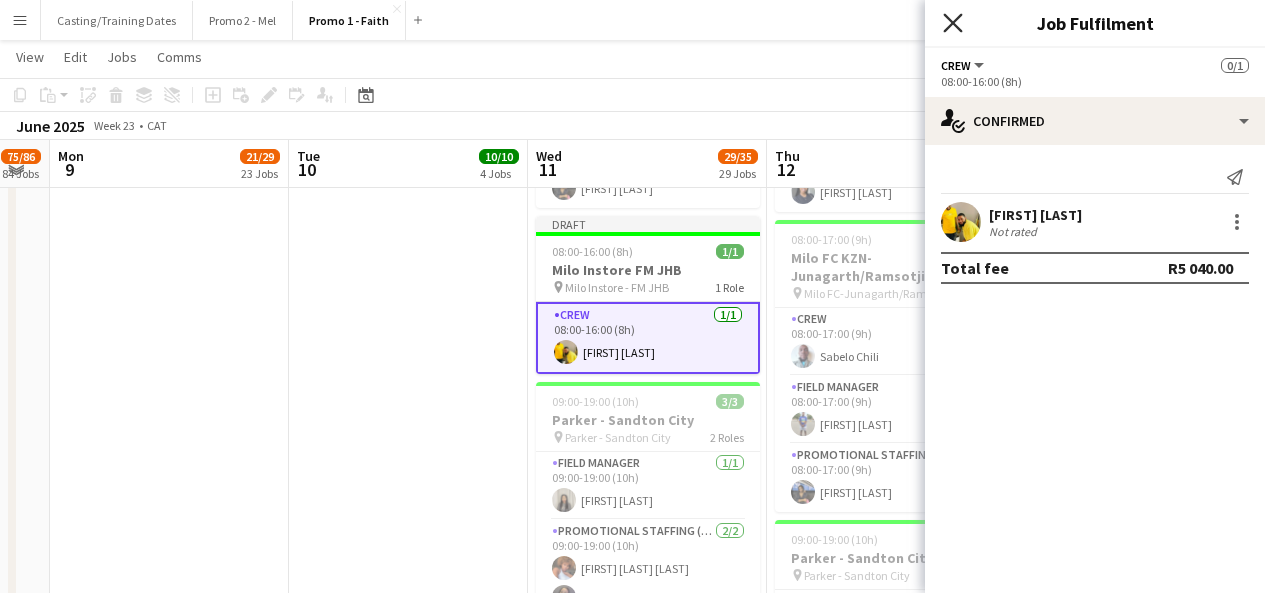 click on "Close pop-in" 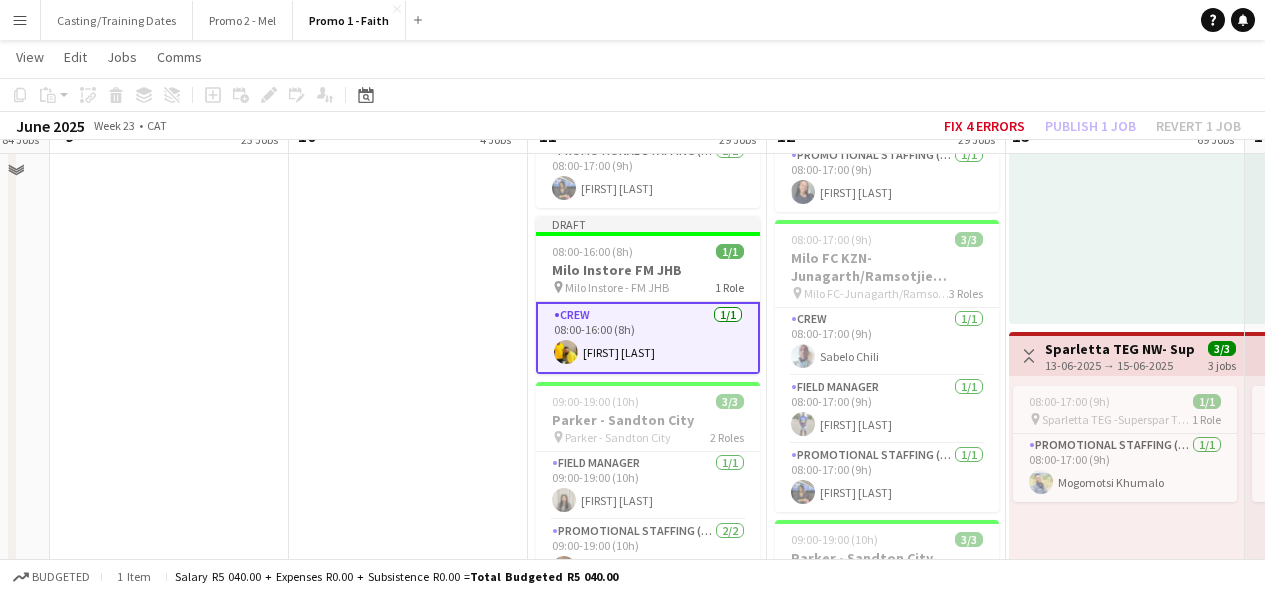 scroll, scrollTop: 9876, scrollLeft: 0, axis: vertical 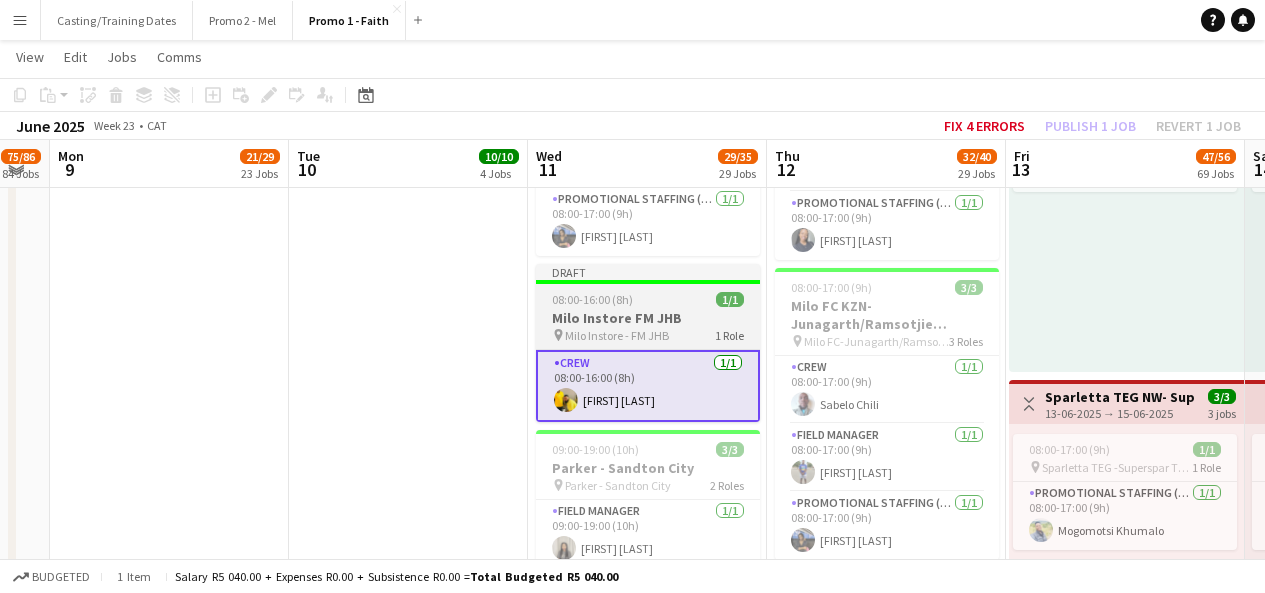 click on "Draft" at bounding box center [648, 272] 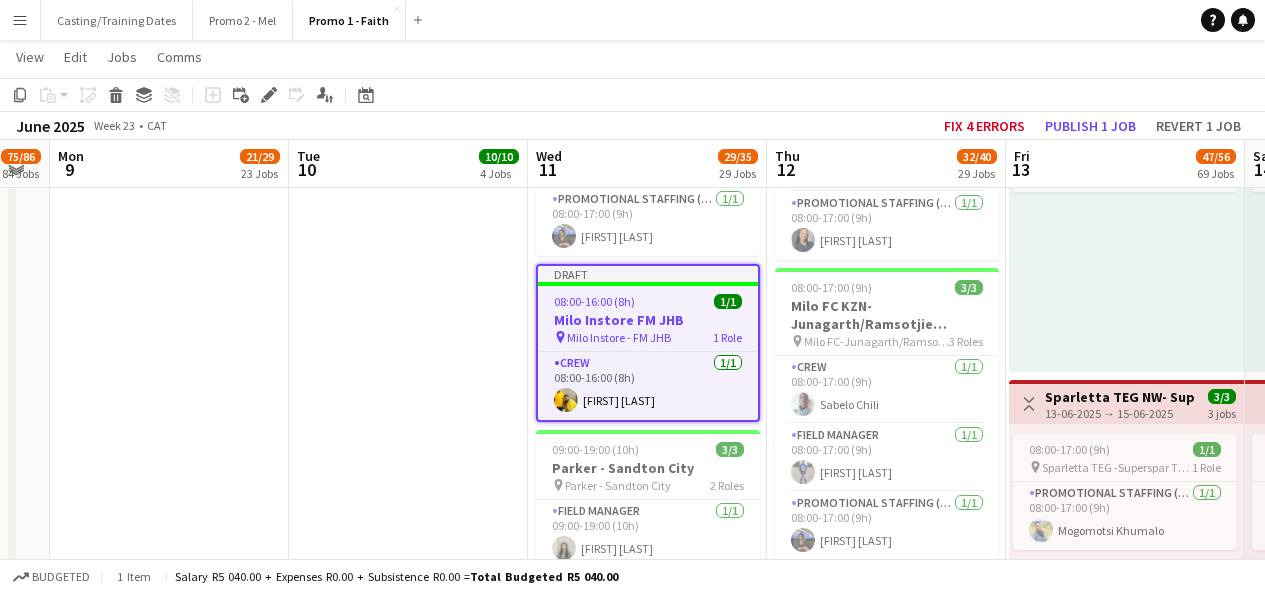click on "Milo Instore FM JHB" at bounding box center (648, 320) 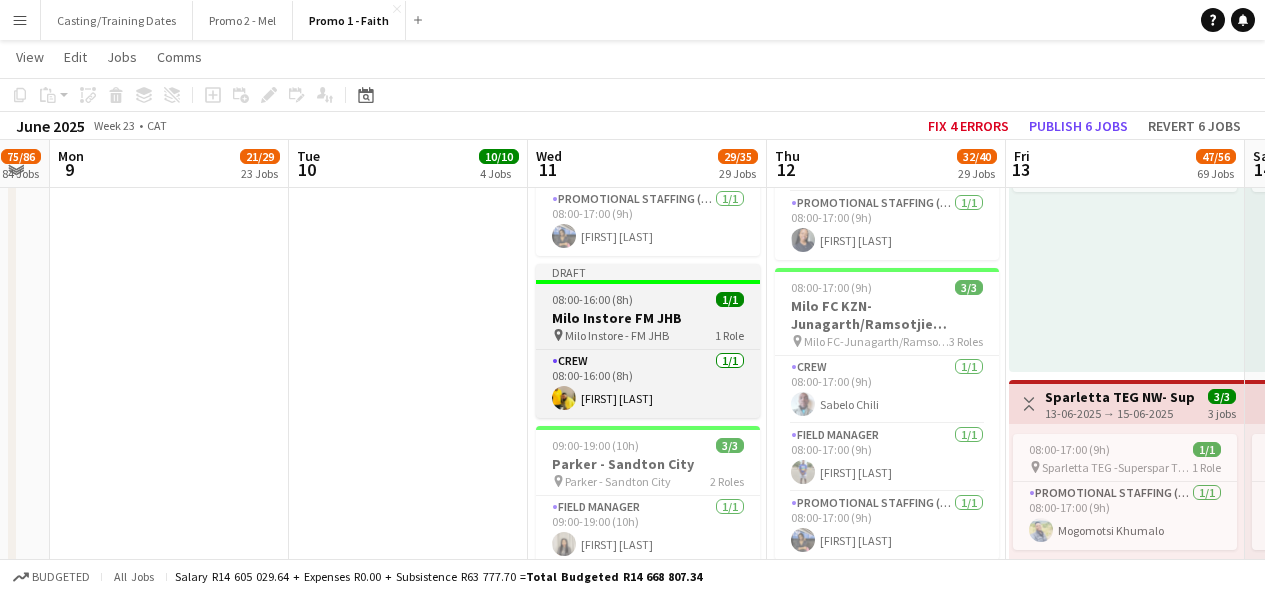 click on "Milo Instore FM JHB" at bounding box center (648, 318) 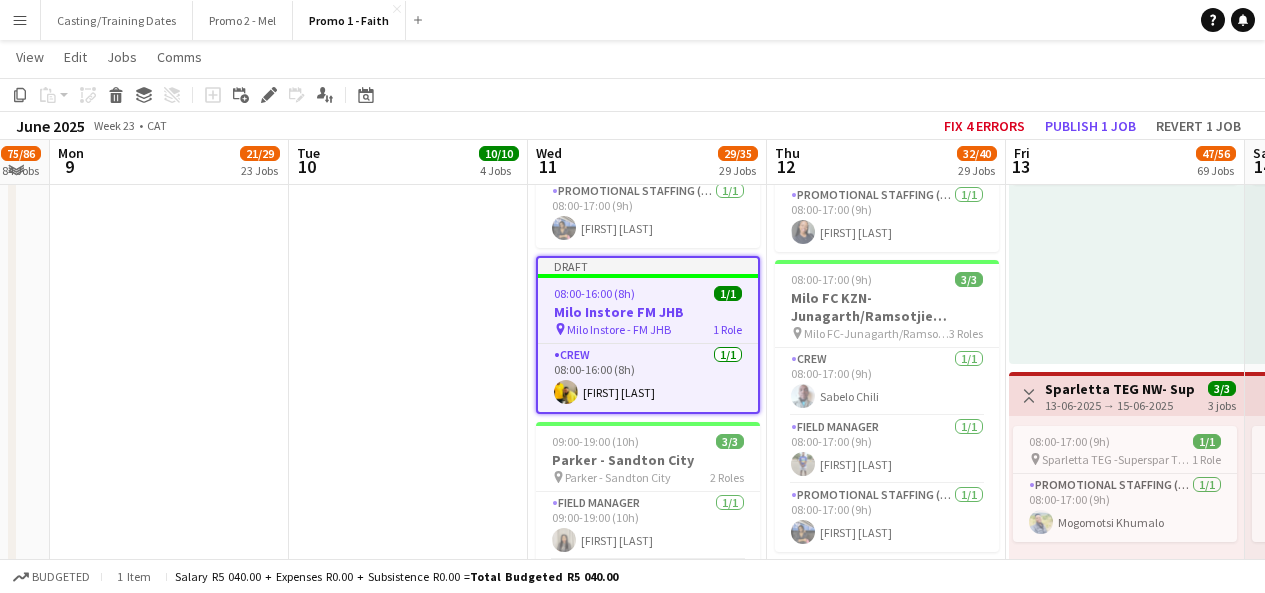 scroll, scrollTop: 9876, scrollLeft: 0, axis: vertical 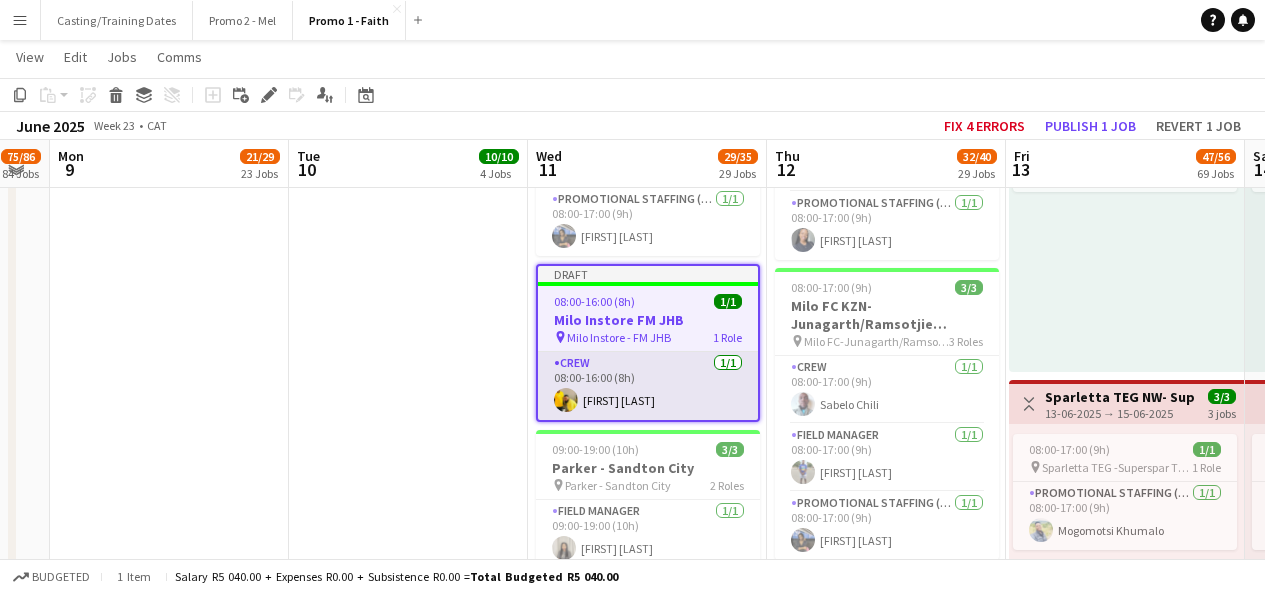 click on "Crew   1/1   08:00-16:00 (8h)
Nathan Pududu" at bounding box center [648, 386] 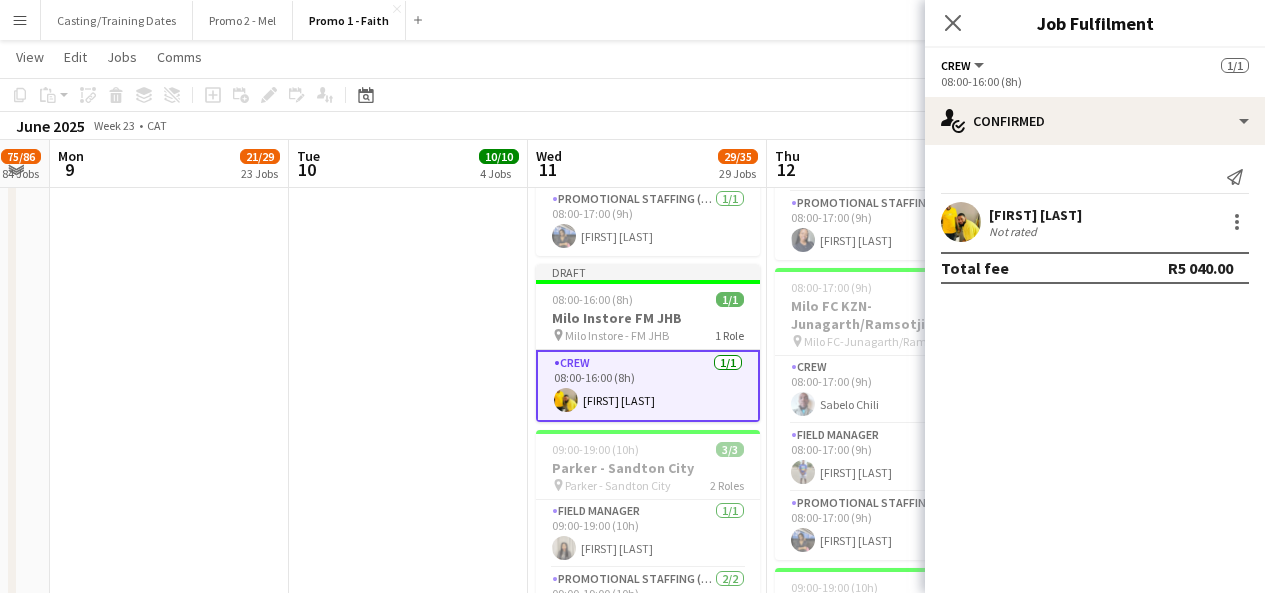 click on "08:00-16:00 (8h)" 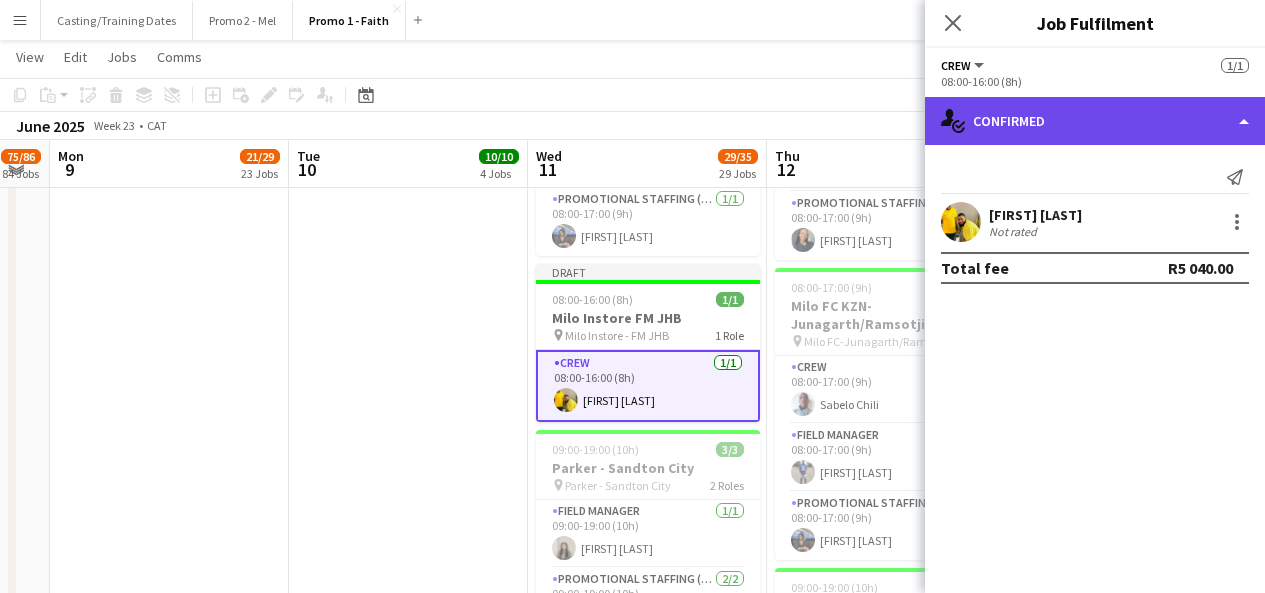 click on "single-neutral-actions-check-2
Confirmed" 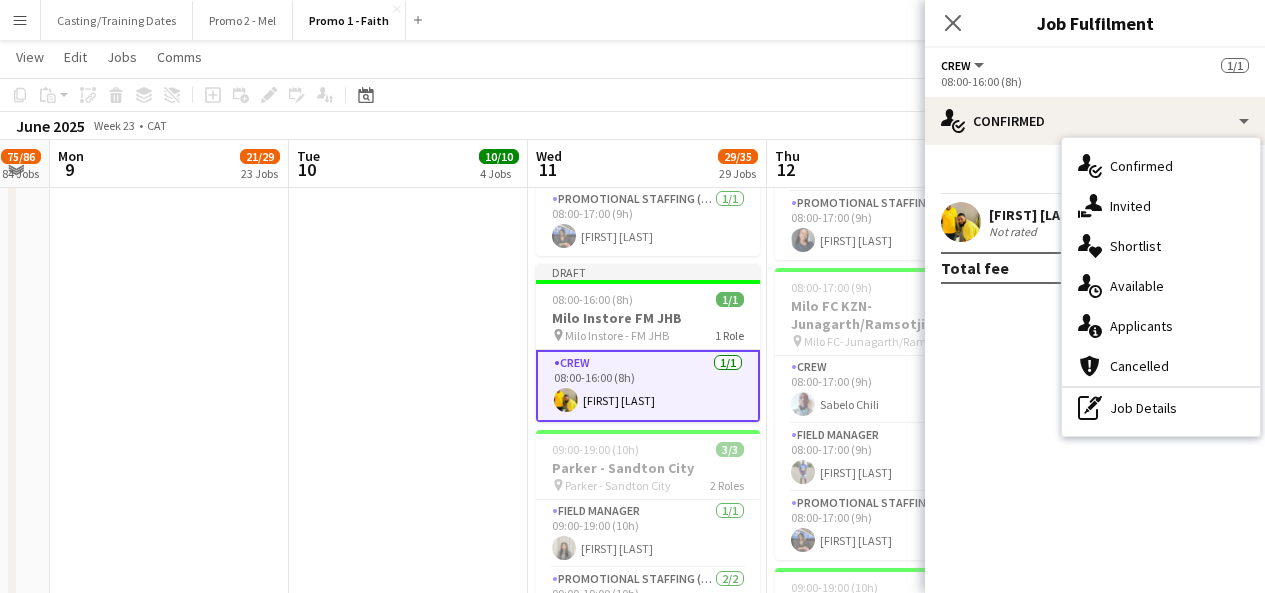 click on "08:00-16:00 (8h)" 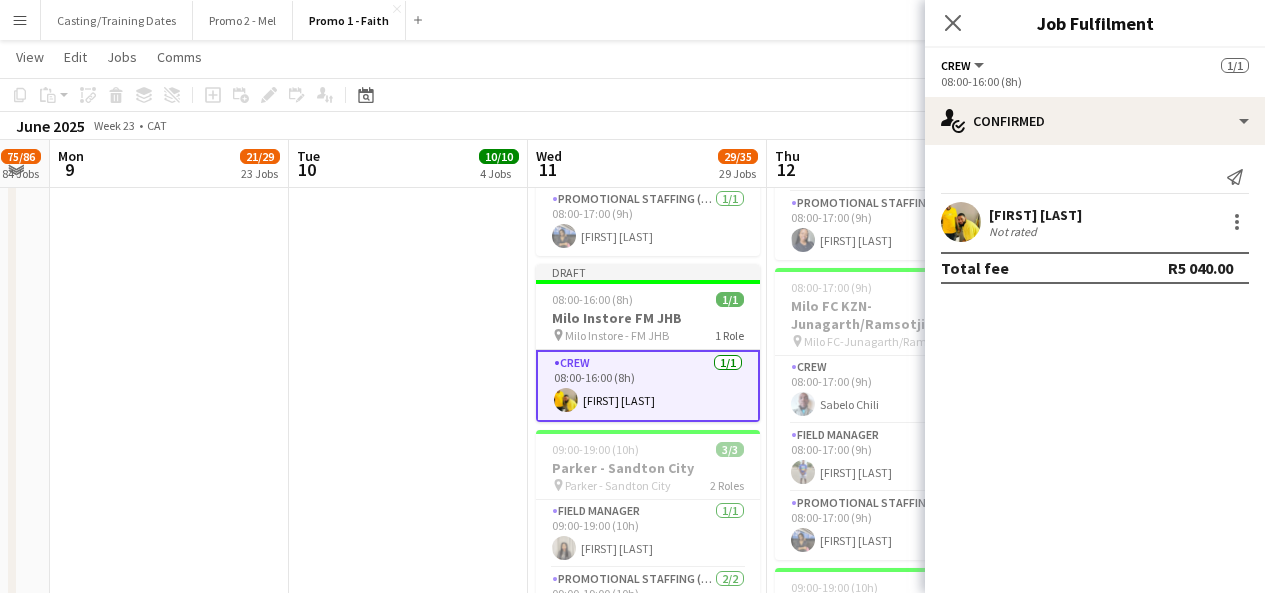 click on "Crew" 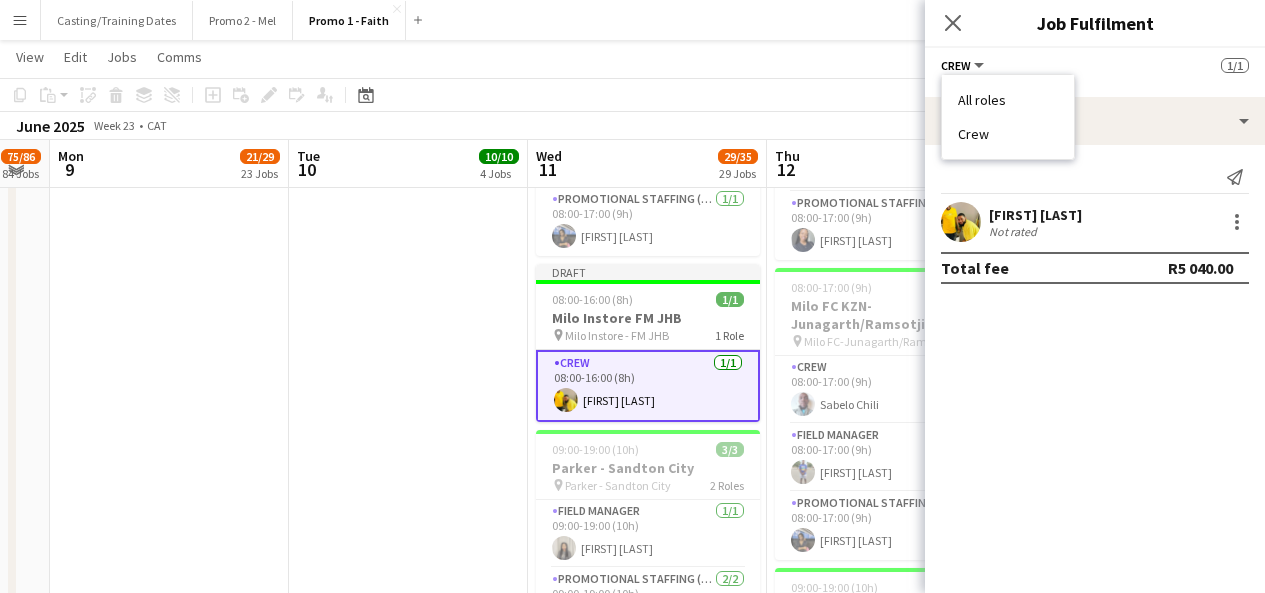 click on "08:00-16:00 (8h)" 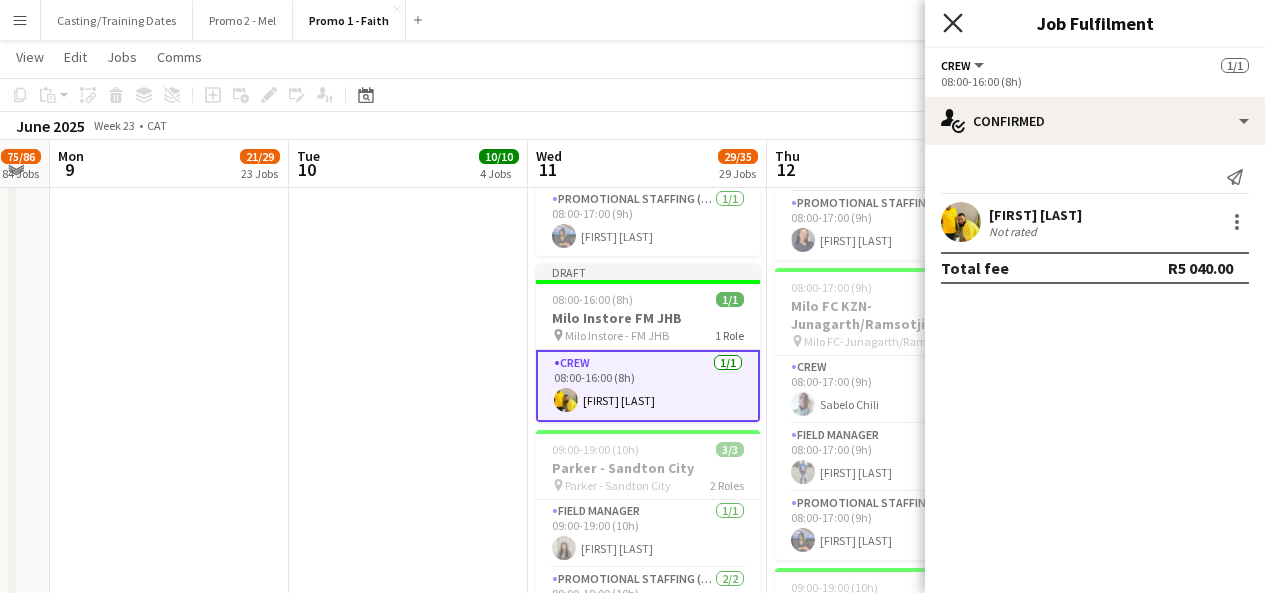 click 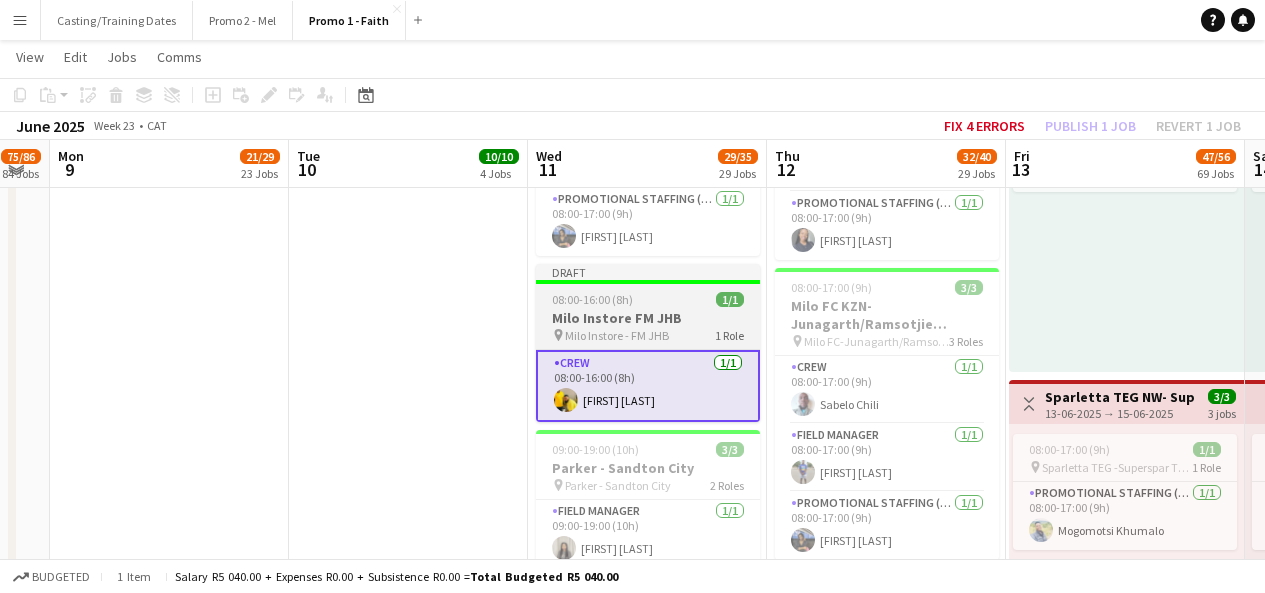click on "08:00-16:00 (8h)    1/1" at bounding box center [648, 299] 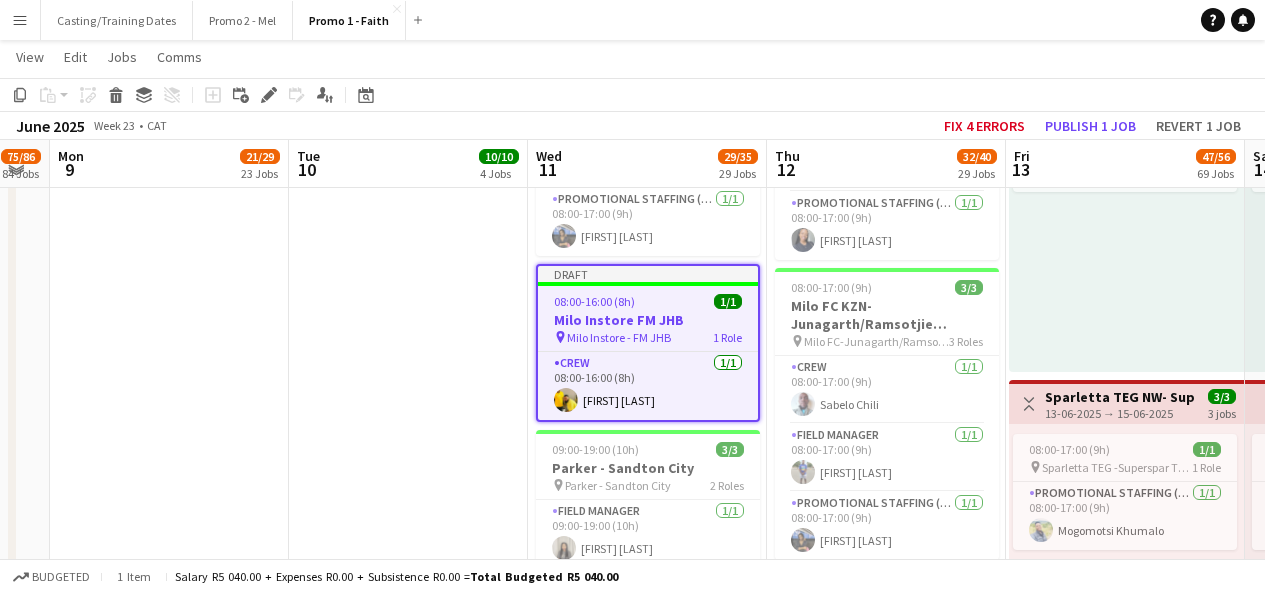 click on "Edit" 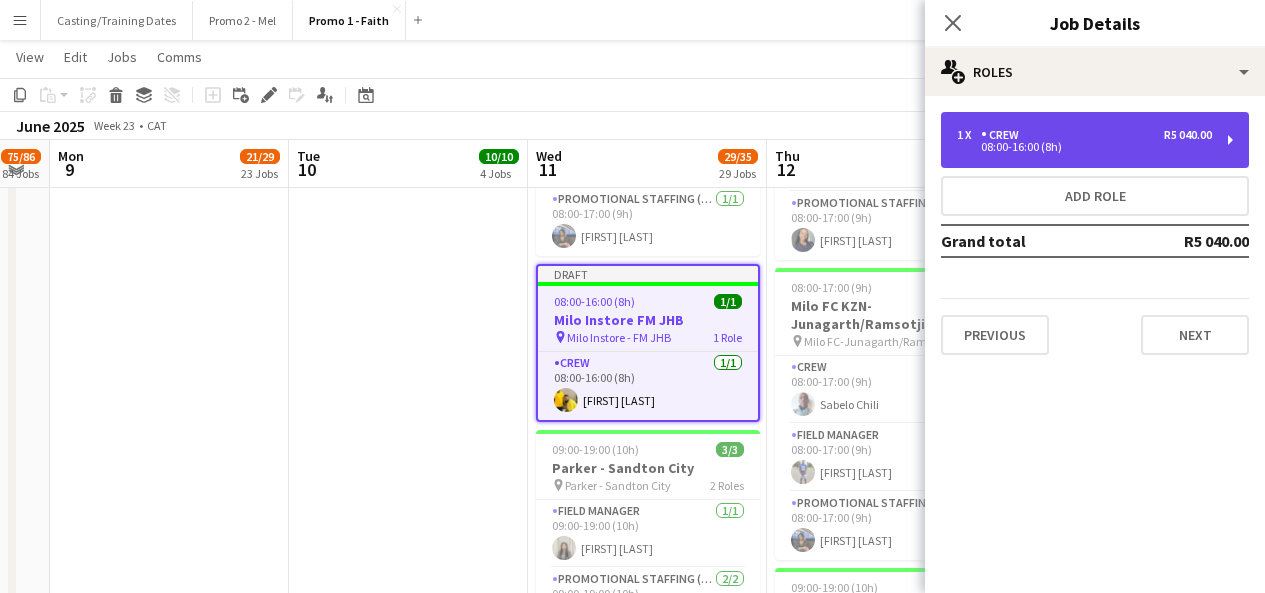 click on "08:00-16:00 (8h)" at bounding box center (1084, 147) 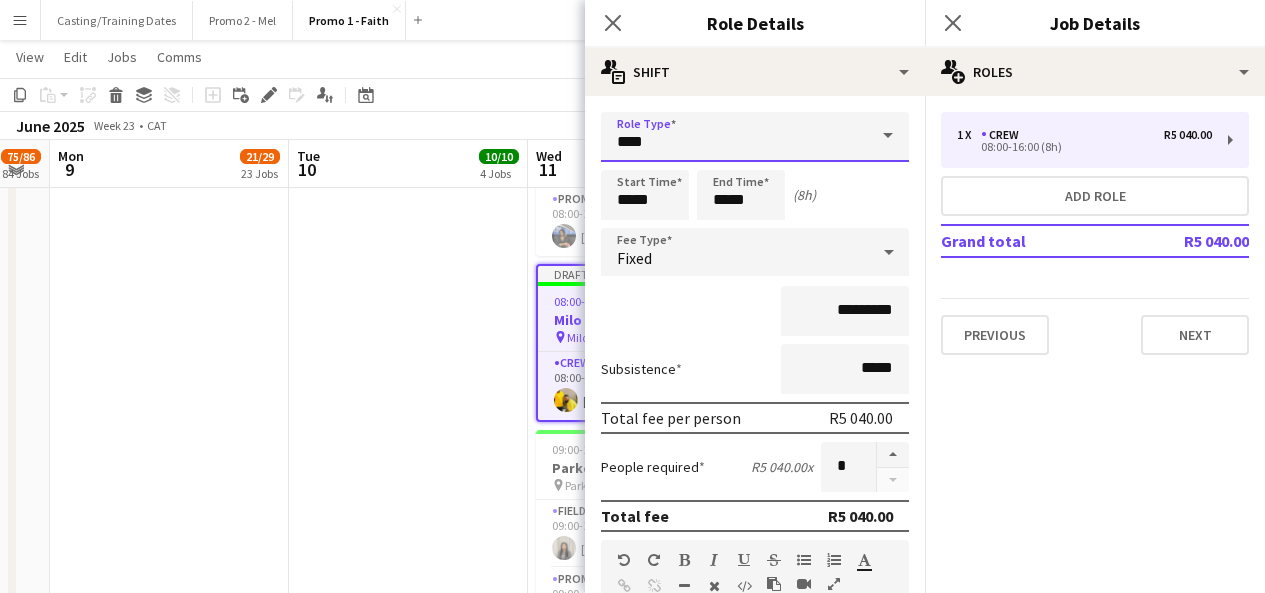 click on "****" at bounding box center (755, 137) 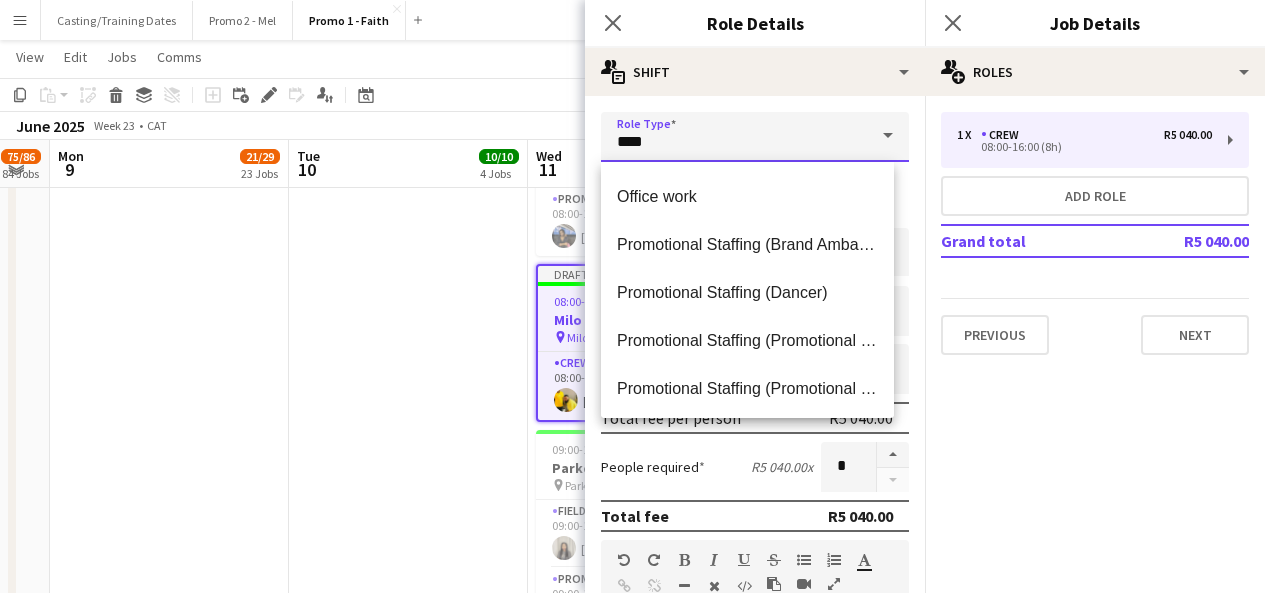 scroll, scrollTop: 384, scrollLeft: 0, axis: vertical 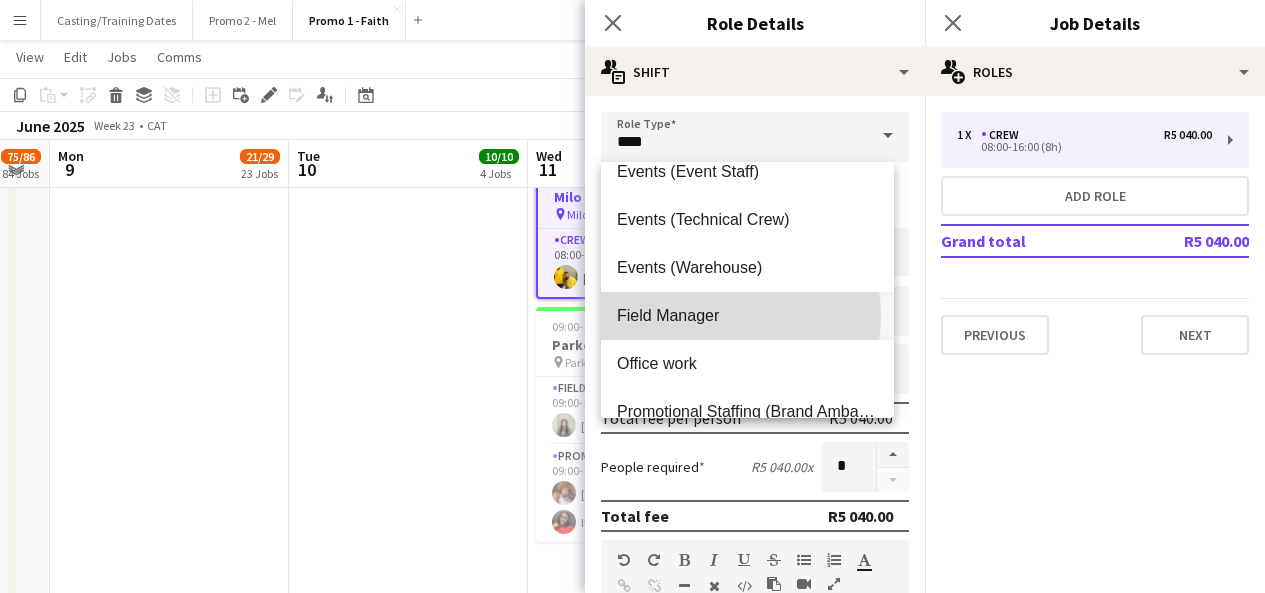 click on "Field Manager" at bounding box center [747, 315] 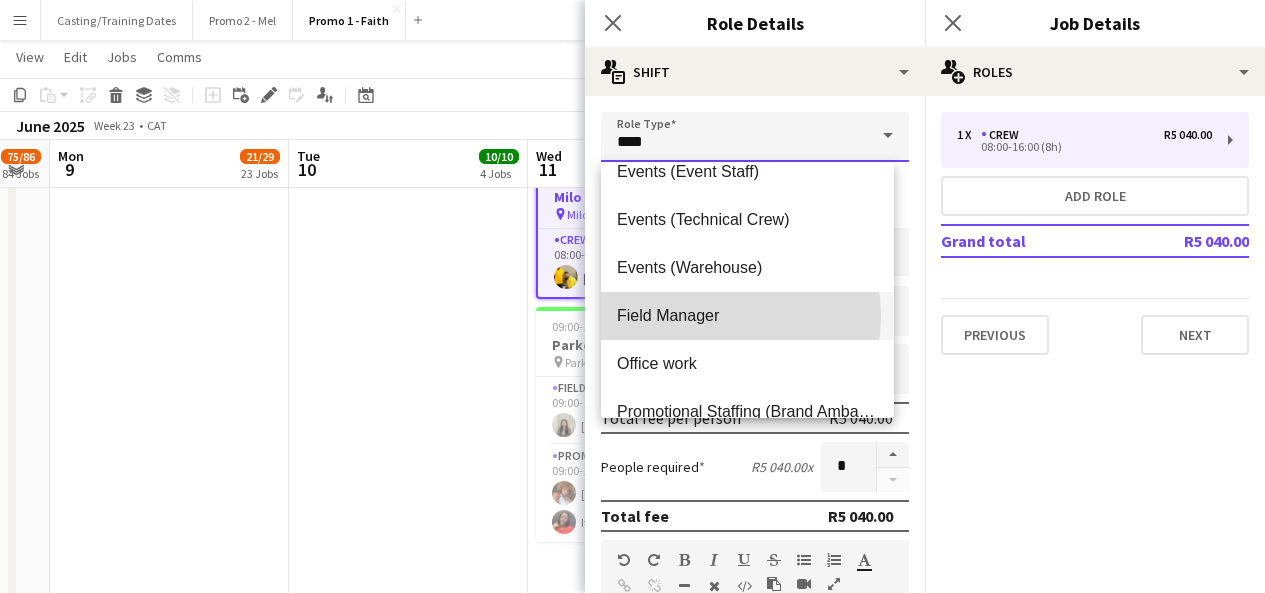 type on "**********" 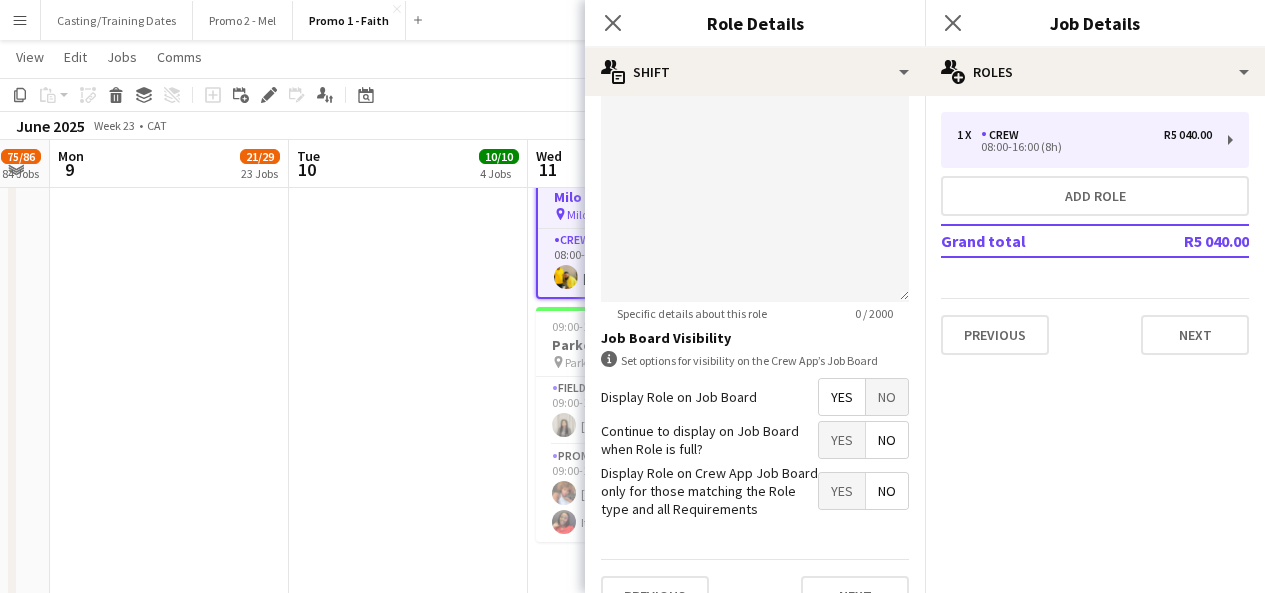 scroll, scrollTop: 605, scrollLeft: 0, axis: vertical 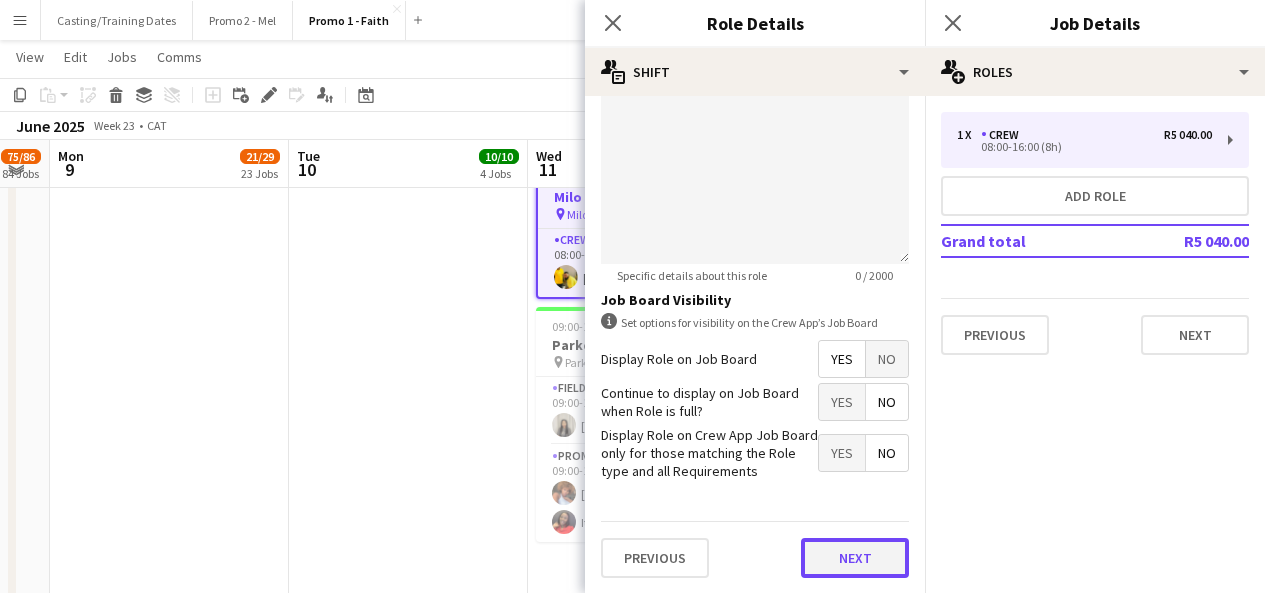 click on "Next" at bounding box center [855, 558] 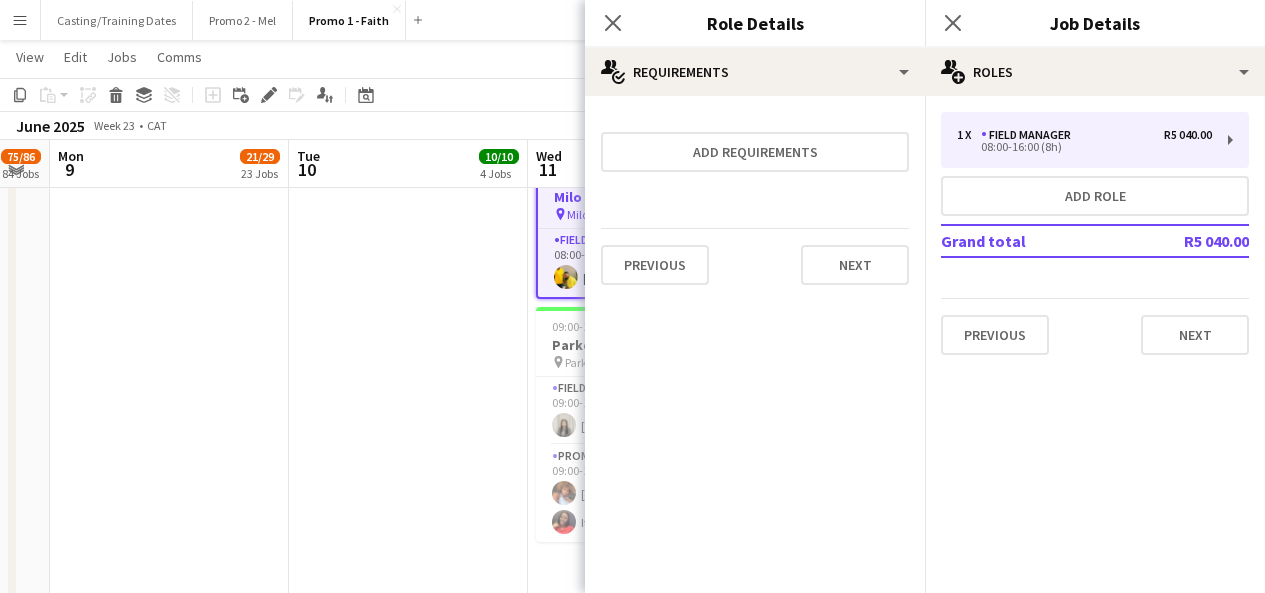 scroll, scrollTop: 0, scrollLeft: 0, axis: both 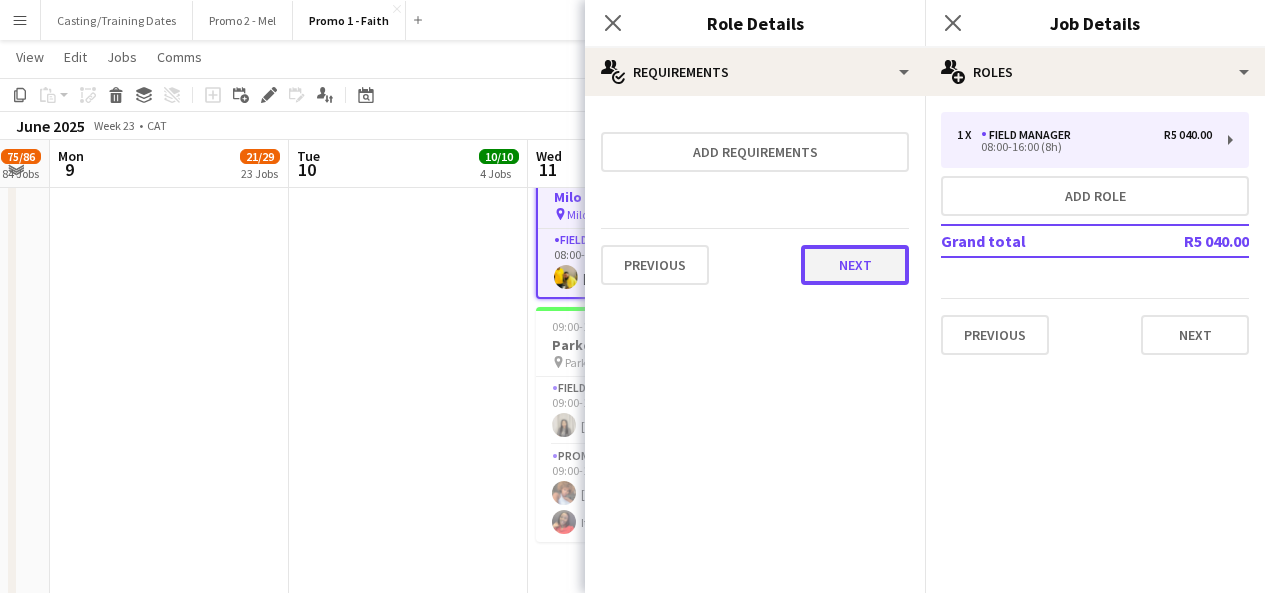 click on "Next" at bounding box center [855, 265] 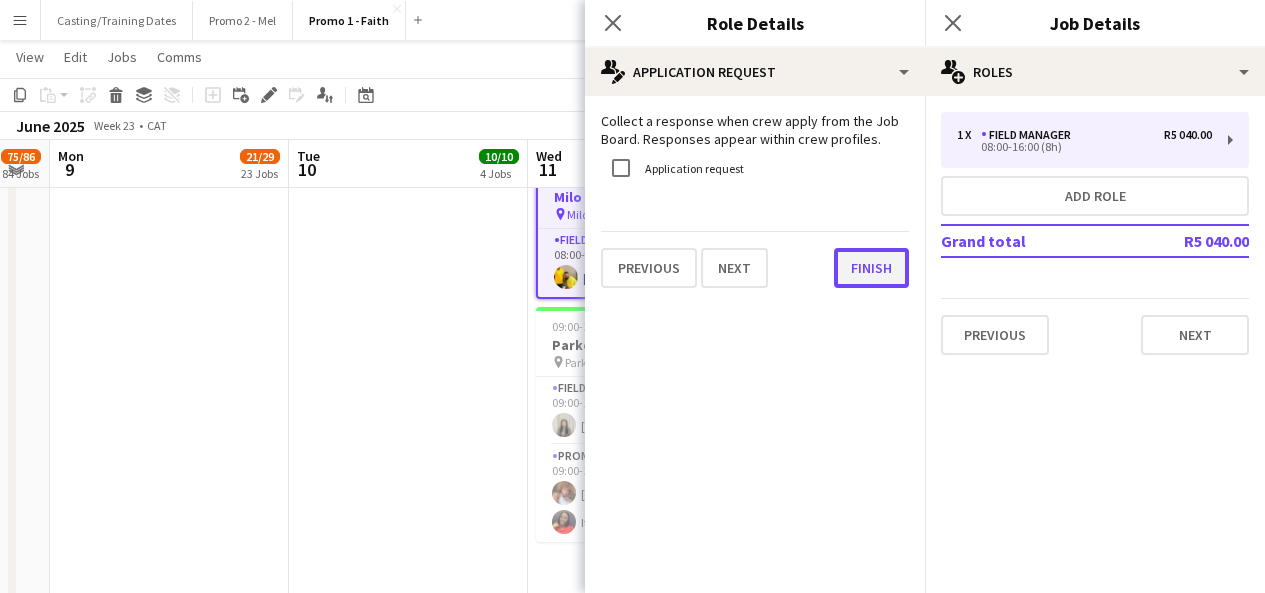 click on "Finish" at bounding box center (871, 268) 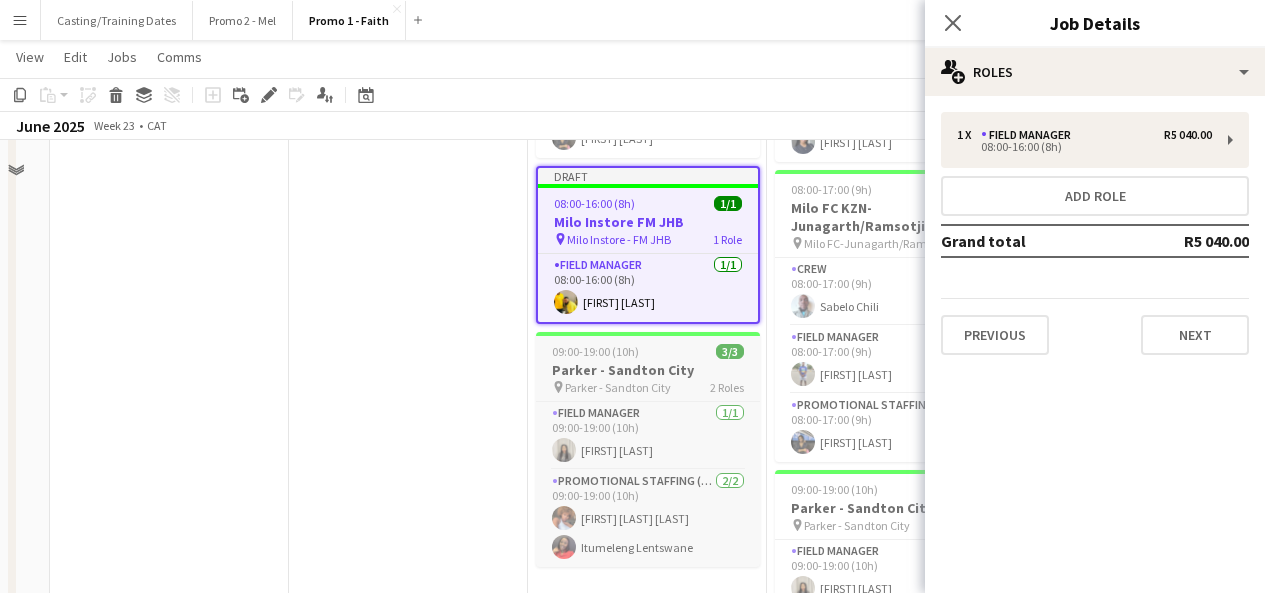 scroll, scrollTop: 9880, scrollLeft: 0, axis: vertical 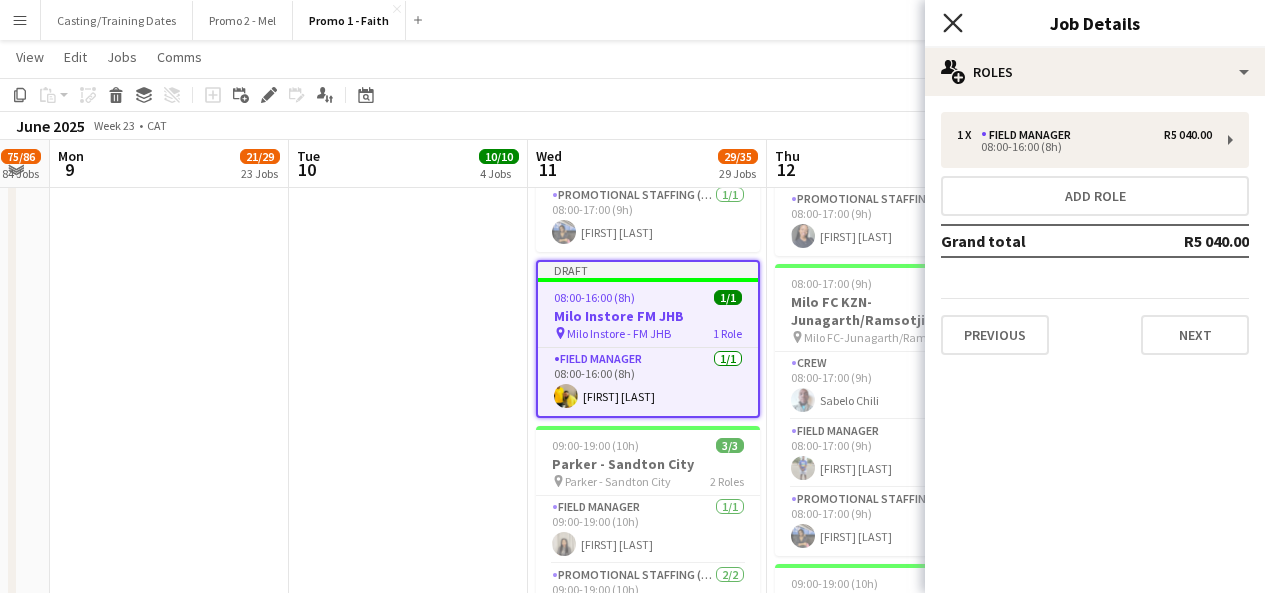 click on "Close pop-in" 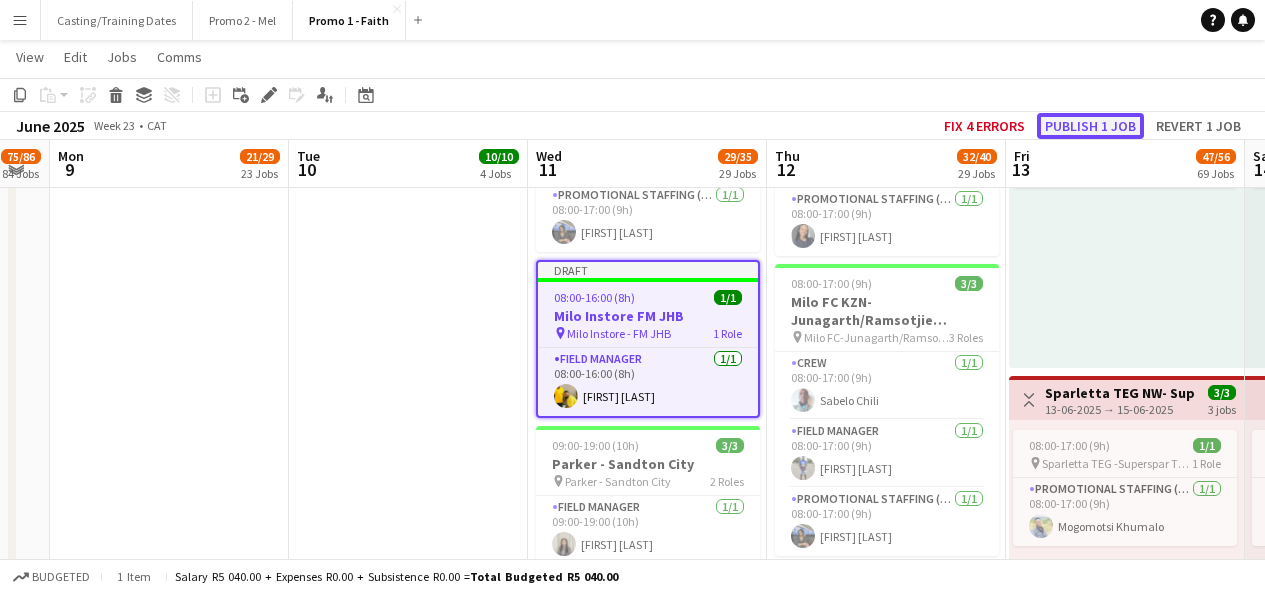 click on "Publish 1 job" 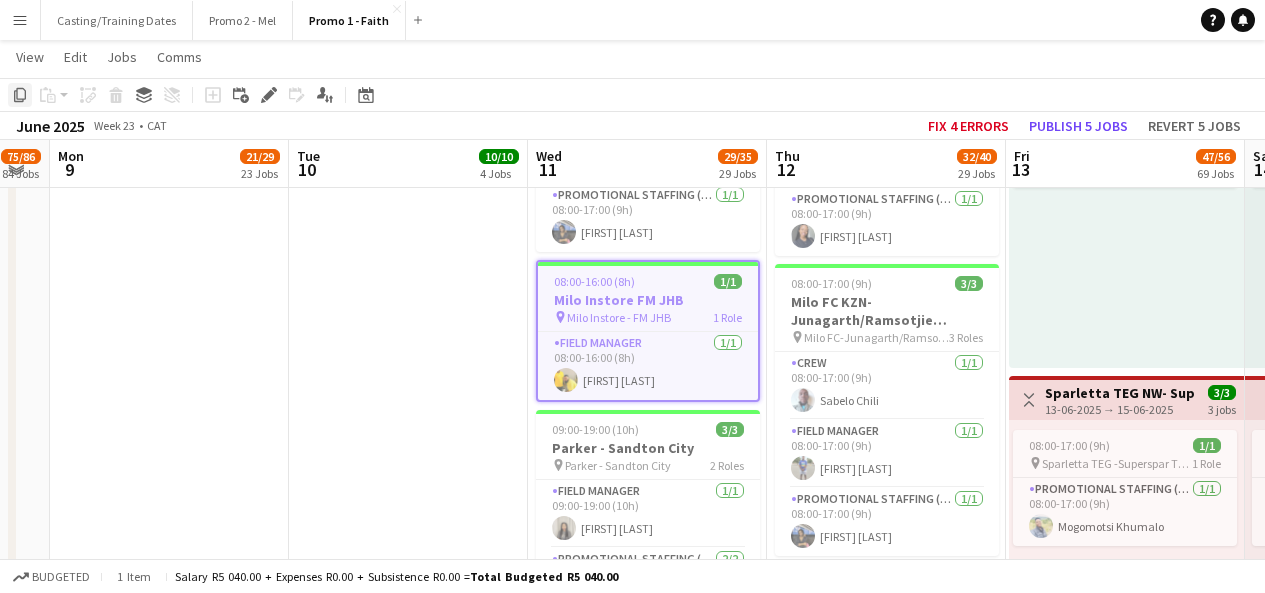 drag, startPoint x: 674, startPoint y: 325, endPoint x: 24, endPoint y: 94, distance: 689.8268 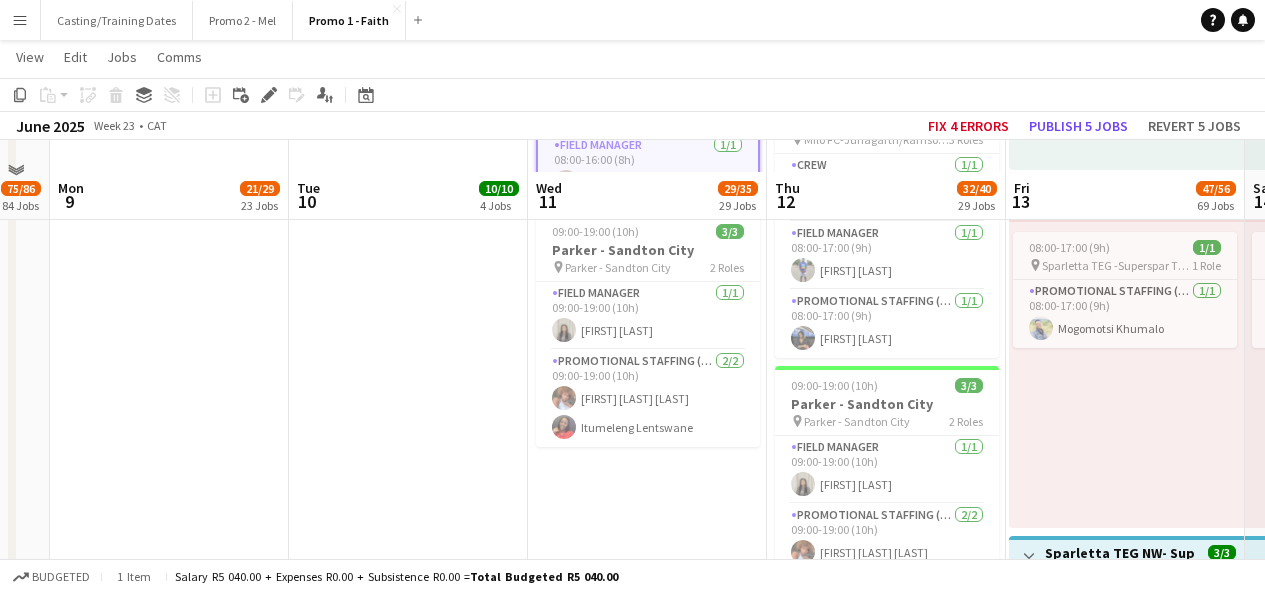 scroll, scrollTop: 10110, scrollLeft: 0, axis: vertical 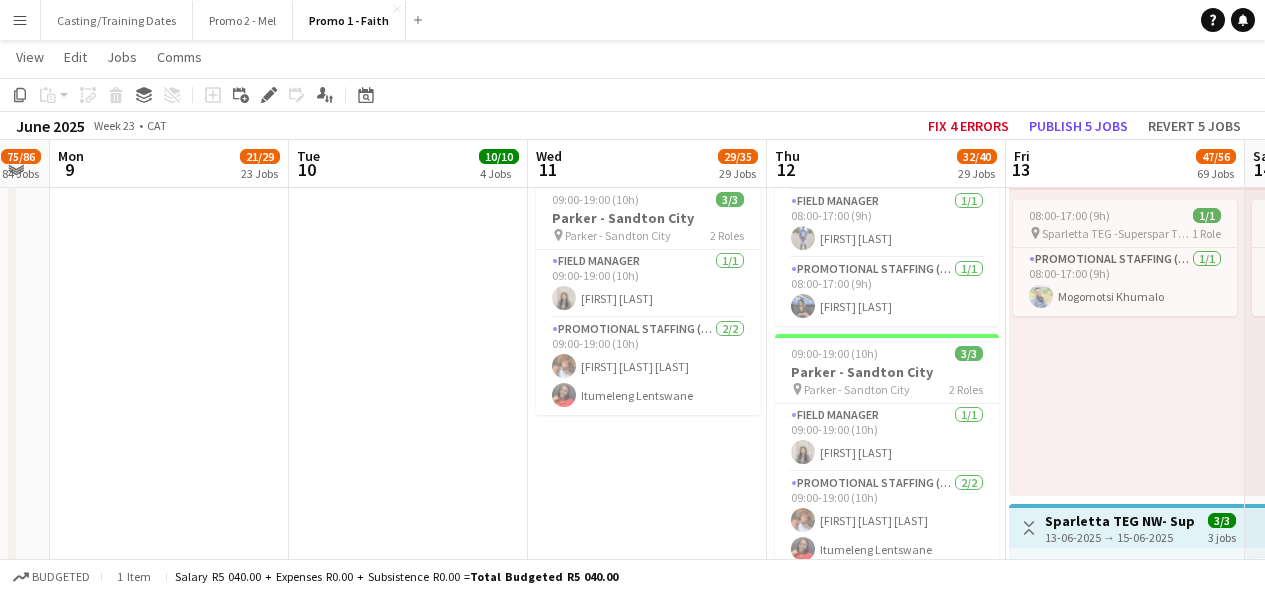click on "08:00-18:00 (10h)    1/1
pin
Ingrams Mall- Tembisa Mall   1 Role   Promotional Staffing (Brand Ambassadors)   1/1   08:00-18:00 (10h)
Siyamthanda Faku
Toggle View
Nescafe WC- Checkers Somerset West   11-06-2025 → 15-06-2025   5/5   5 jobs      08:00-17:00 (9h)    1/1
pin
Nescafe WC - Checkers Somerset West    1 Role   Promotional Staffing (Brand Ambassadors)   1/1   08:00-17:00 (9h)
Onako Xasapi
Toggle View
Nescafe WC- Checkers Stellebosch  11-06-2025 → 15-06-2025   5/5   5 jobs      08:00-17:00 (9h)    1/1
pin
Nescafe WC - Checkers Stellebosch   1 Role   Promotional Staffing (Brand Ambassadors)   1/1   08:00-17:00 (9h)
Siyamthanda Mgoqi
Toggle View
Nescafe WC-PNP Family Parow  11-06-2025 → 15-06-2025   5/5   5 jobs      08:00-17:00 (9h)    1/1
pin
Nescafe WC - PNP Family Parow   1 Role   1/1" at bounding box center (647, 22820) 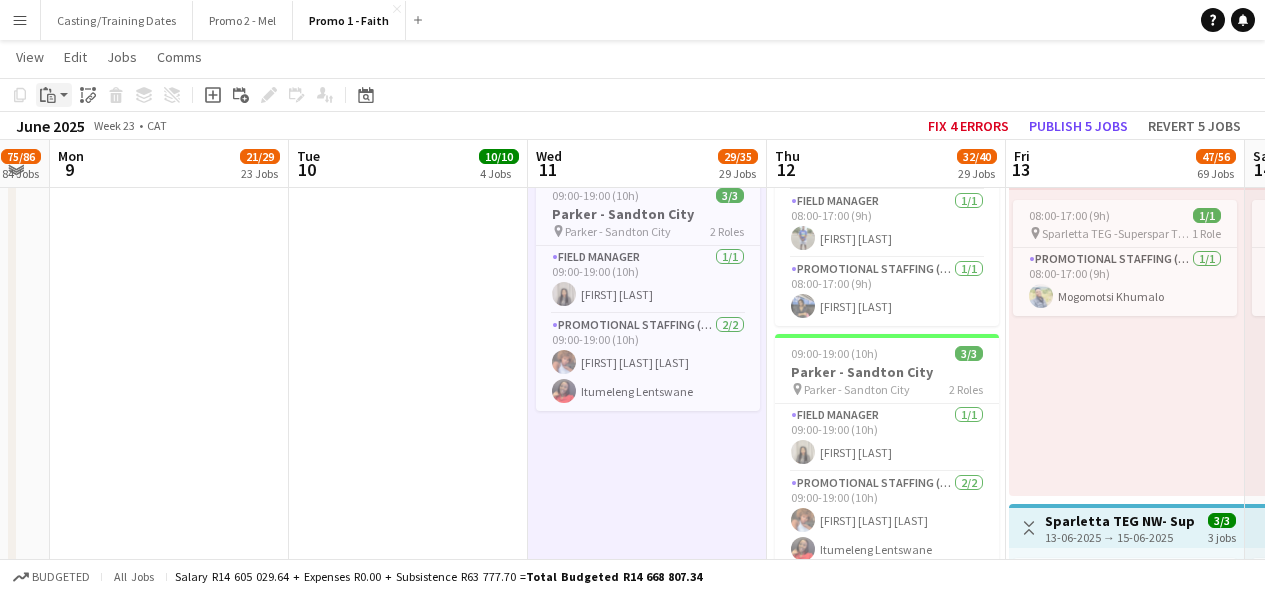 click on "Paste" at bounding box center [54, 95] 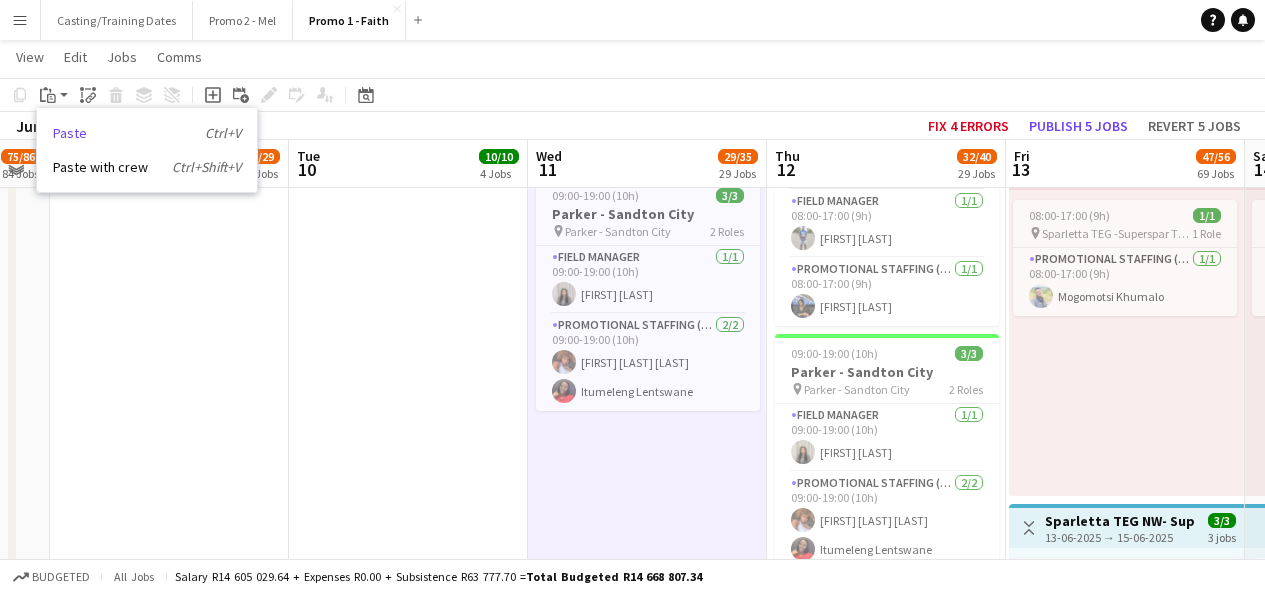 click on "Paste   Ctrl+V" at bounding box center [147, 133] 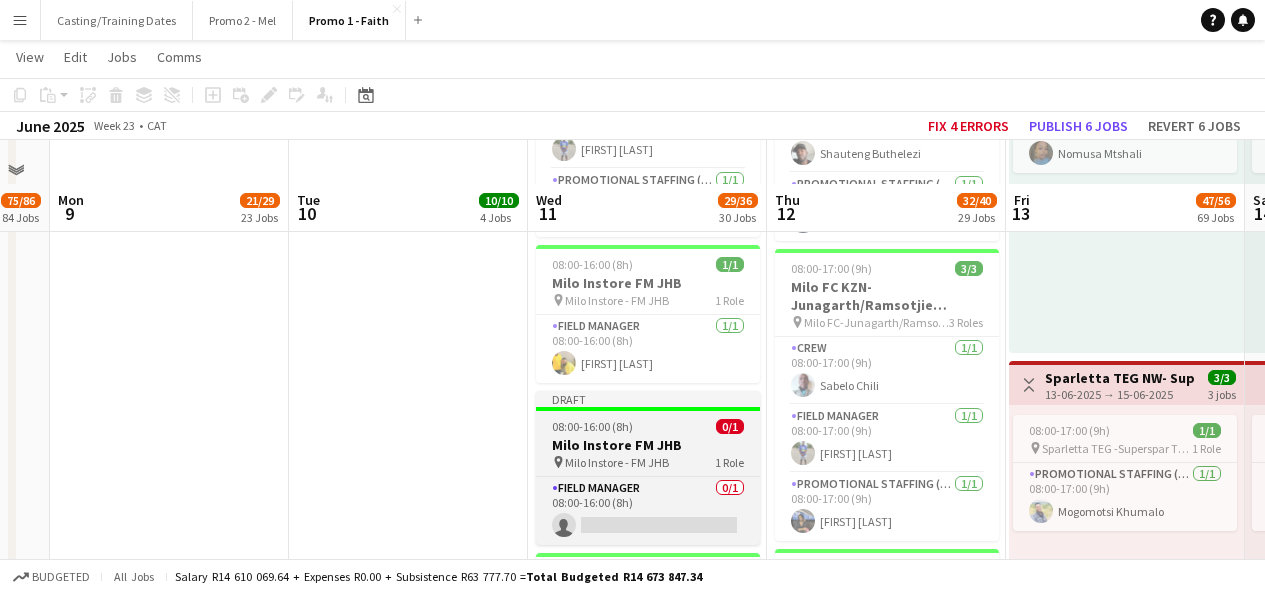 scroll, scrollTop: 9939, scrollLeft: 0, axis: vertical 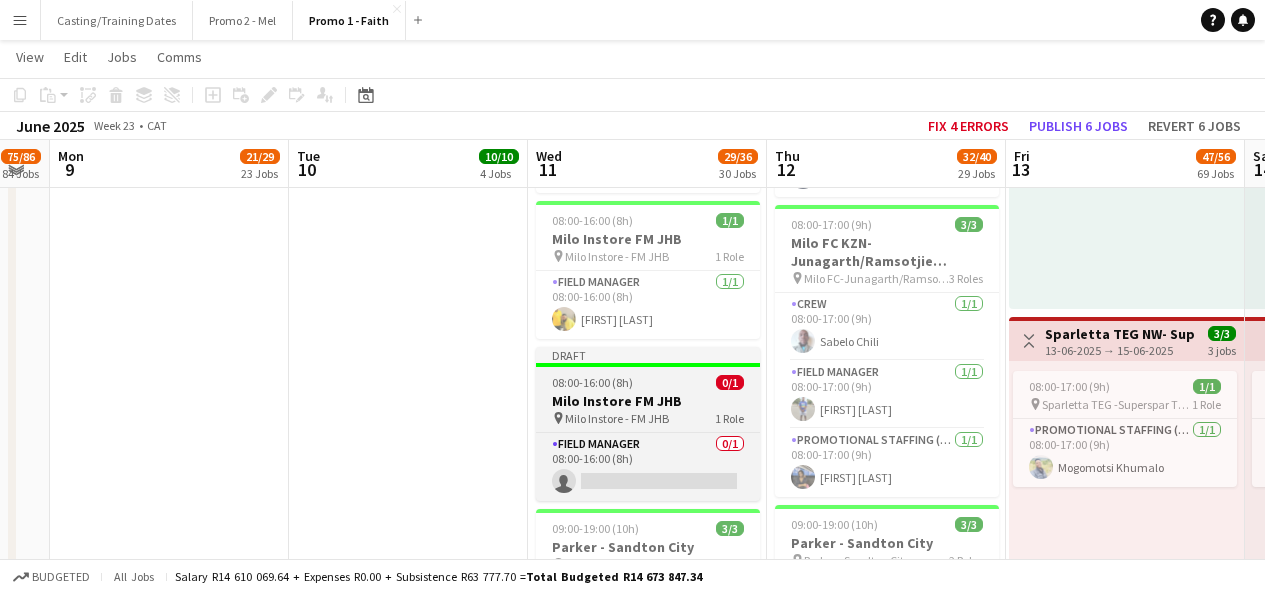 click on "Milo Instore FM JHB" at bounding box center (648, 401) 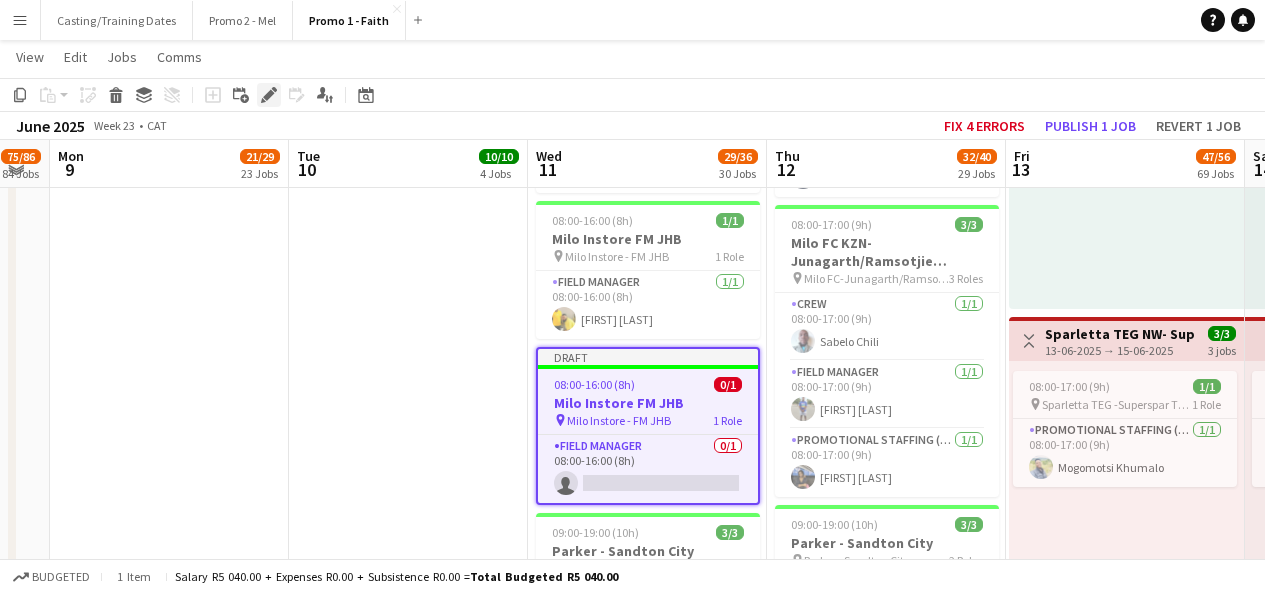 click 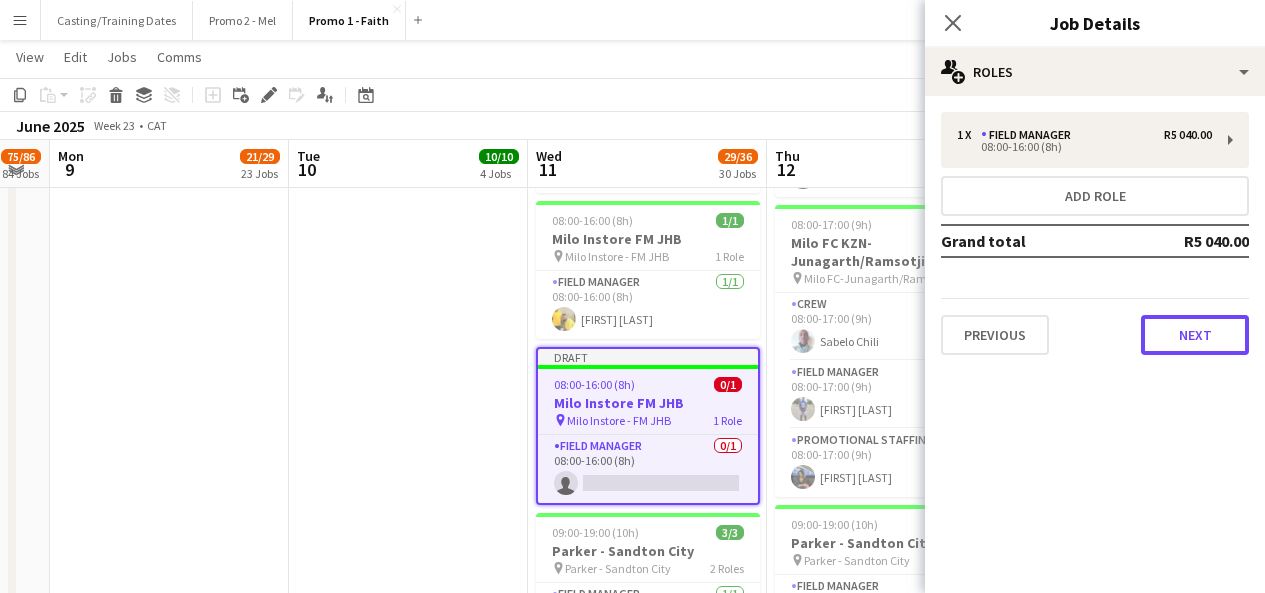 click on "Next" at bounding box center (1195, 335) 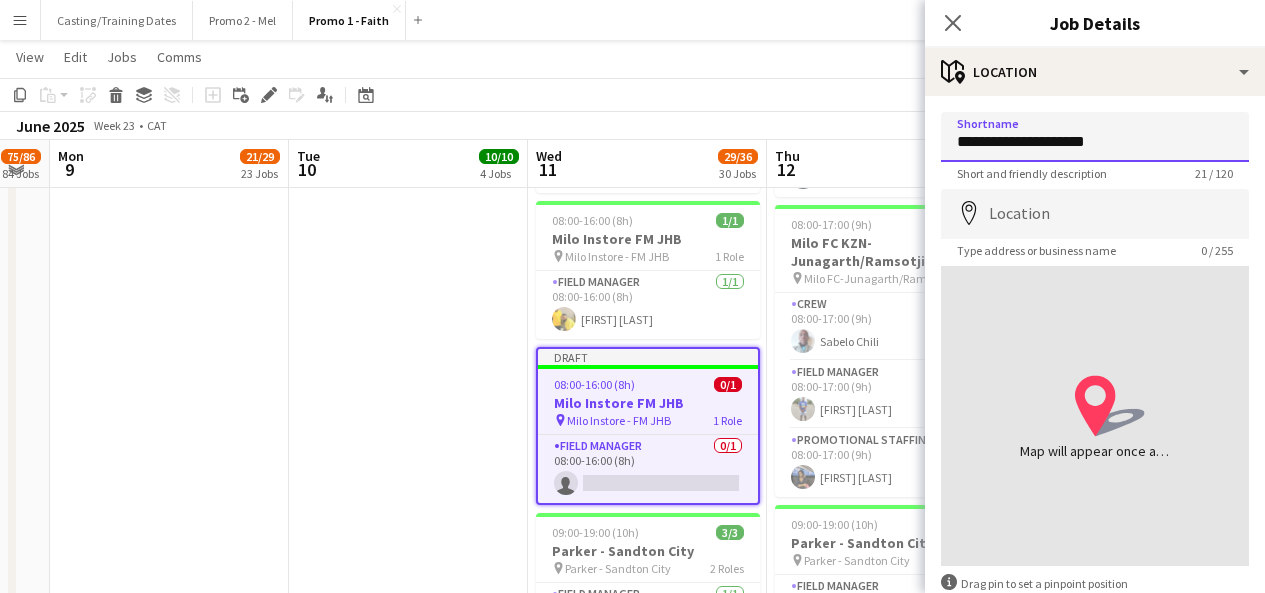 drag, startPoint x: 1102, startPoint y: 143, endPoint x: 1070, endPoint y: 140, distance: 32.140316 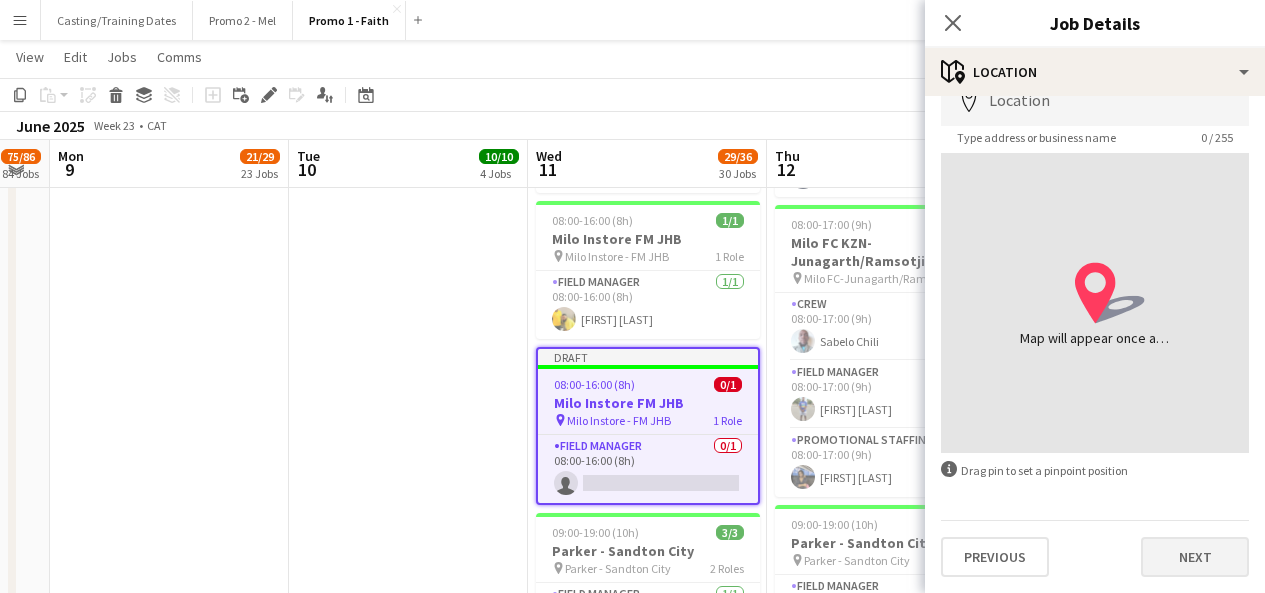 type on "**********" 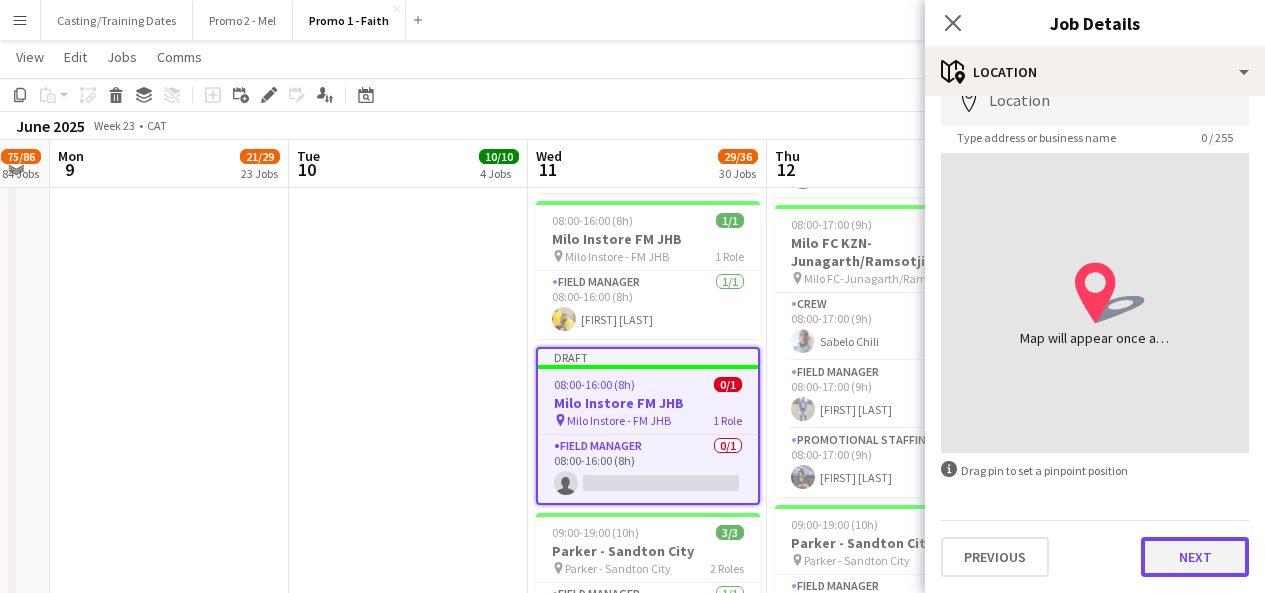 click on "Next" at bounding box center (1195, 557) 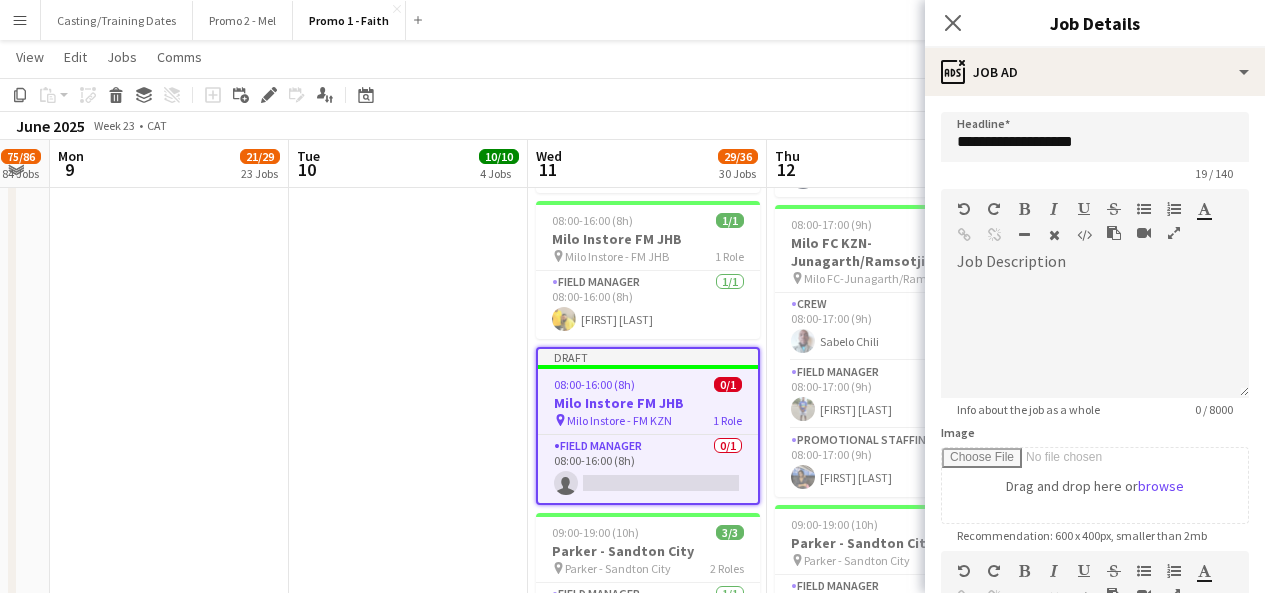 scroll, scrollTop: 0, scrollLeft: 0, axis: both 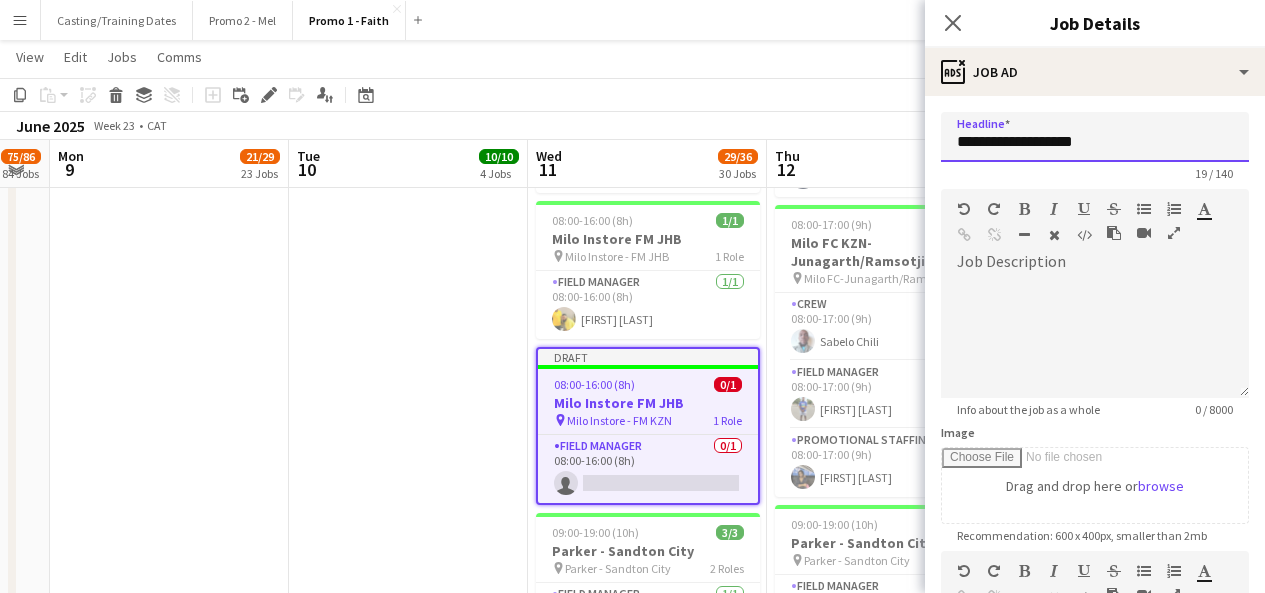 click on "**********" at bounding box center (1095, 137) 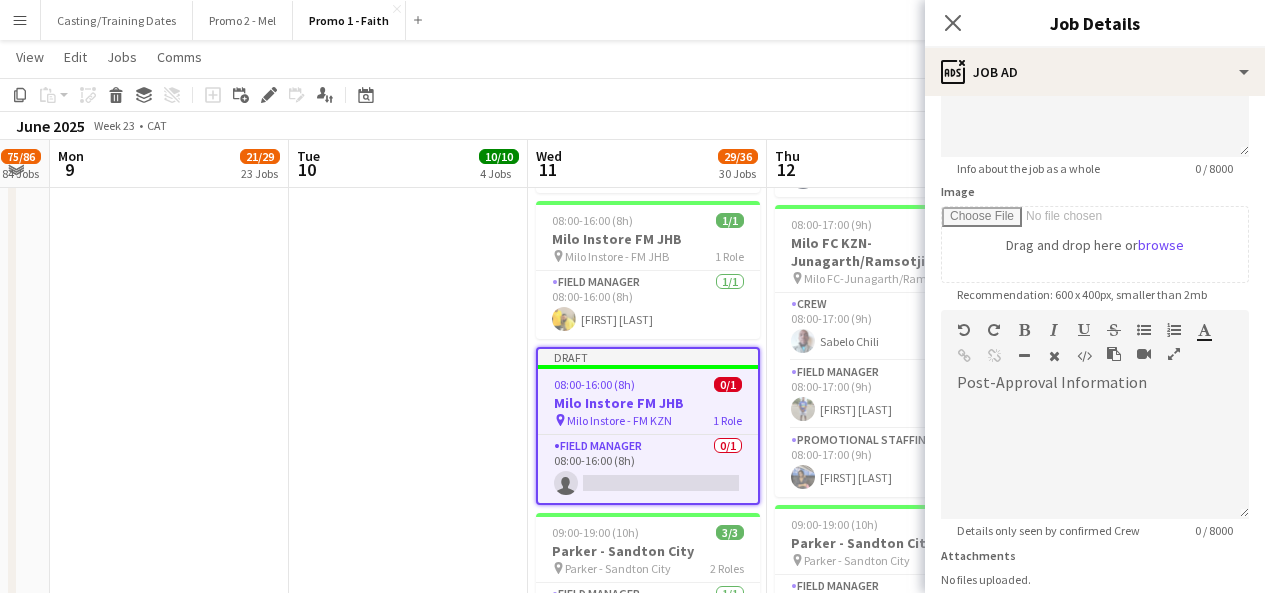 scroll, scrollTop: 395, scrollLeft: 0, axis: vertical 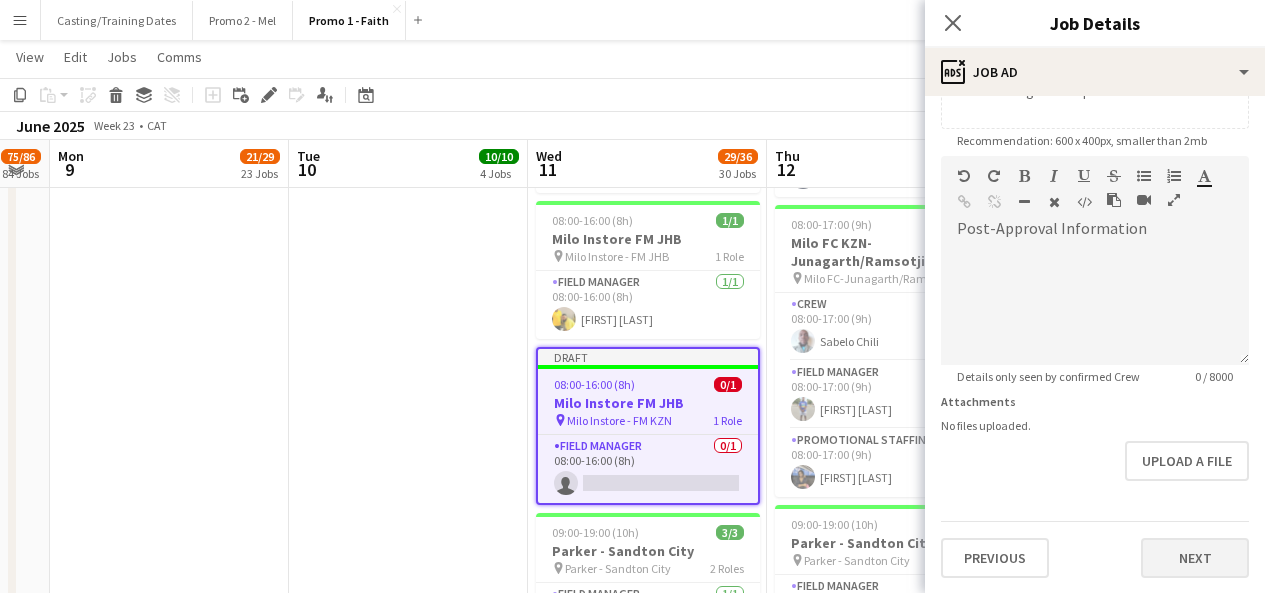 type on "**********" 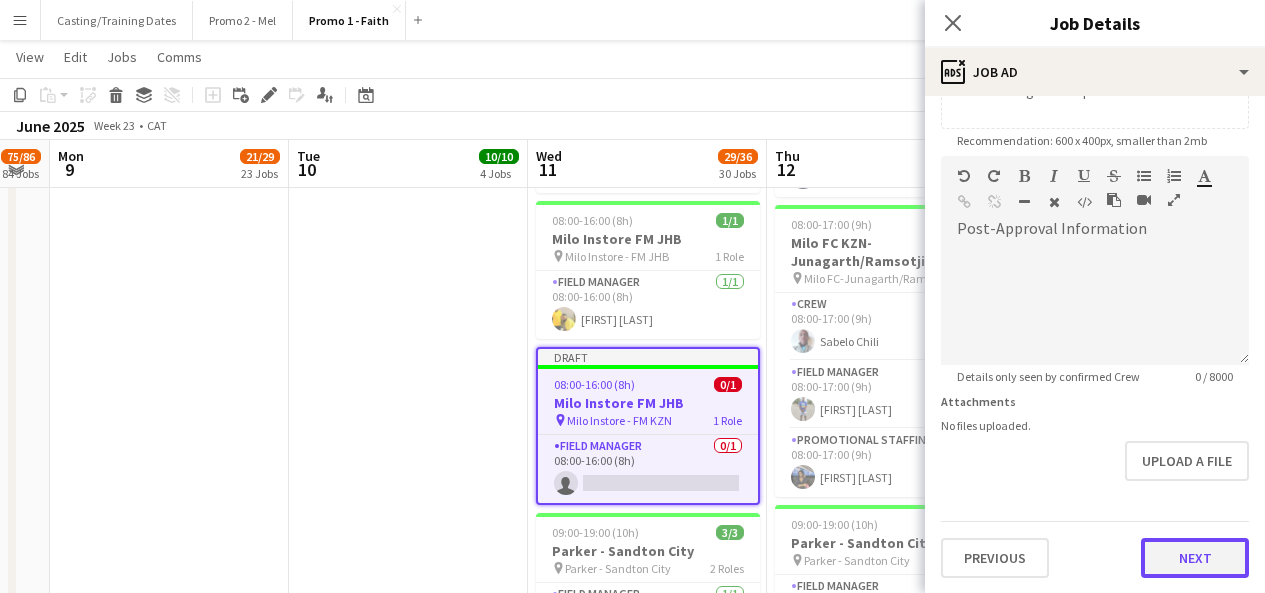 click on "Next" at bounding box center (1195, 558) 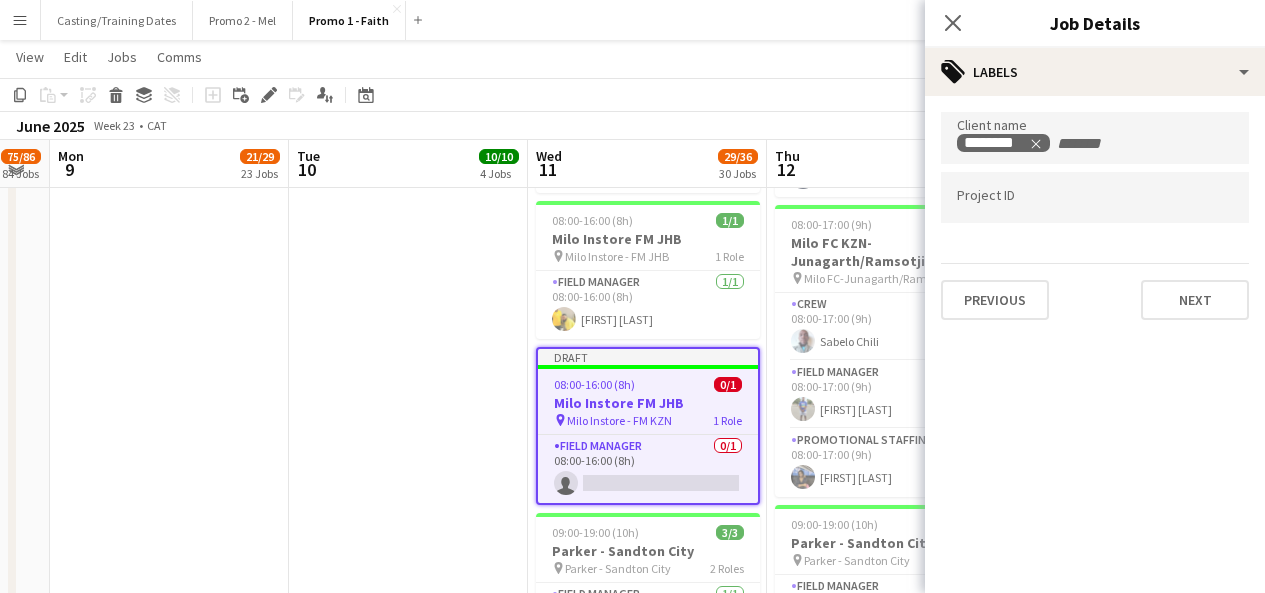 scroll, scrollTop: 0, scrollLeft: 0, axis: both 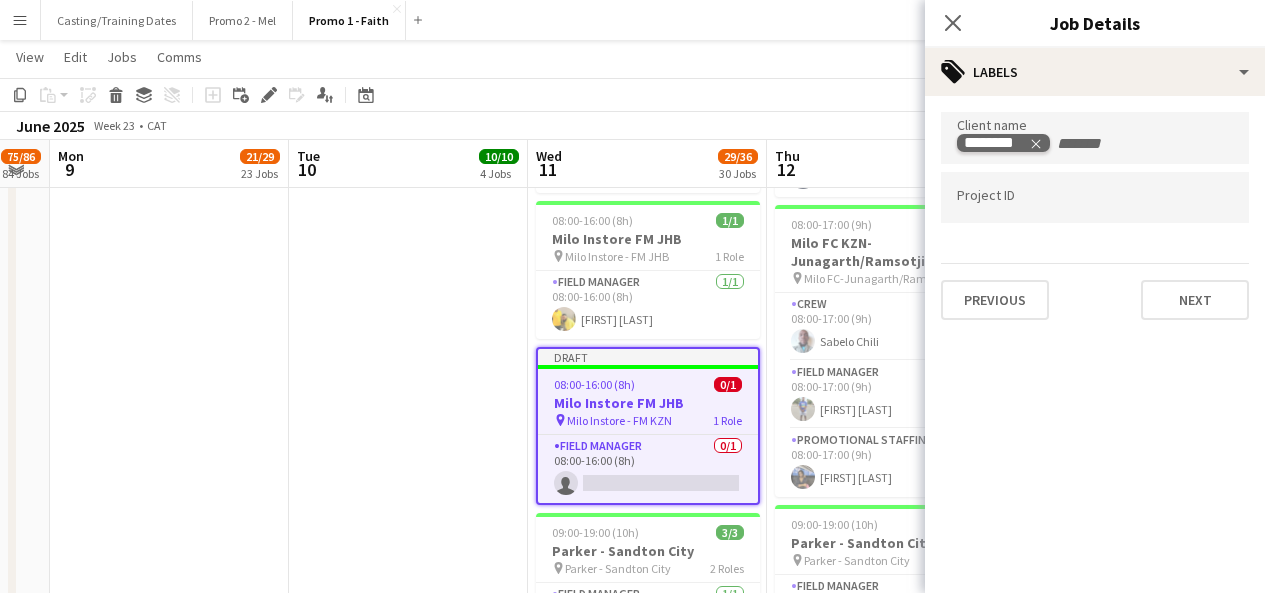 click 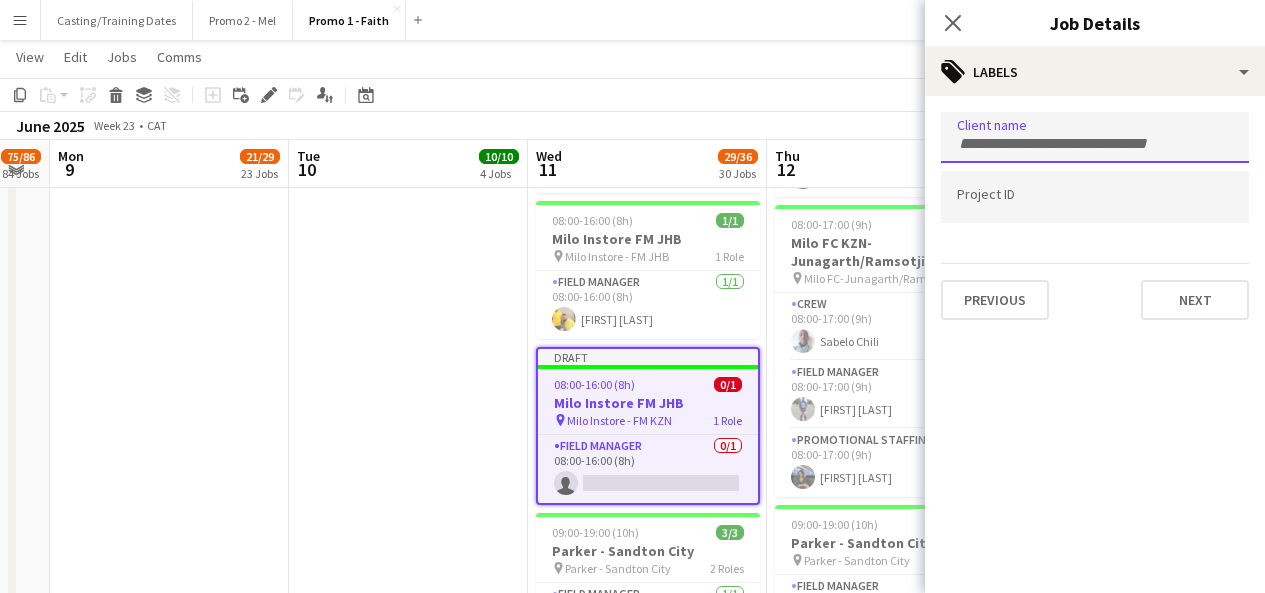 click at bounding box center [1095, 144] 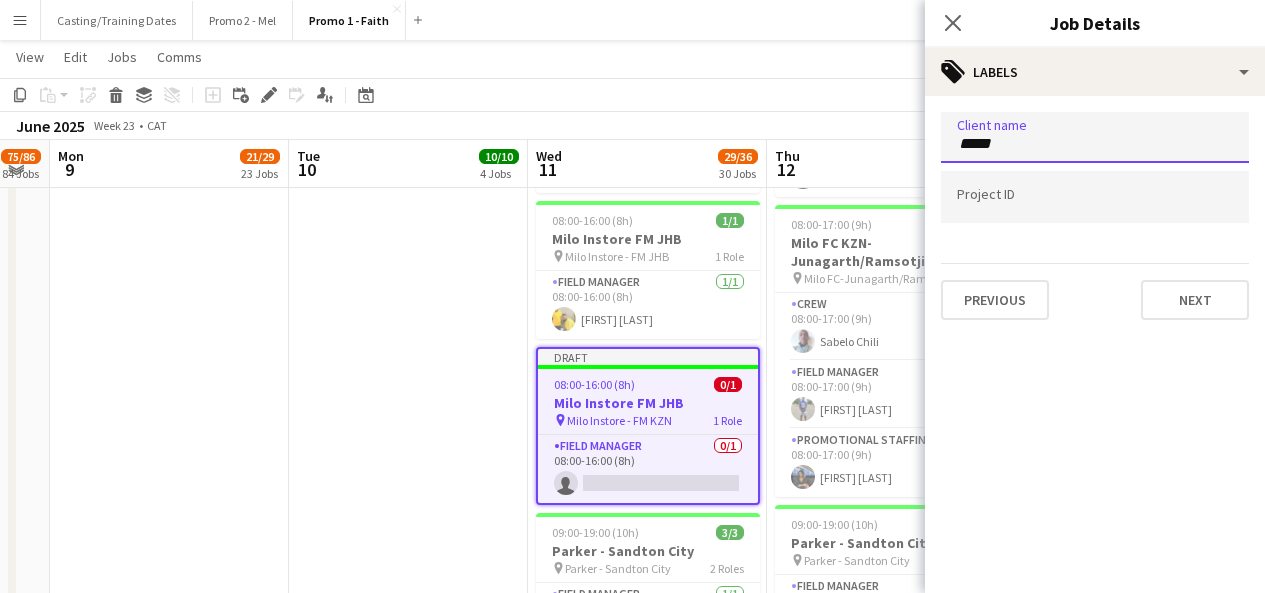 click on "*****" at bounding box center [1095, 144] 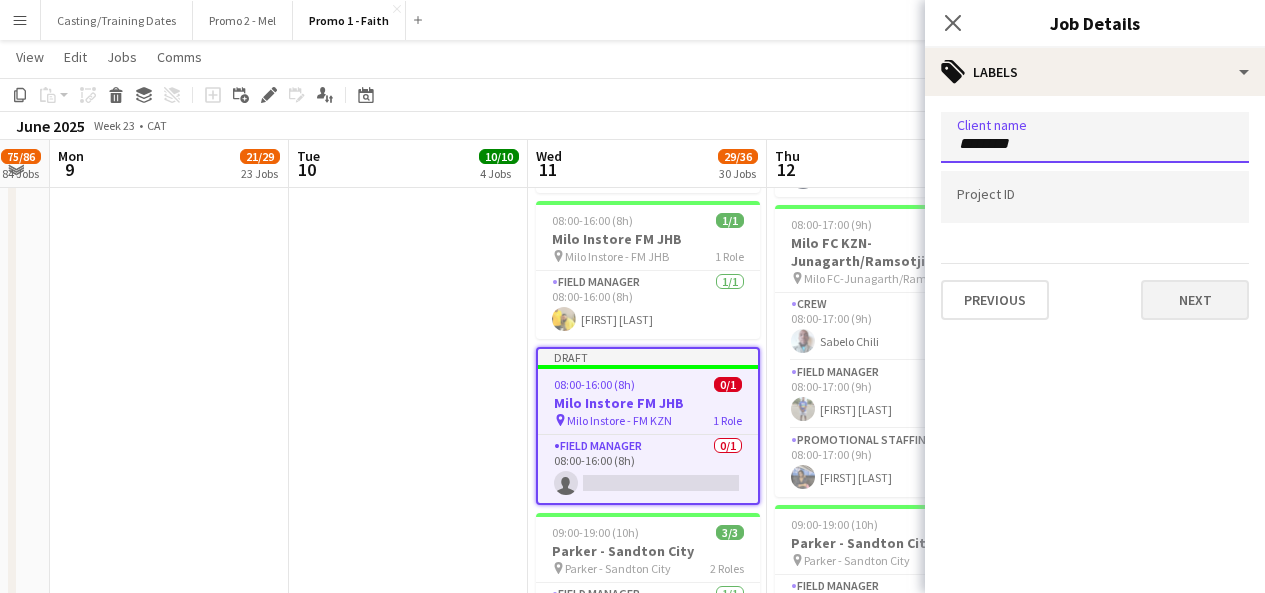 type on "********" 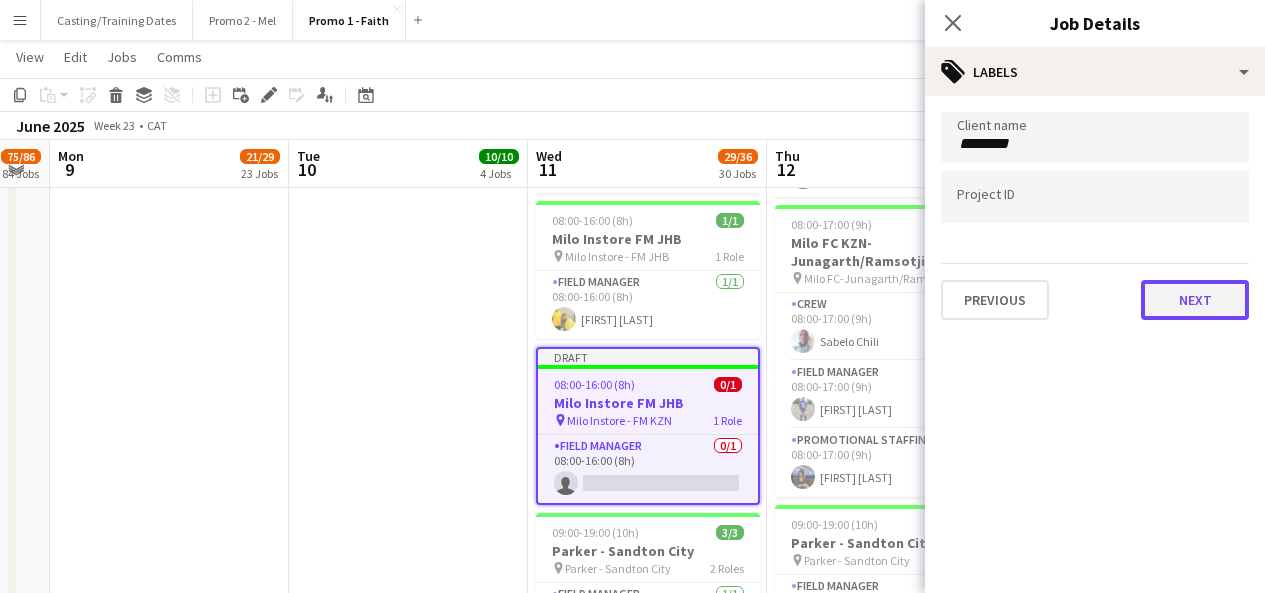 click on "Next" at bounding box center (1195, 300) 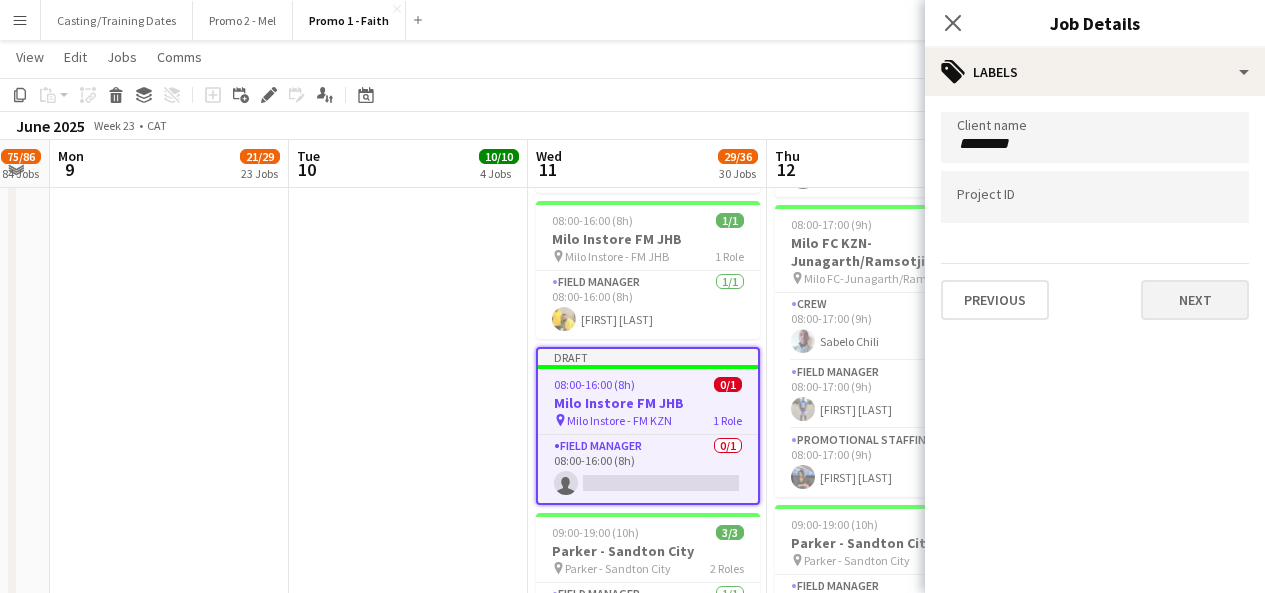 type on "*******" 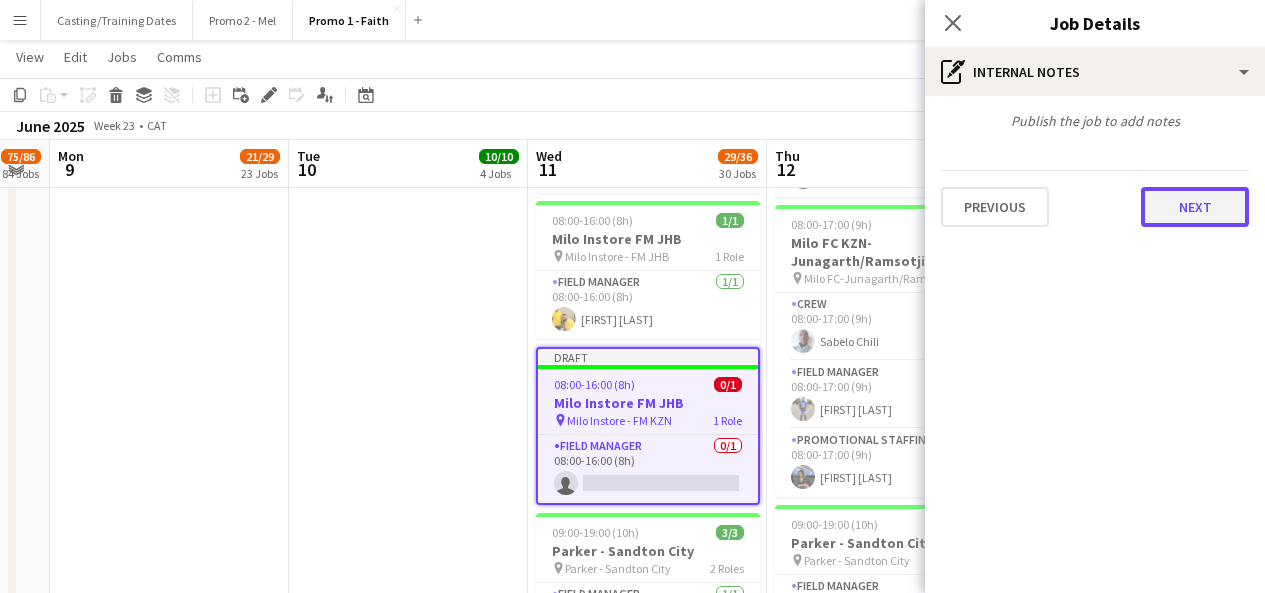 click on "Next" at bounding box center (1195, 207) 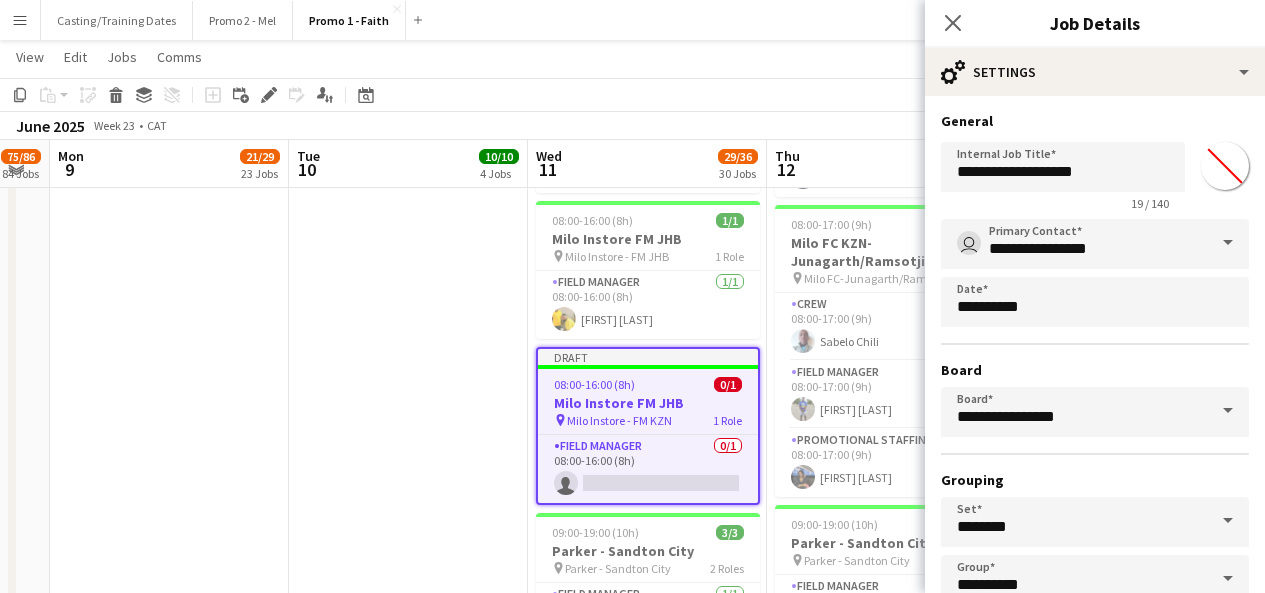 click on "**********" at bounding box center (1063, 176) 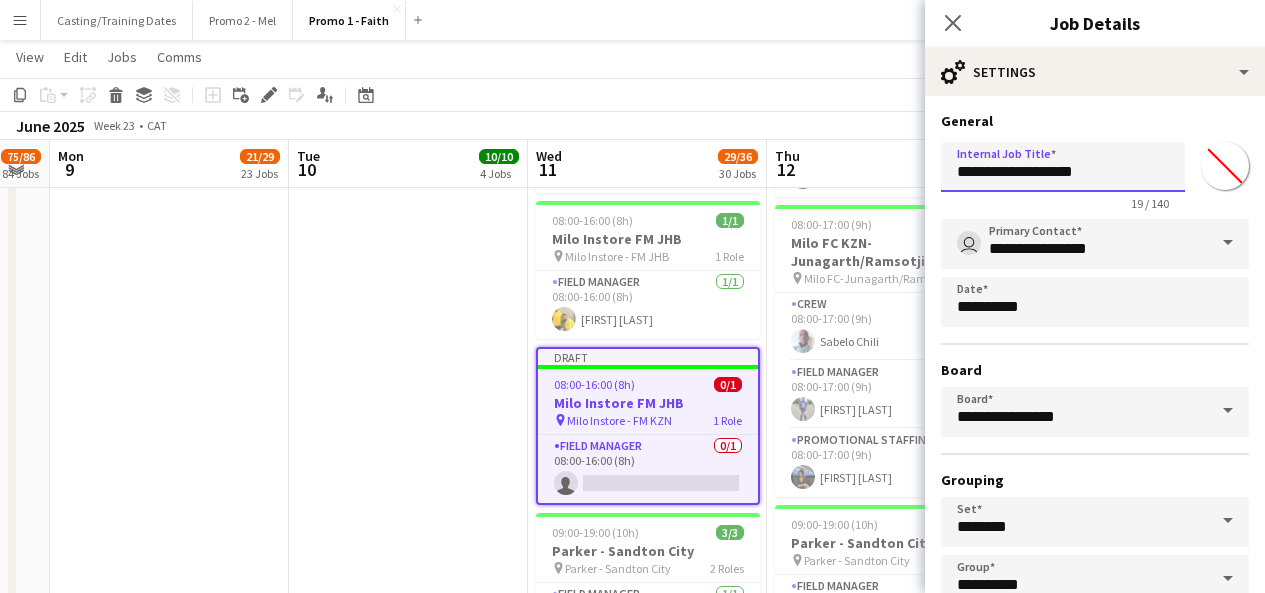 click on "**********" at bounding box center (1063, 167) 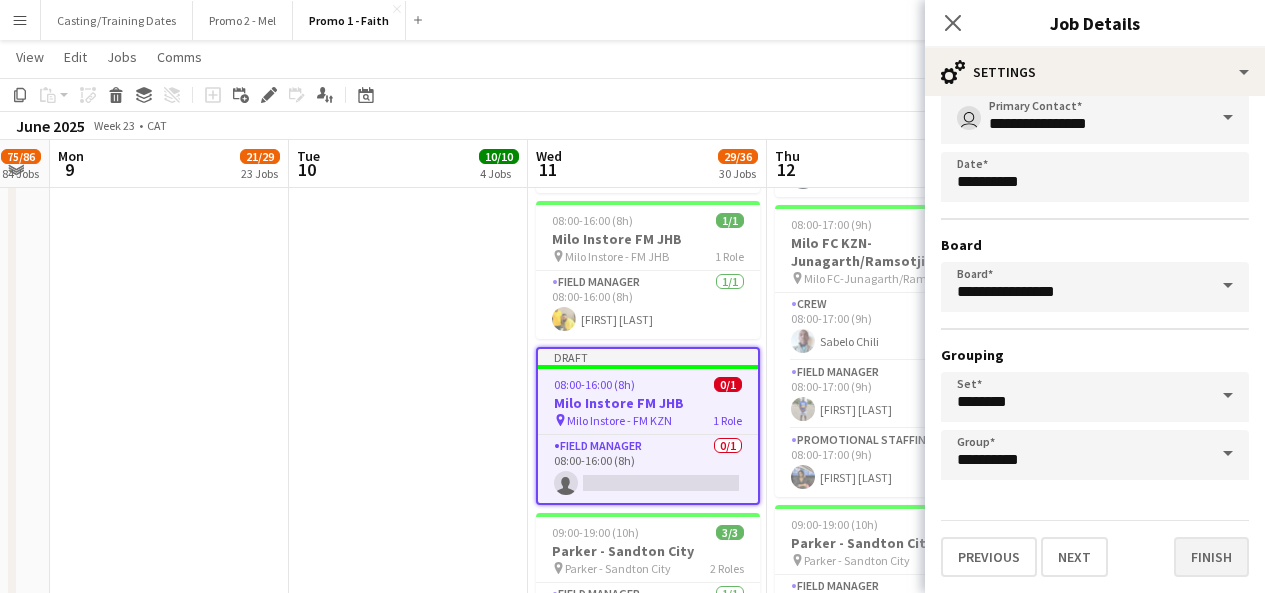type on "**********" 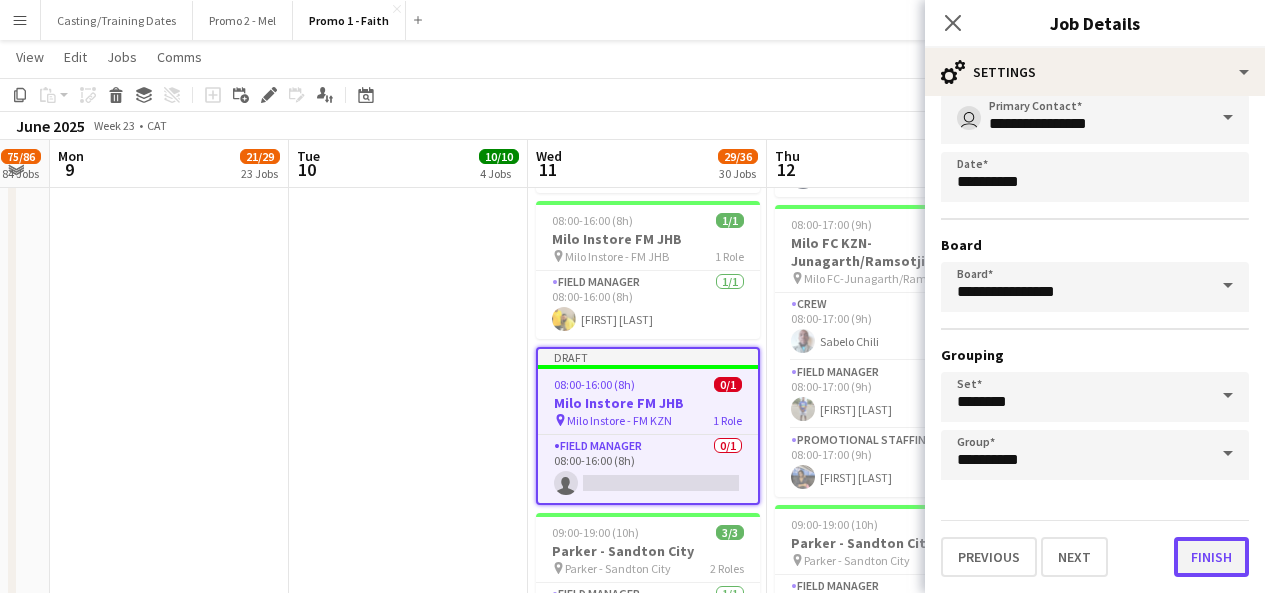 click on "Finish" at bounding box center [1211, 557] 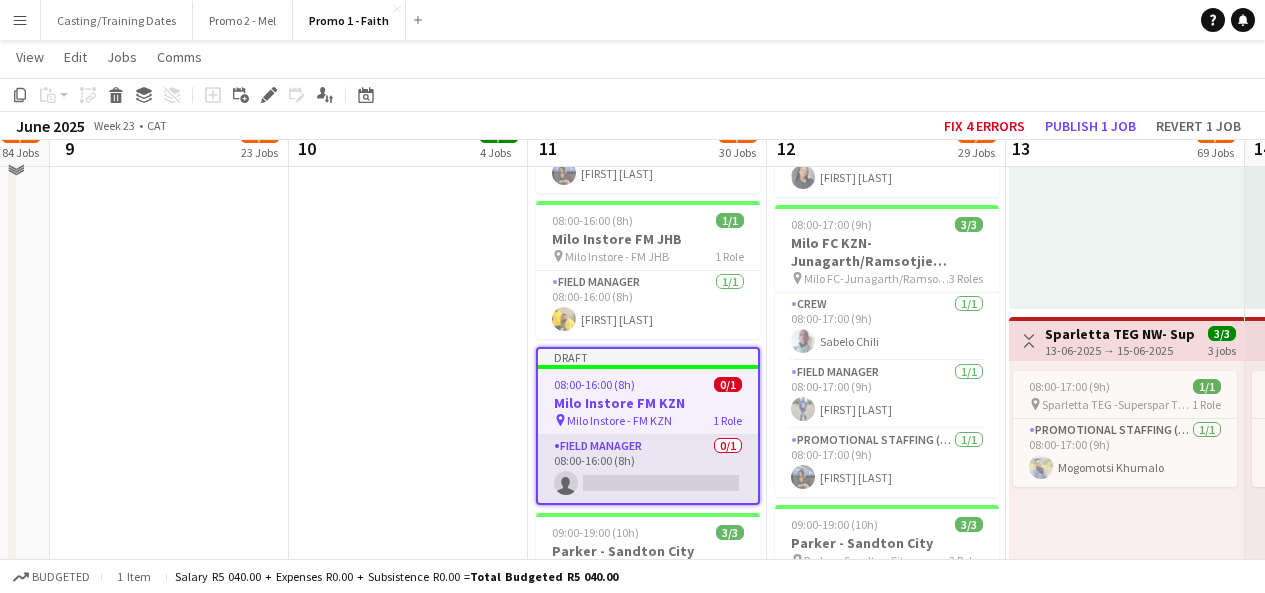 scroll, scrollTop: 9918, scrollLeft: 0, axis: vertical 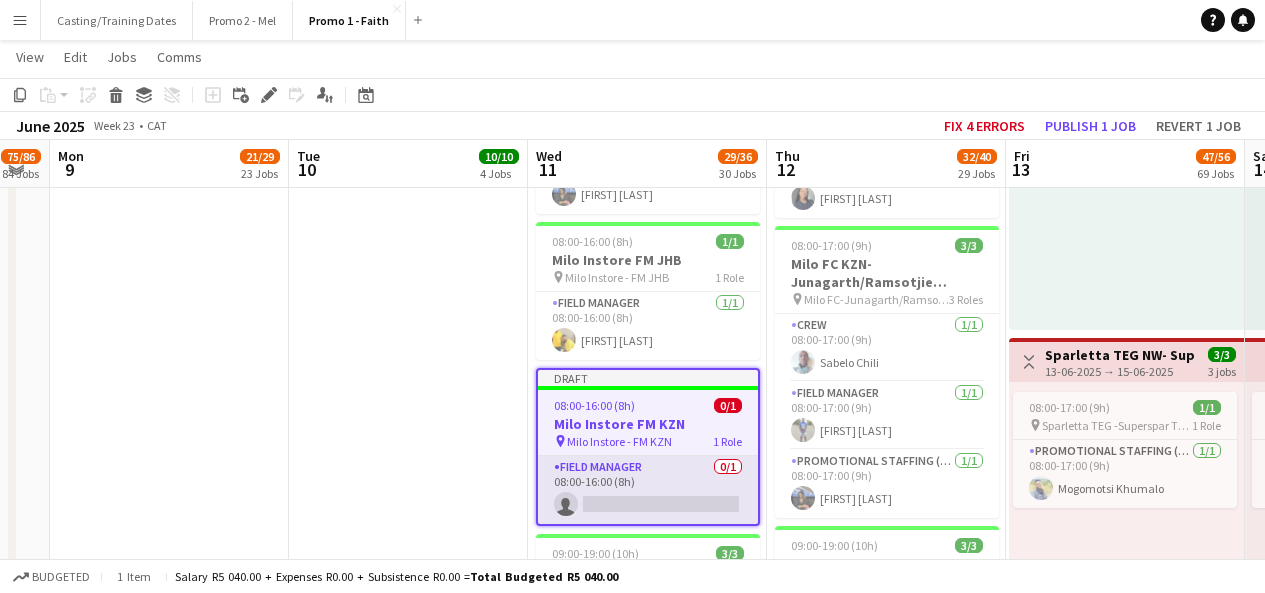 click on "Field Manager    0/1   08:00-16:00 (8h)
single-neutral-actions" at bounding box center [648, 490] 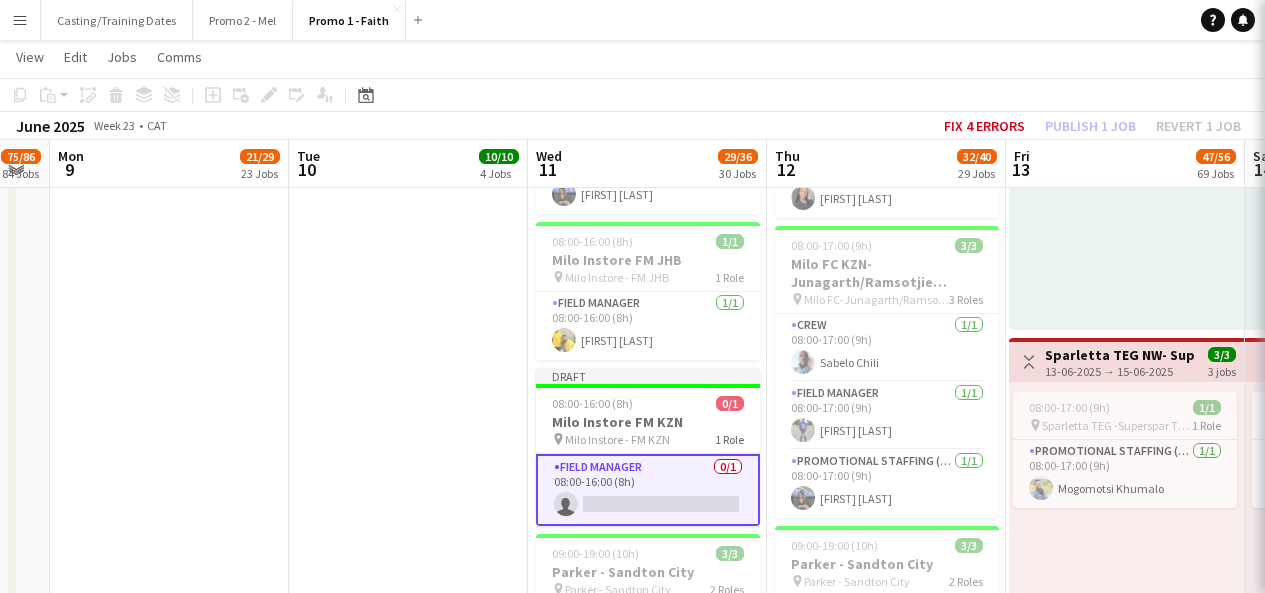 click at bounding box center (1445, 181) 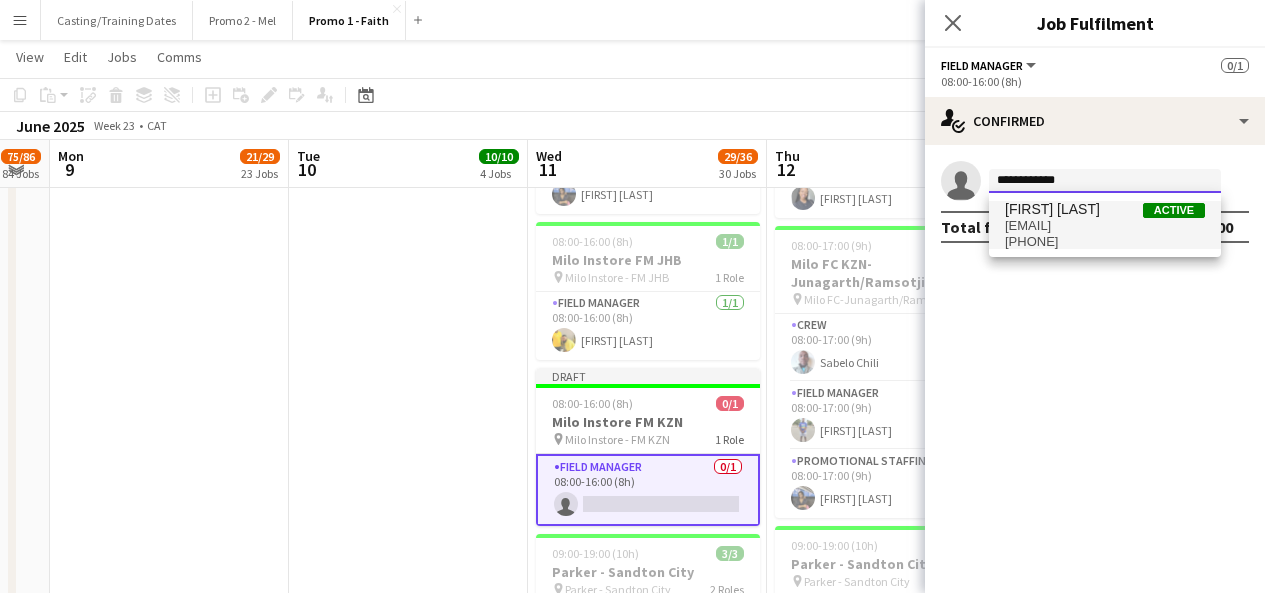 type on "**********" 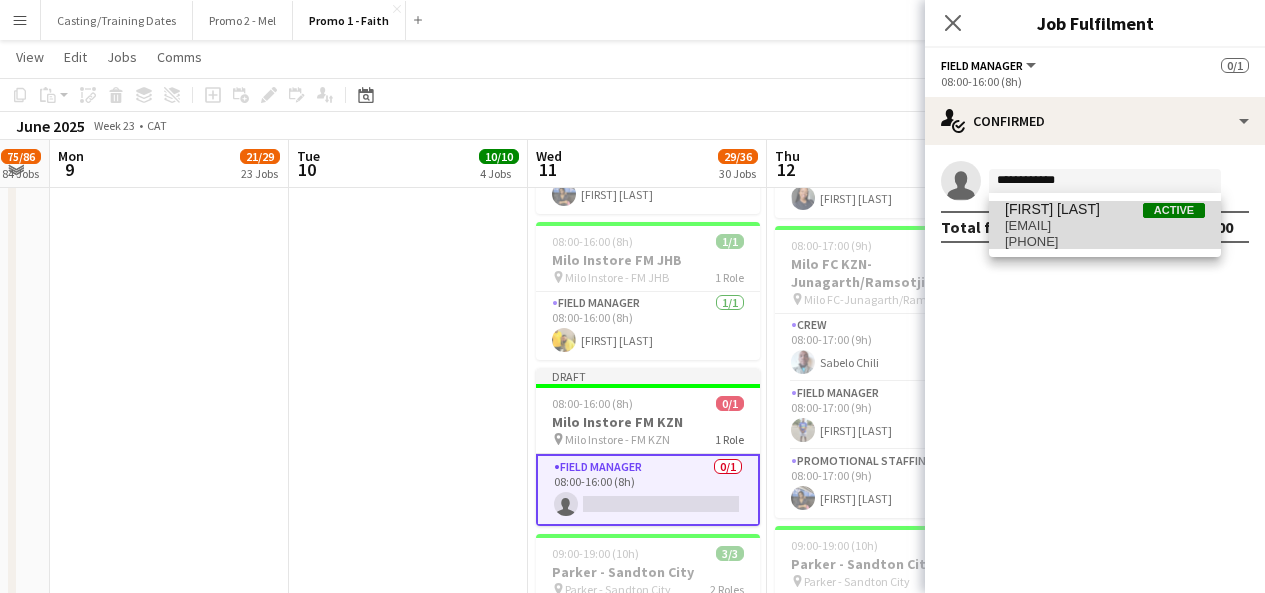 click on "+27712489739" at bounding box center (1105, 242) 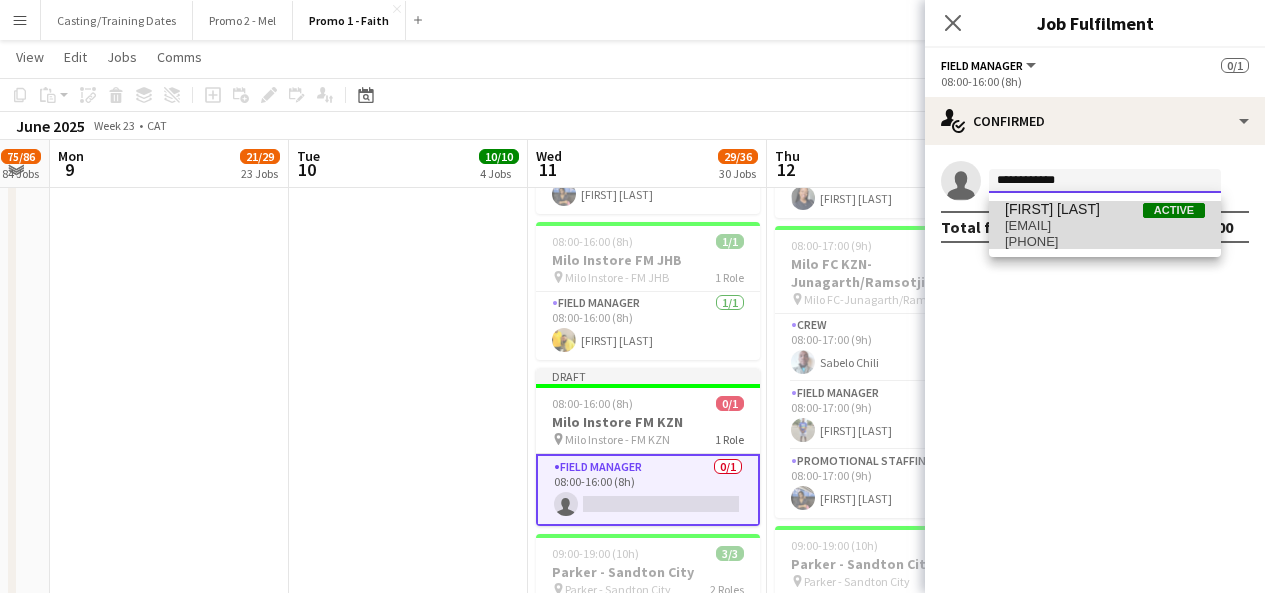 type 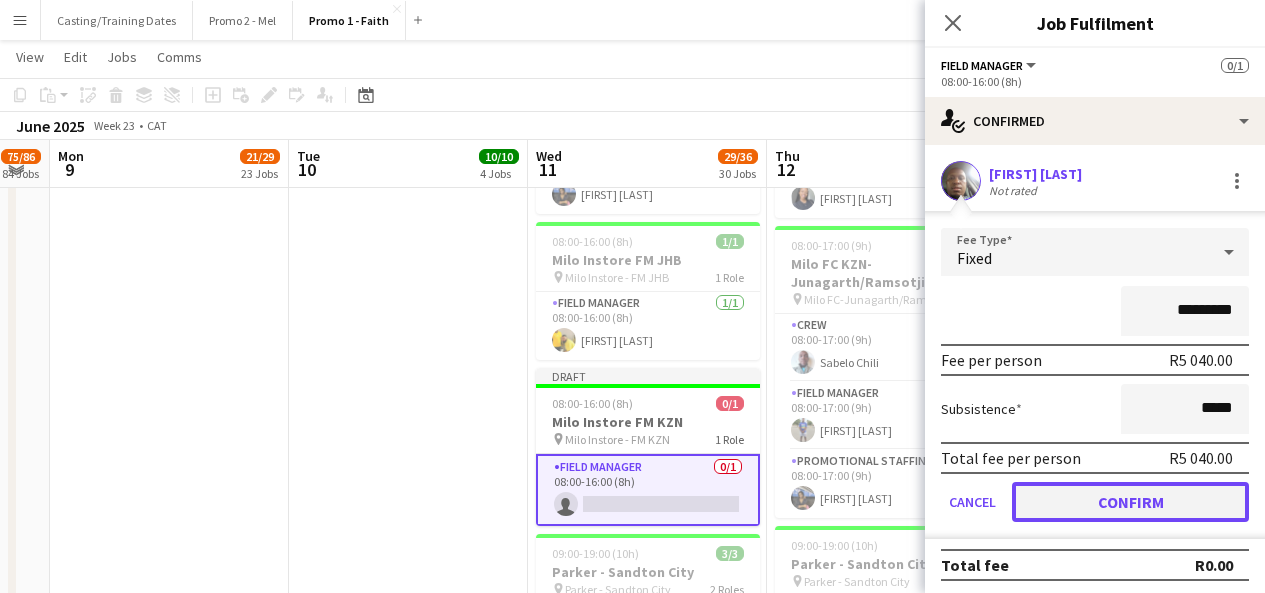 click on "Confirm" at bounding box center [1130, 502] 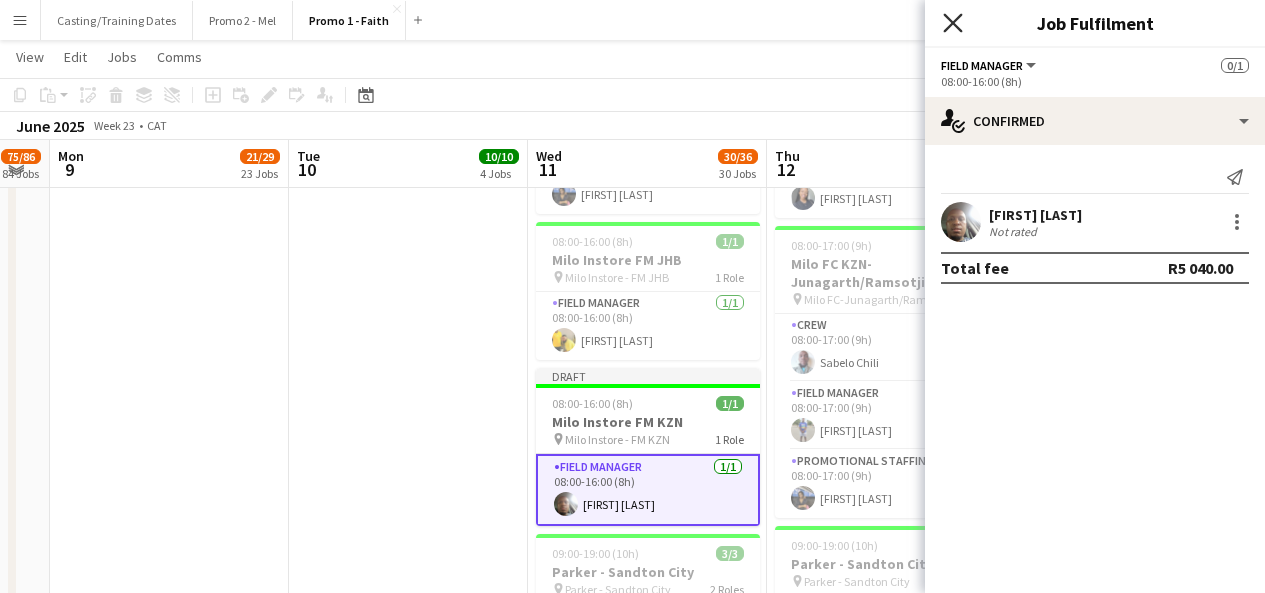click on "Close pop-in" 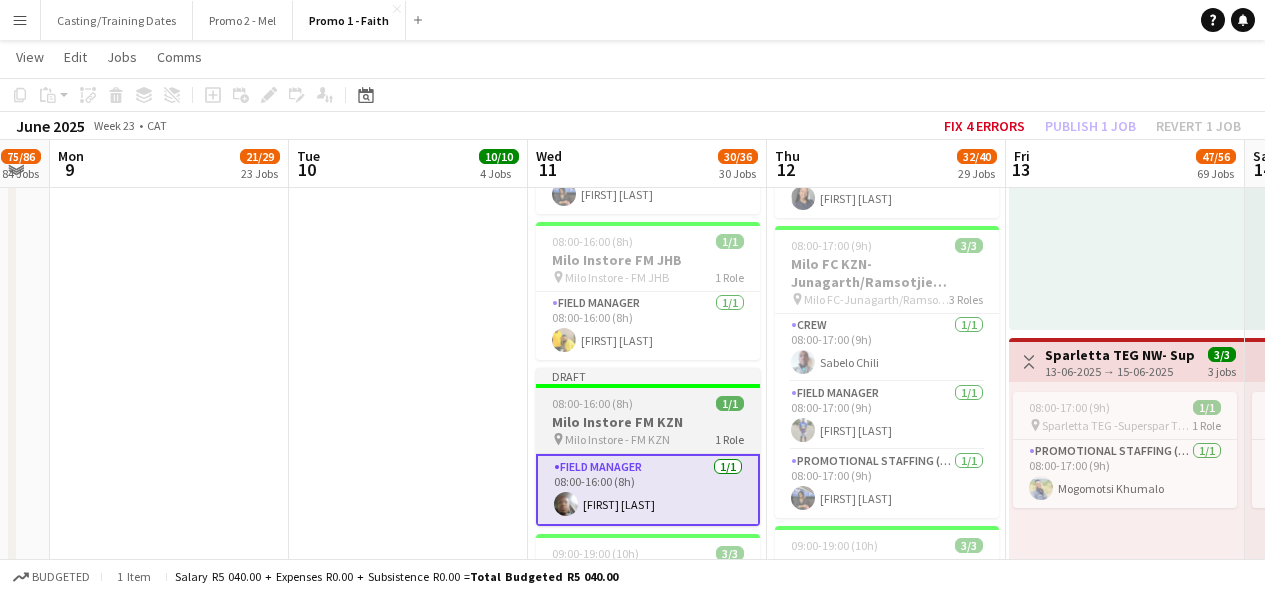 click on "Draft" at bounding box center (648, 376) 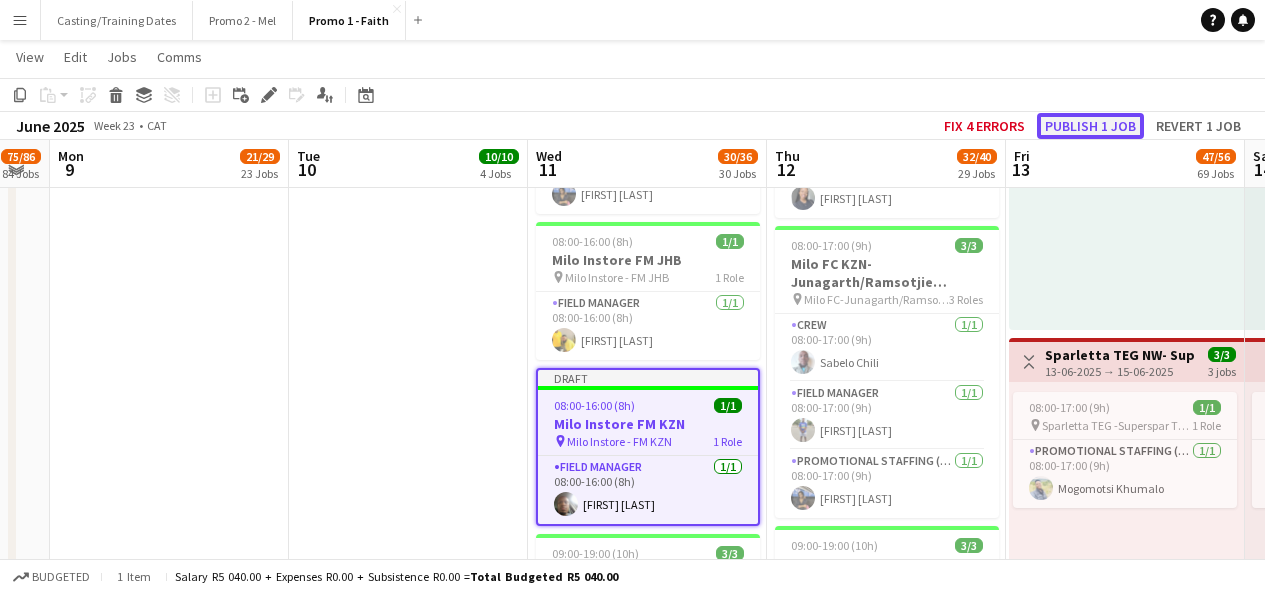 click on "Publish 1 job" 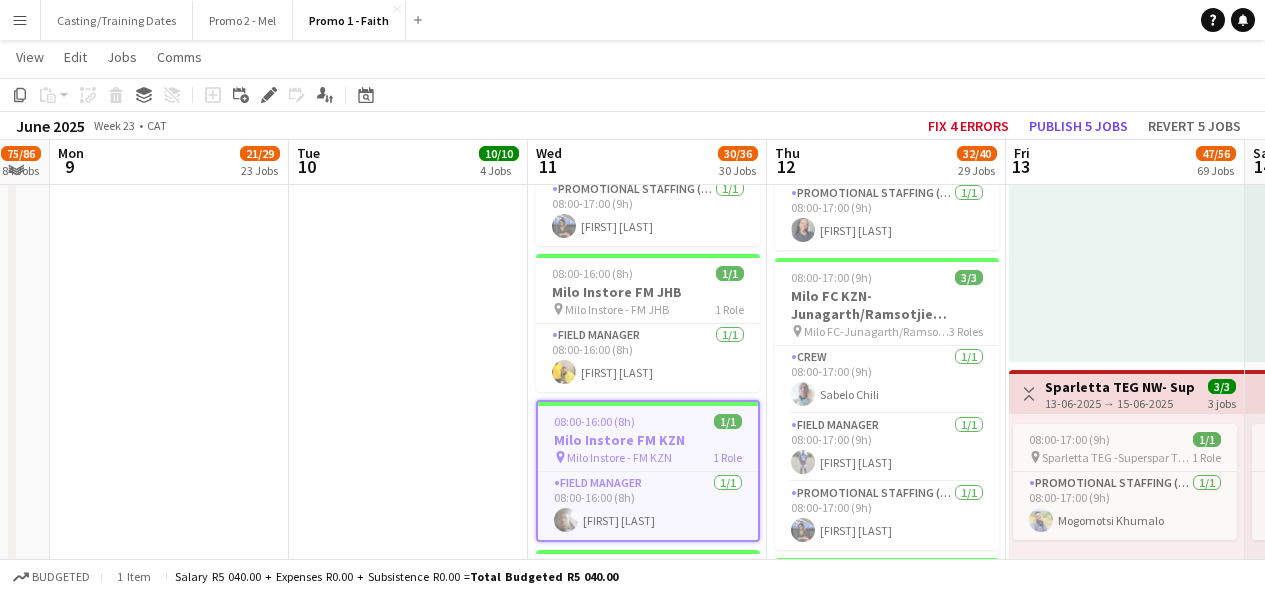scroll, scrollTop: 9883, scrollLeft: 0, axis: vertical 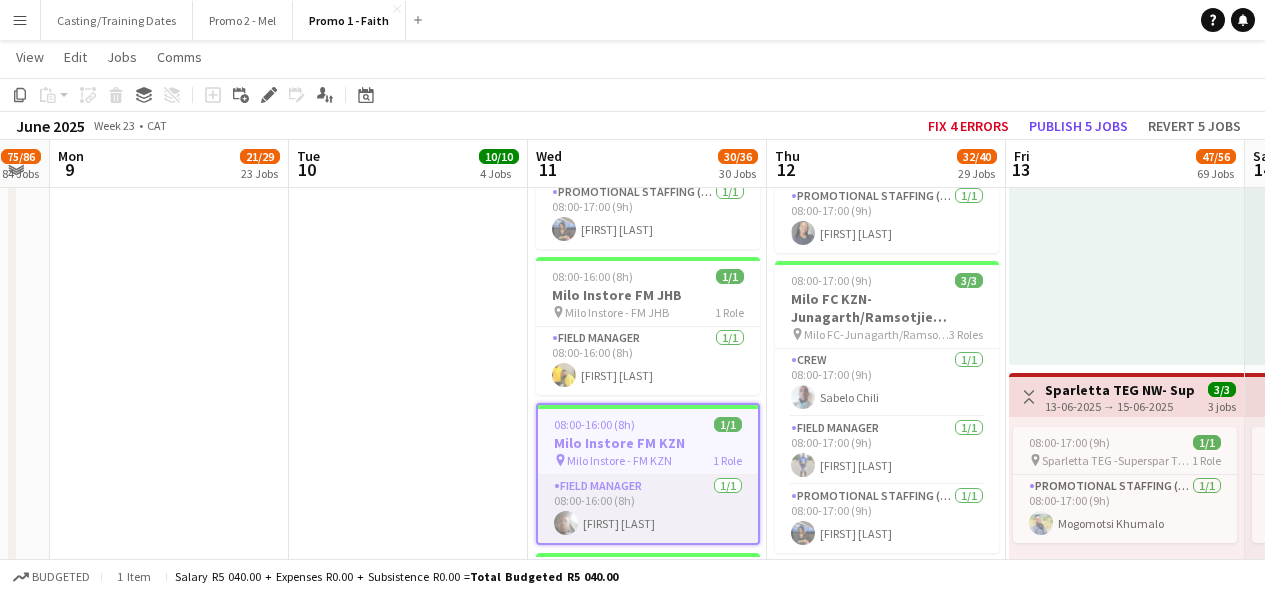 click on "Field Manager    1/1   08:00-16:00 (8h)
Khayelihle Sosibo" at bounding box center [648, 509] 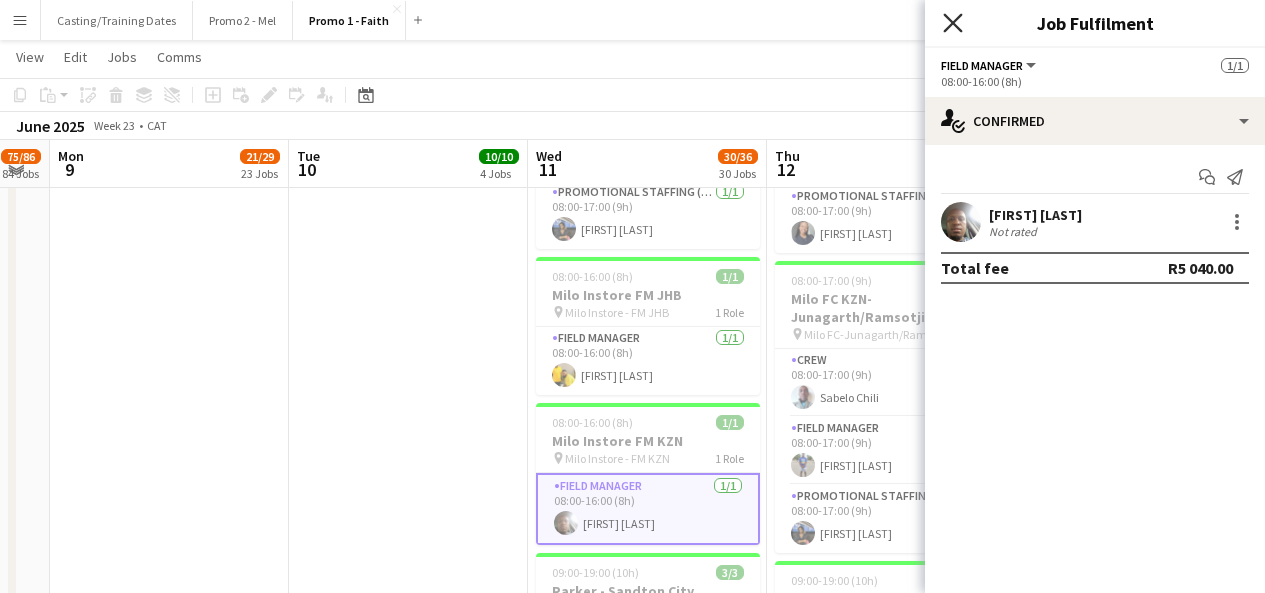click on "Close pop-in" 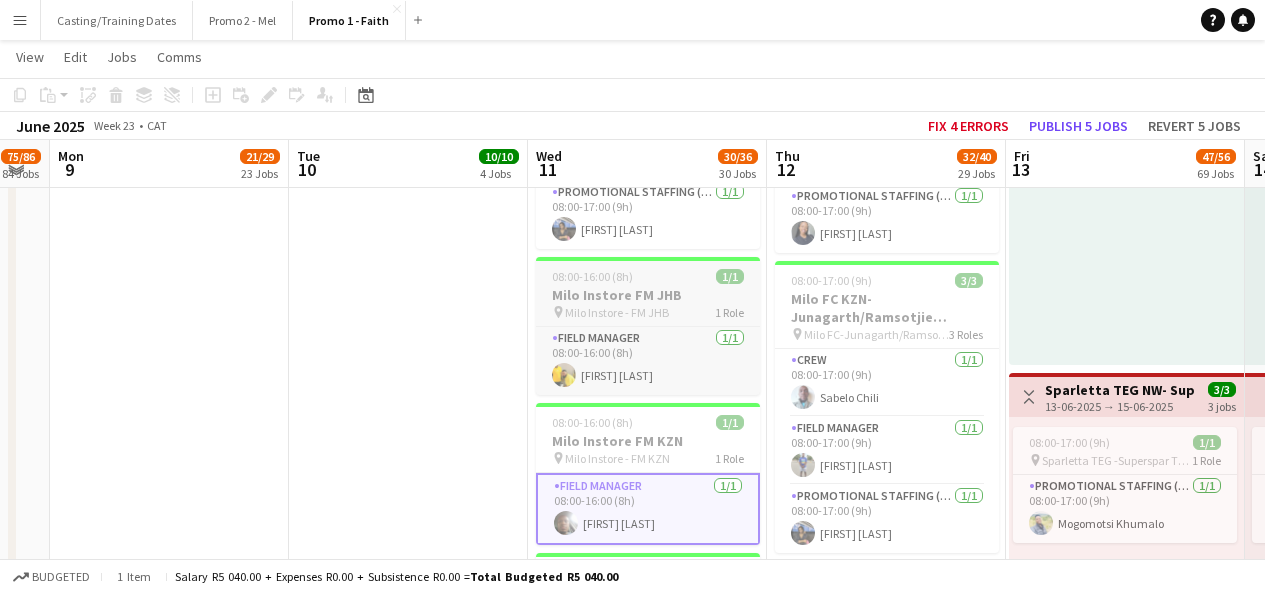 scroll, scrollTop: 0, scrollLeft: 909, axis: horizontal 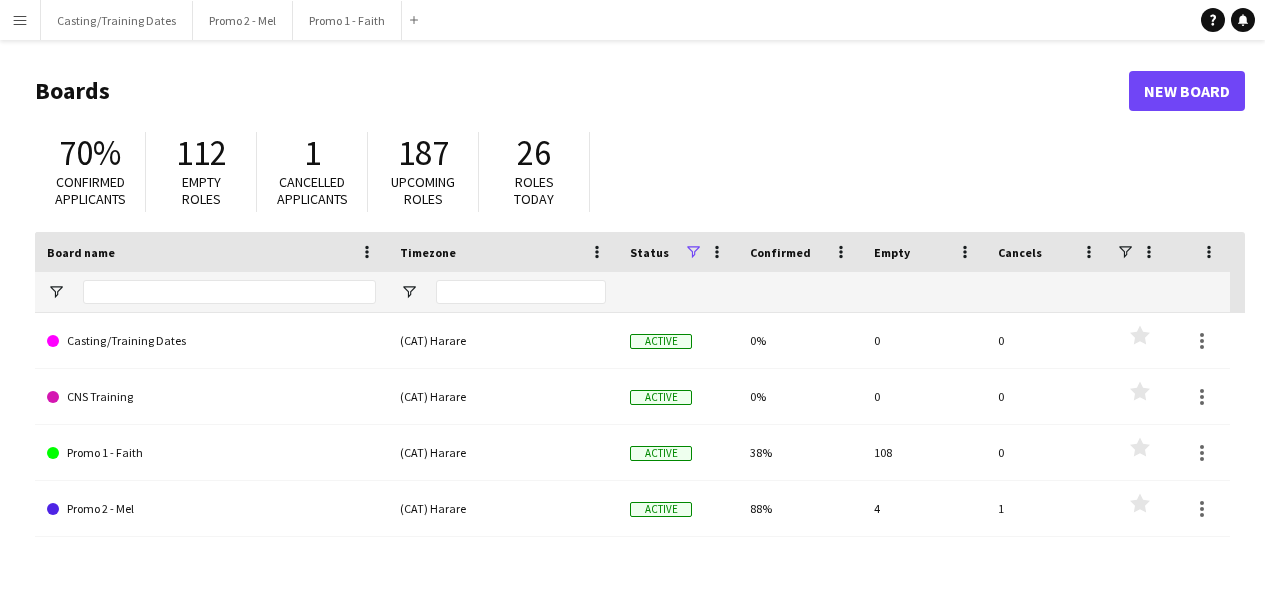 click on "Menu" at bounding box center [20, 20] 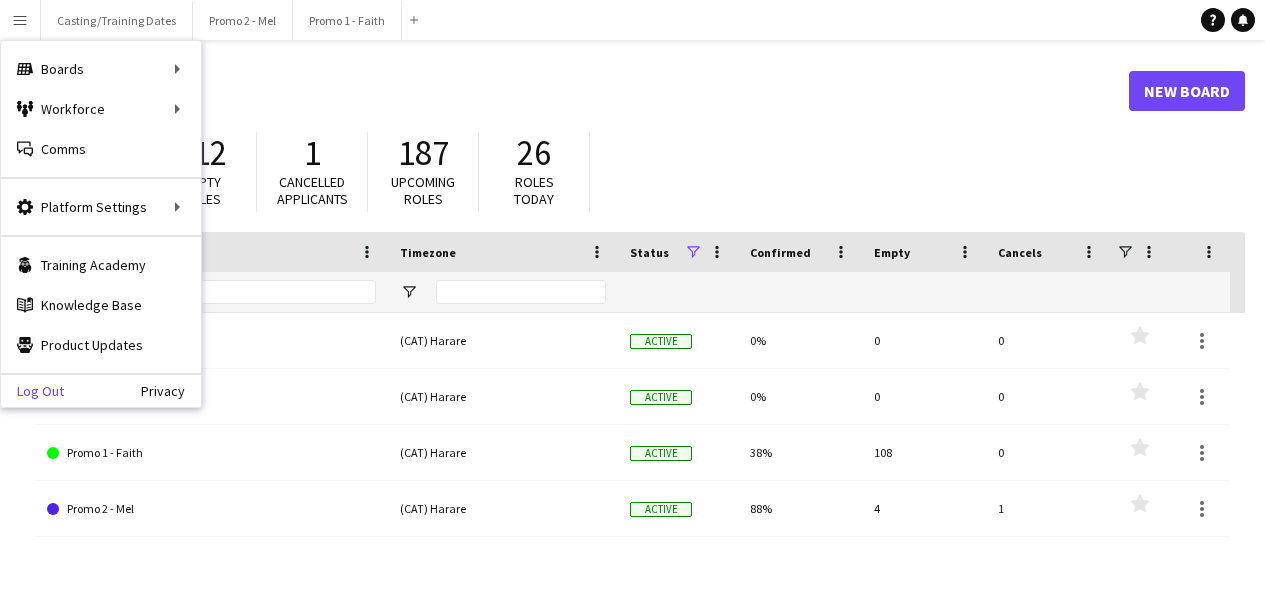 click on "Log Out" at bounding box center (32, 391) 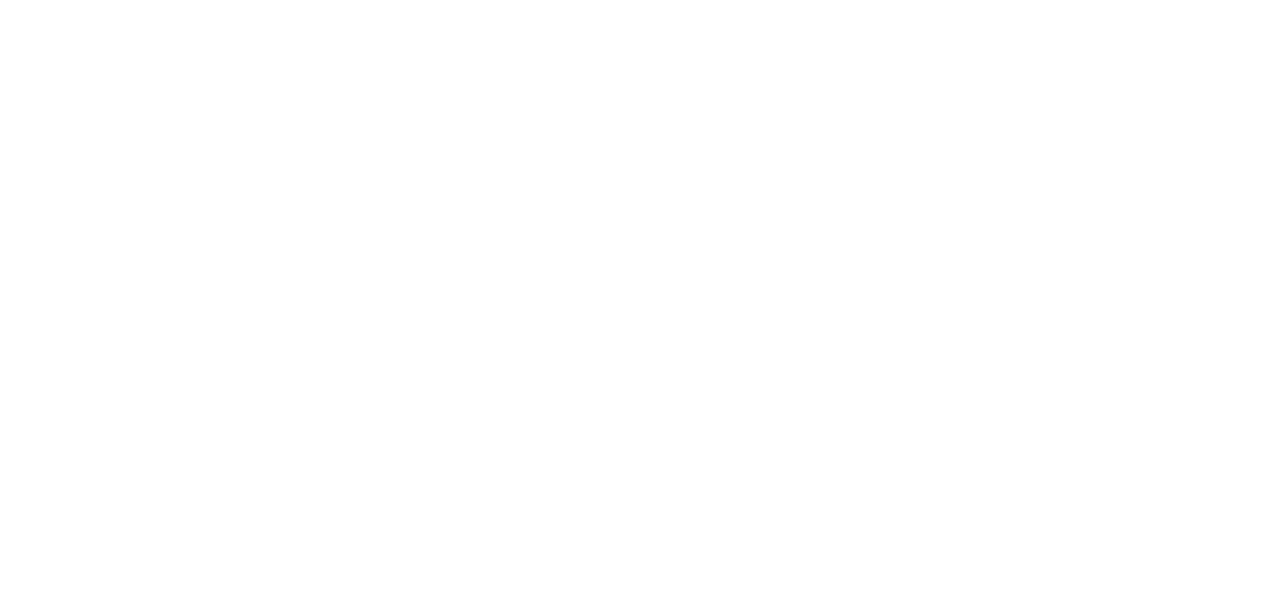 scroll, scrollTop: 0, scrollLeft: 0, axis: both 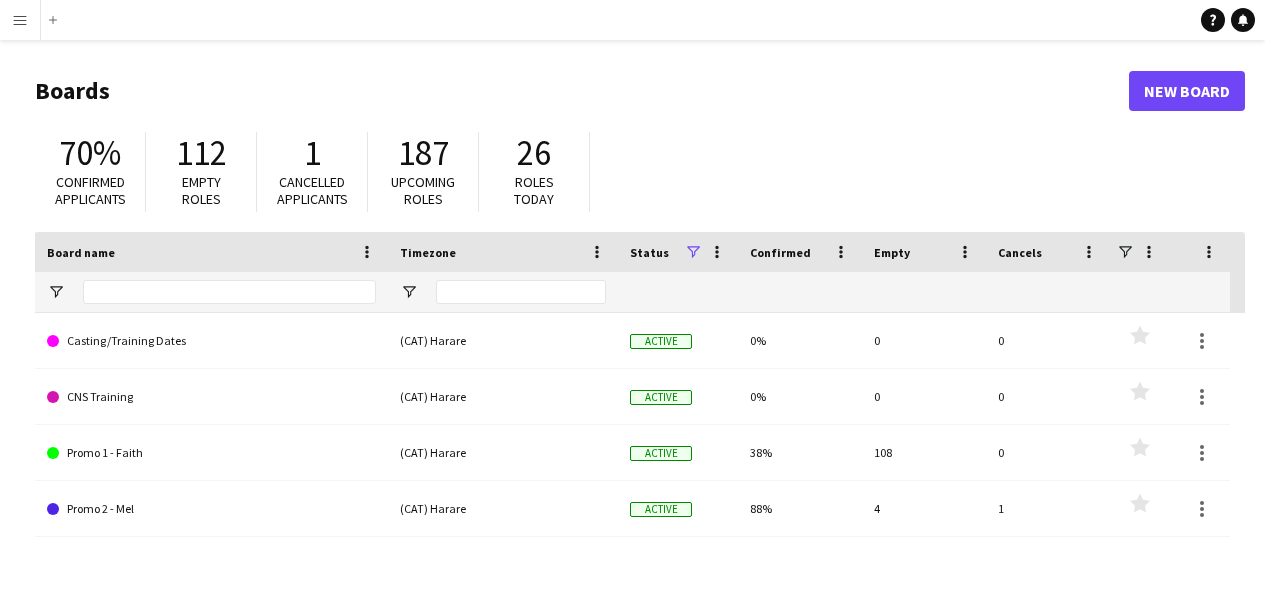 click on "Menu" at bounding box center [20, 20] 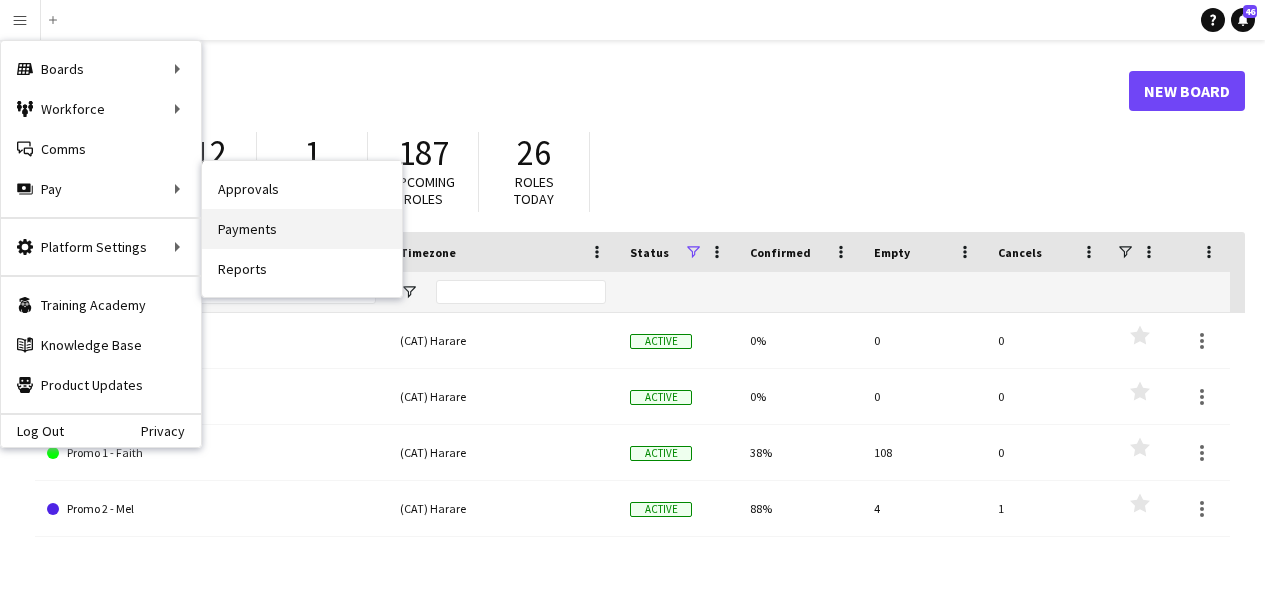 click on "Payments" at bounding box center (302, 229) 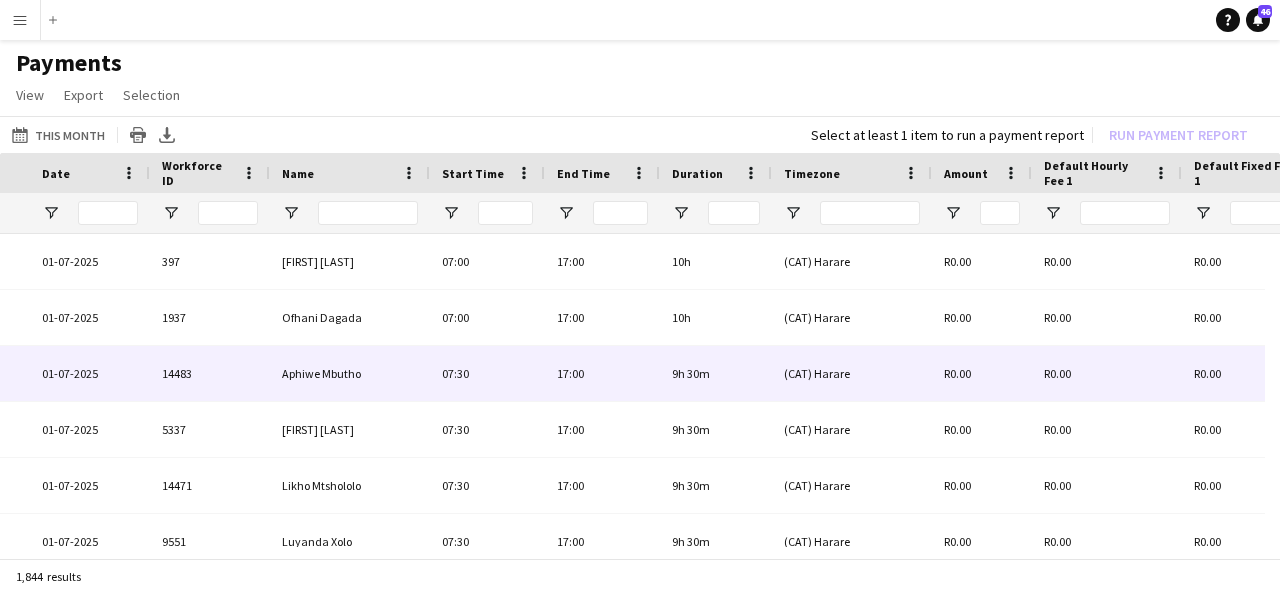 scroll, scrollTop: 0, scrollLeft: 263, axis: horizontal 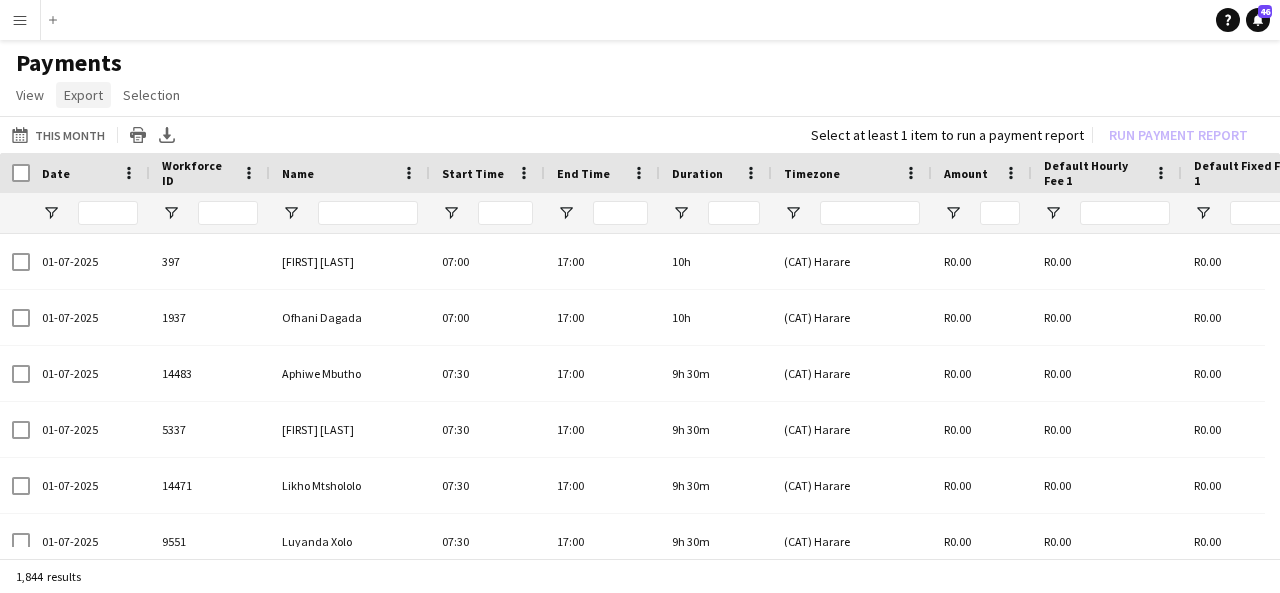 click on "Export" 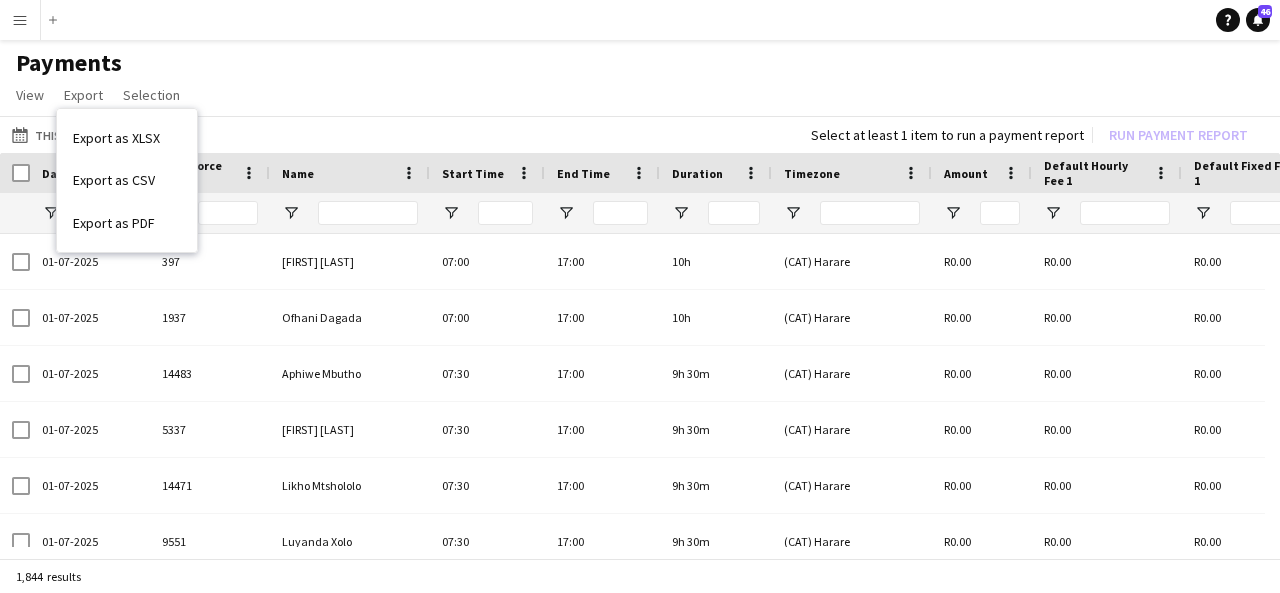 click on "View  Customise view Customise filters Reset Filters Reset View Reset All  Export  Export as XLSX Export as CSV Export as PDF  Selection  All for Date Range Clear All All Filtered Clear All Filtered" 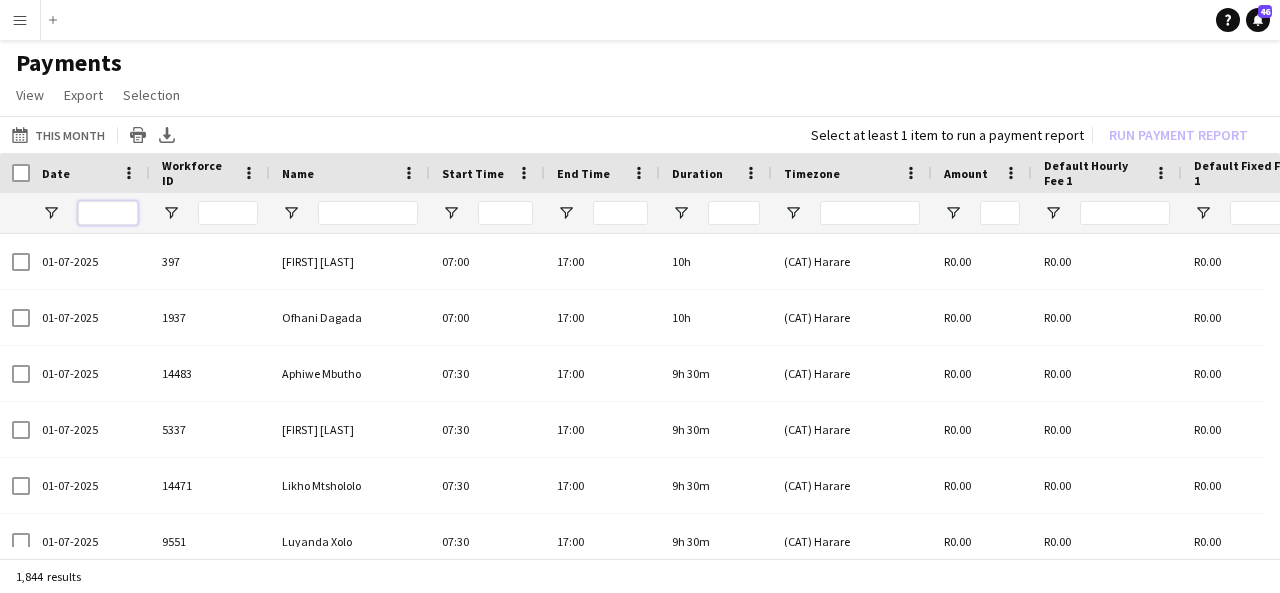 click at bounding box center [108, 213] 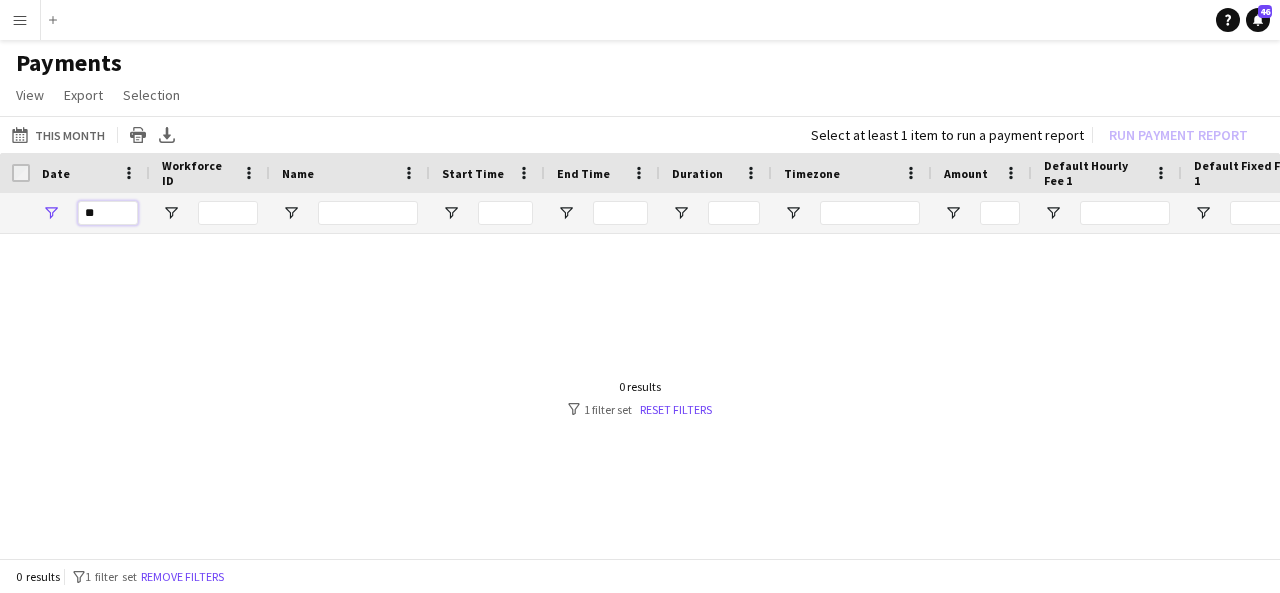 type on "*" 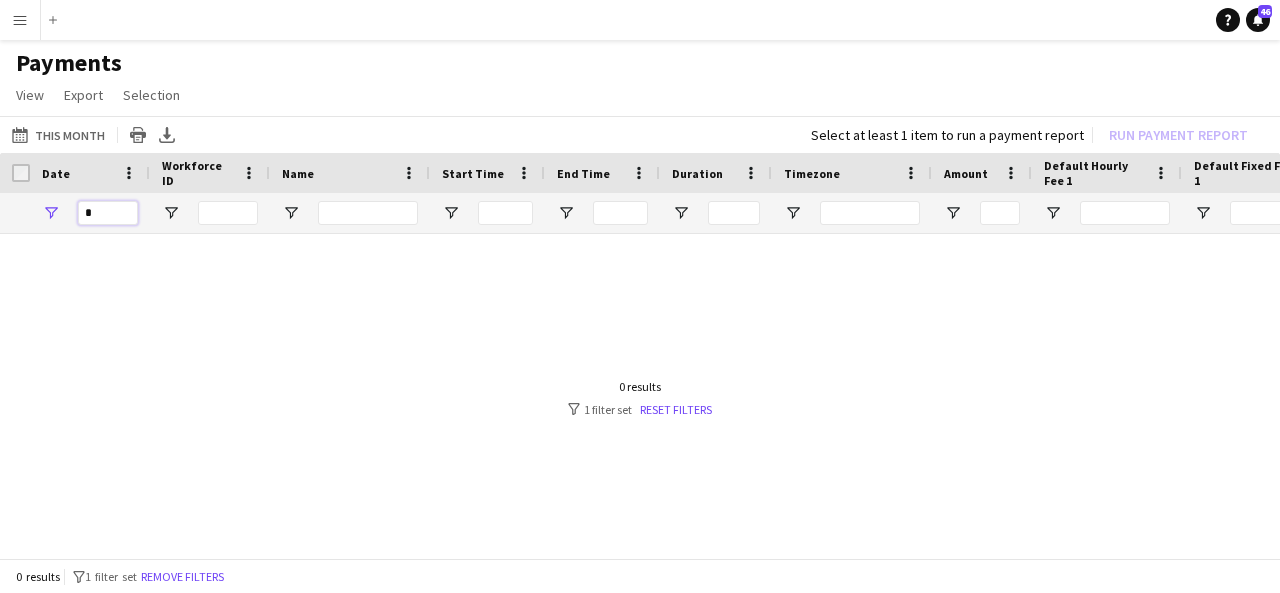 type 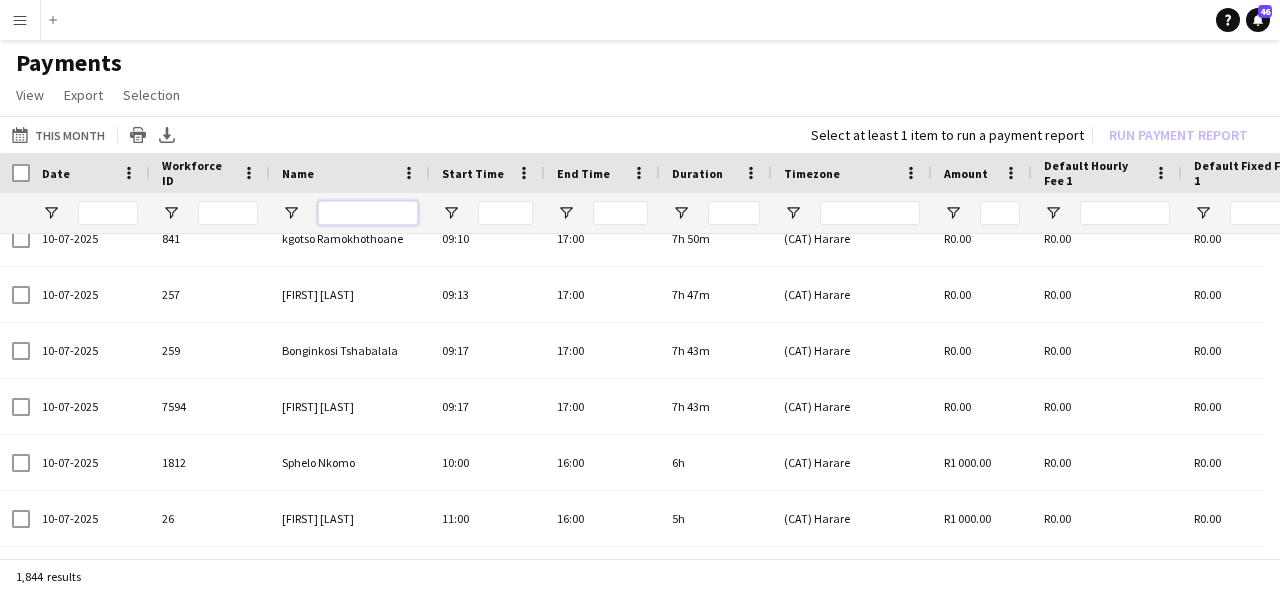 click at bounding box center (368, 213) 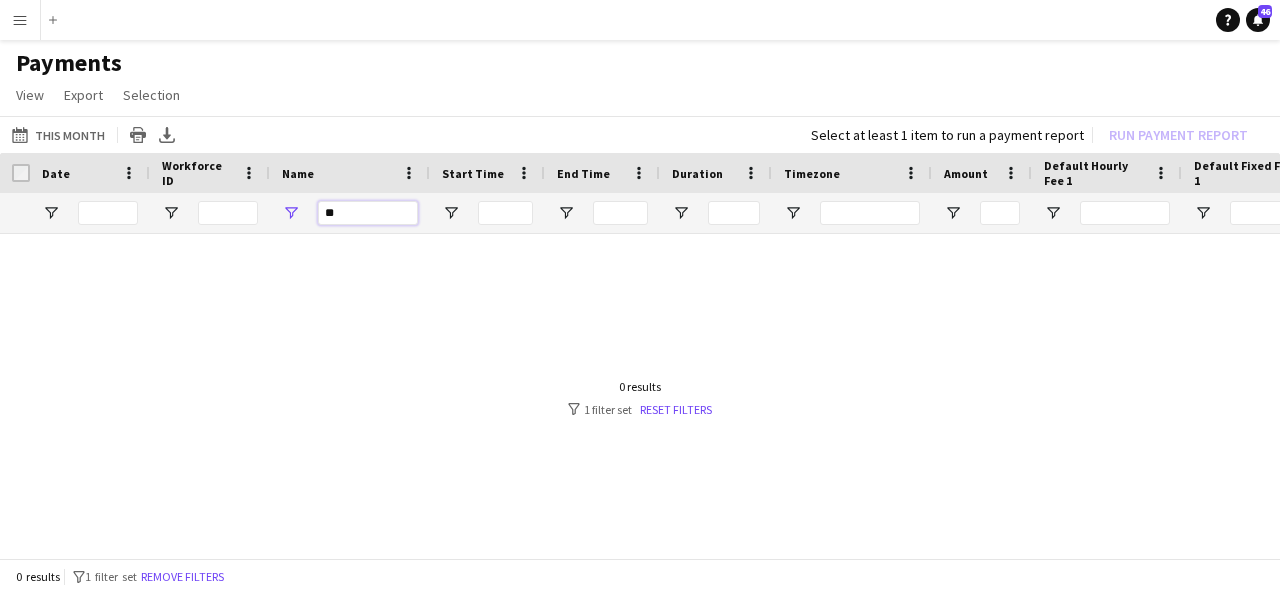 type on "*" 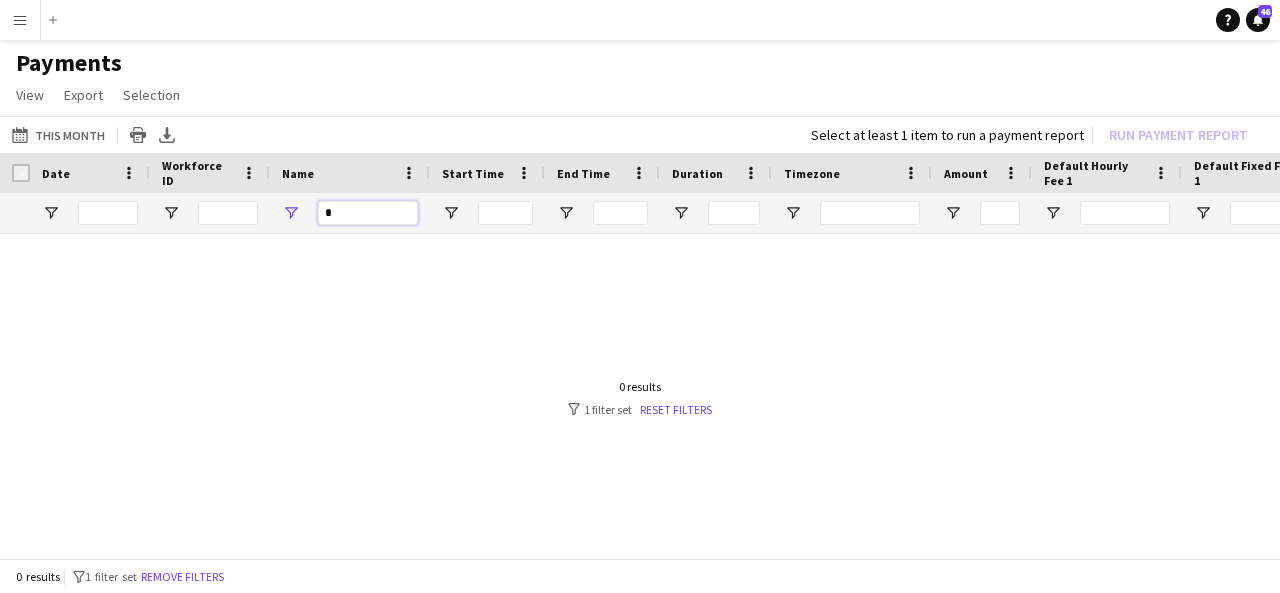 type 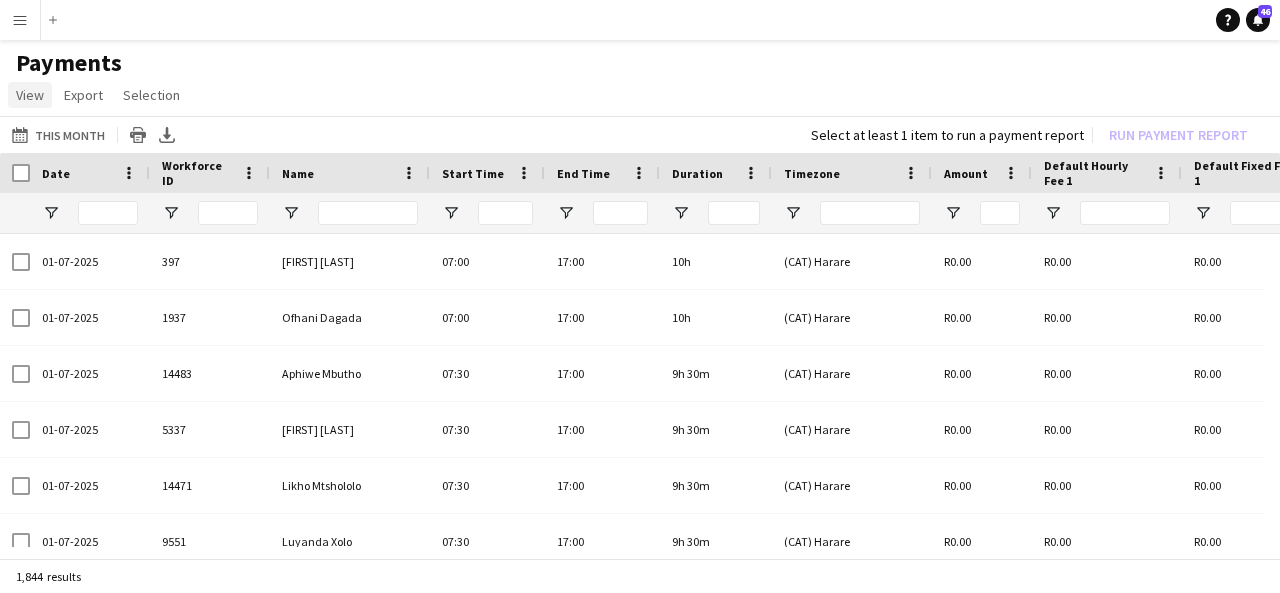 click on "View" 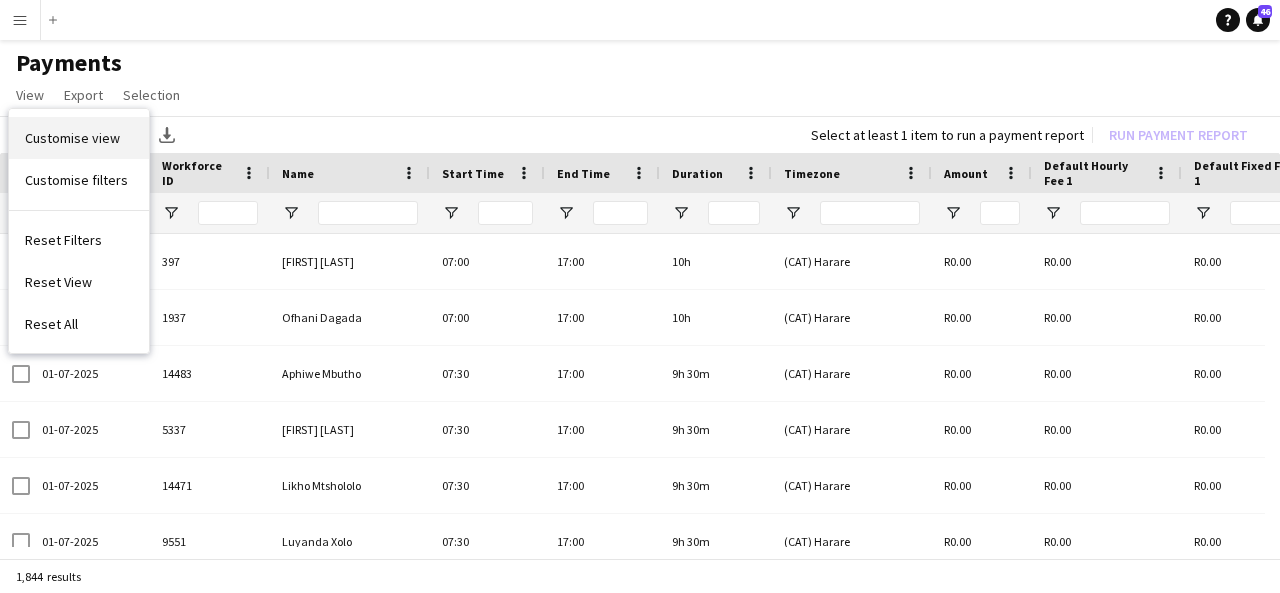 click on "Customise view" at bounding box center [79, 138] 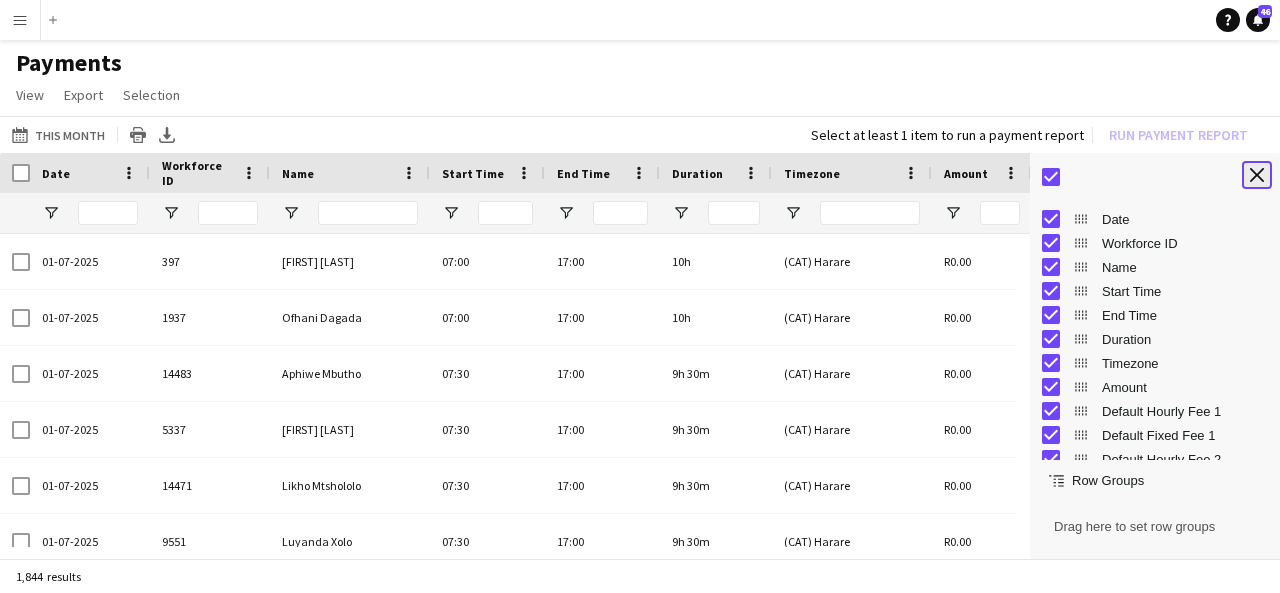 click on "Close tool panel" 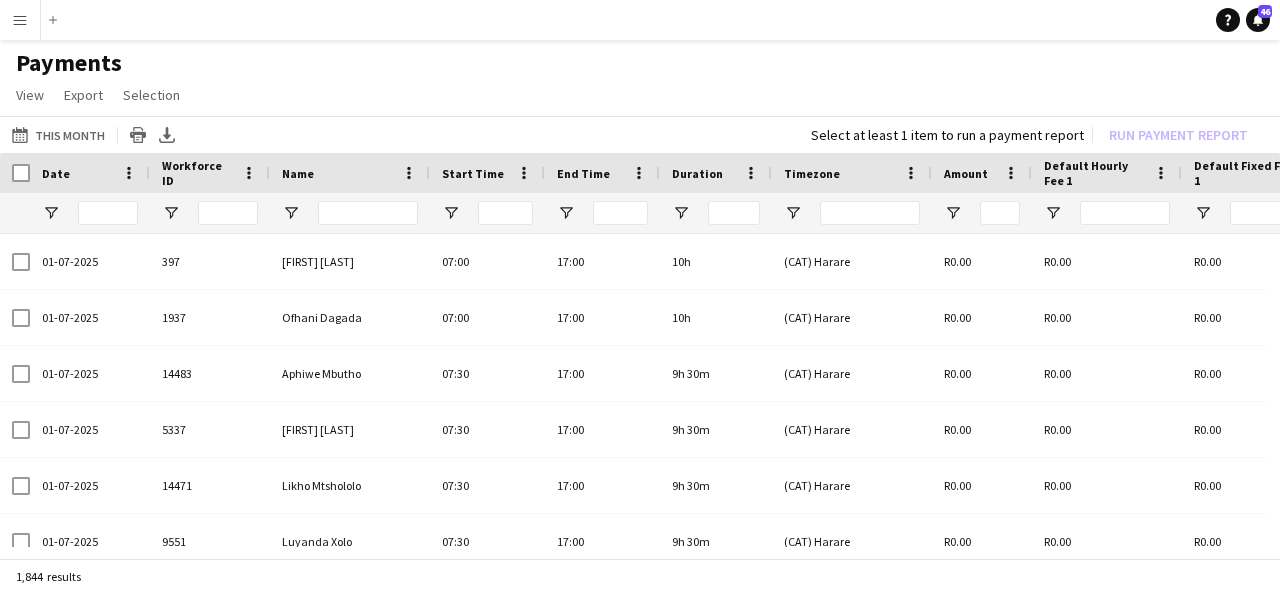 click on "Menu" at bounding box center (20, 20) 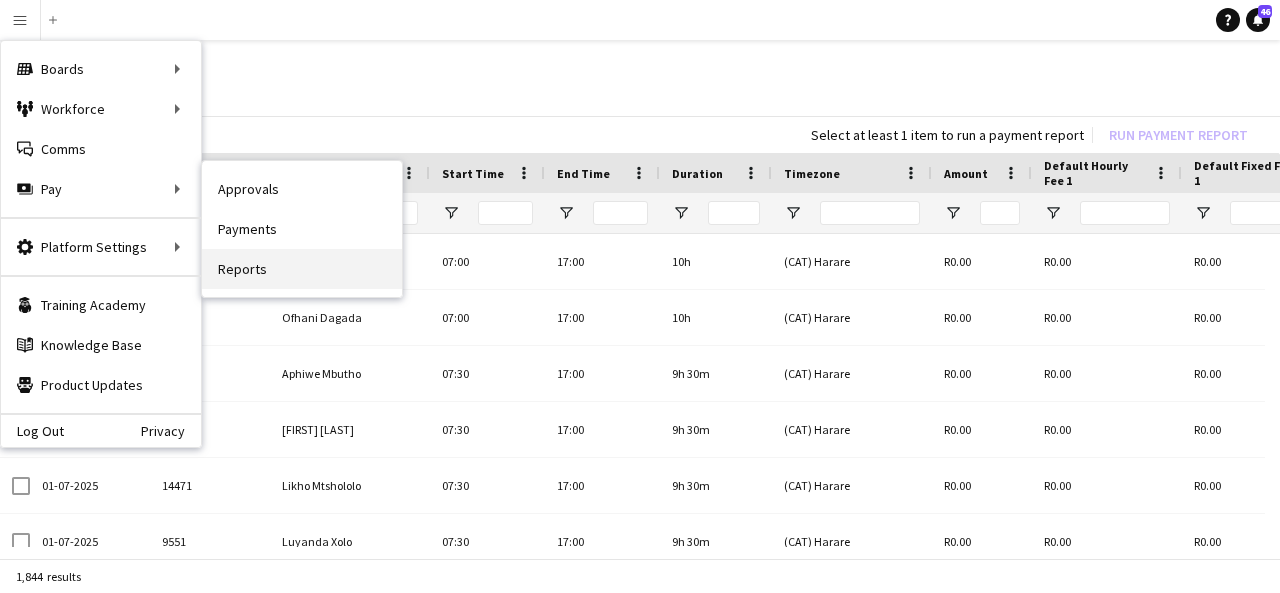 click on "Reports" at bounding box center (302, 269) 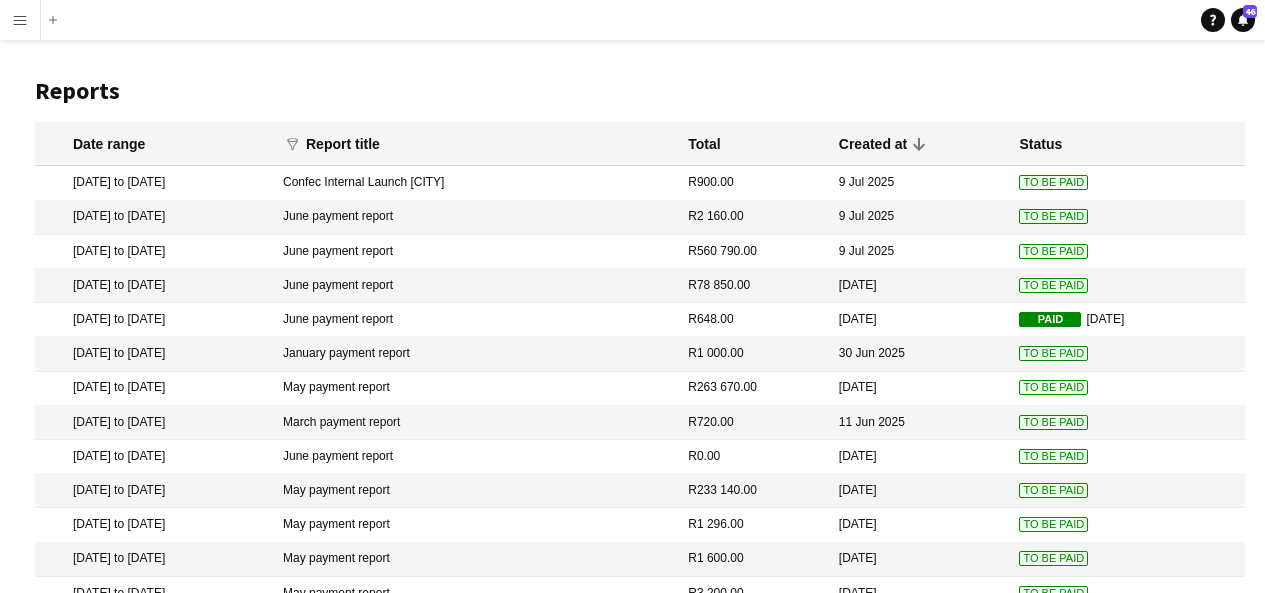 click on "Menu" at bounding box center [20, 20] 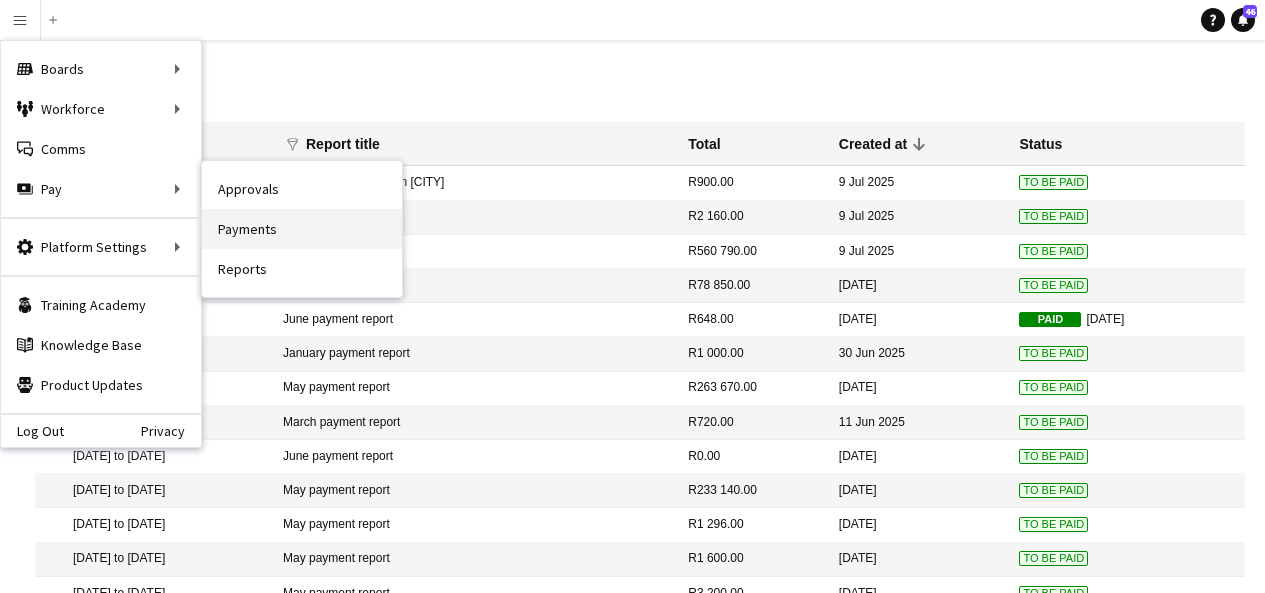 click on "Payments" at bounding box center [302, 229] 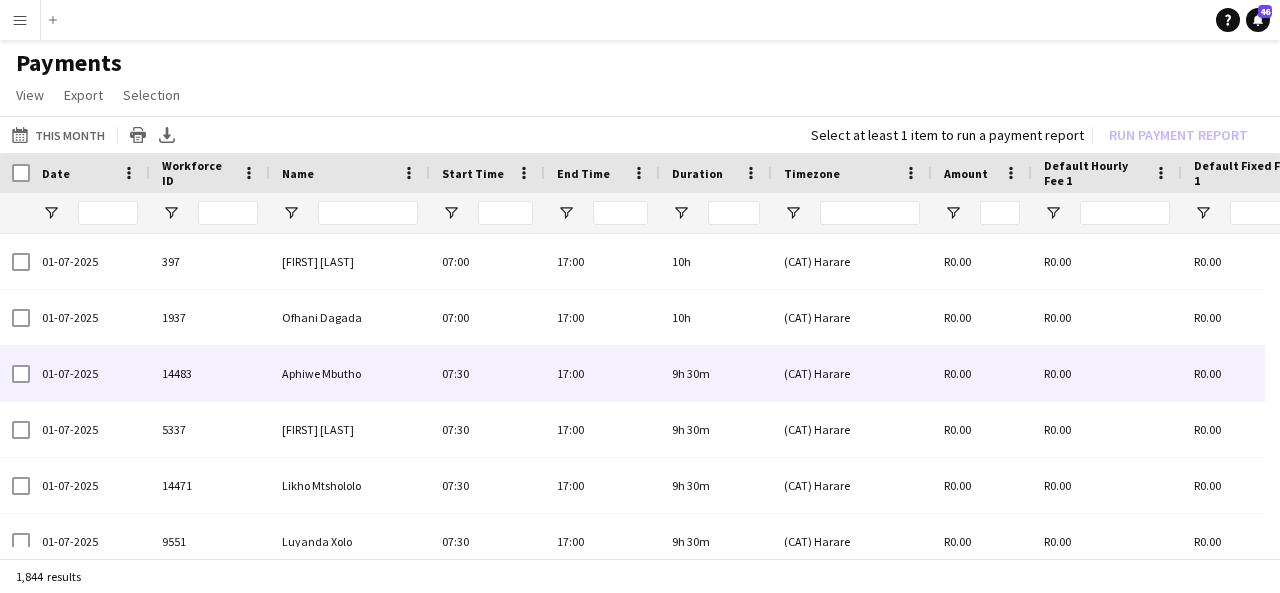scroll, scrollTop: 142, scrollLeft: 0, axis: vertical 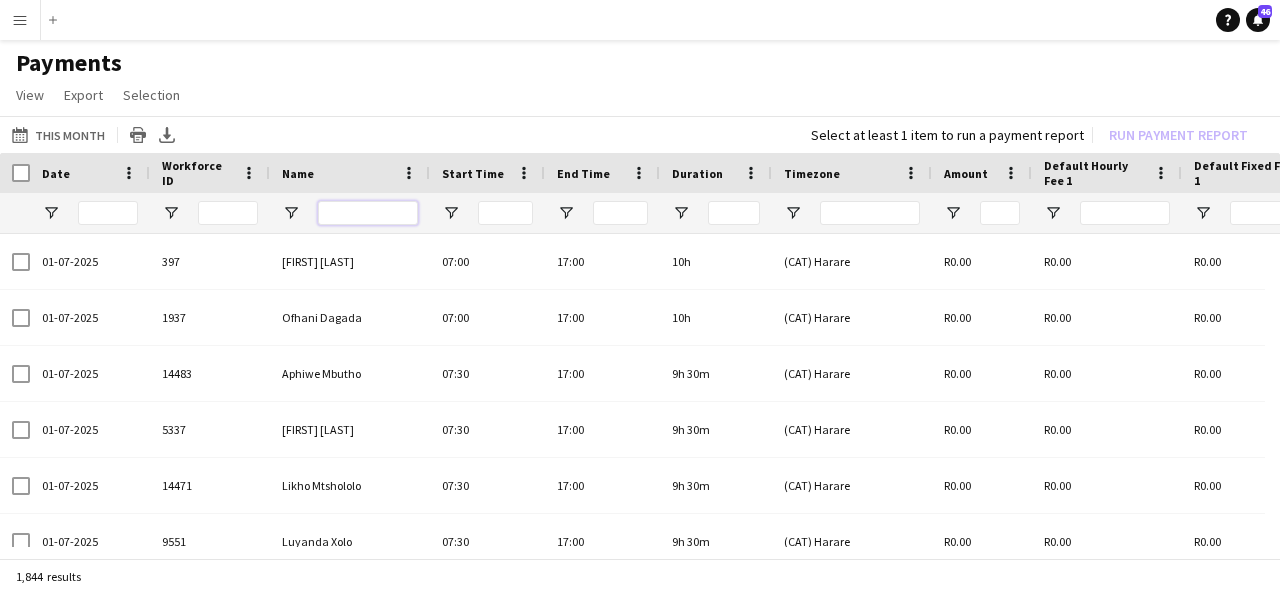 click at bounding box center (368, 213) 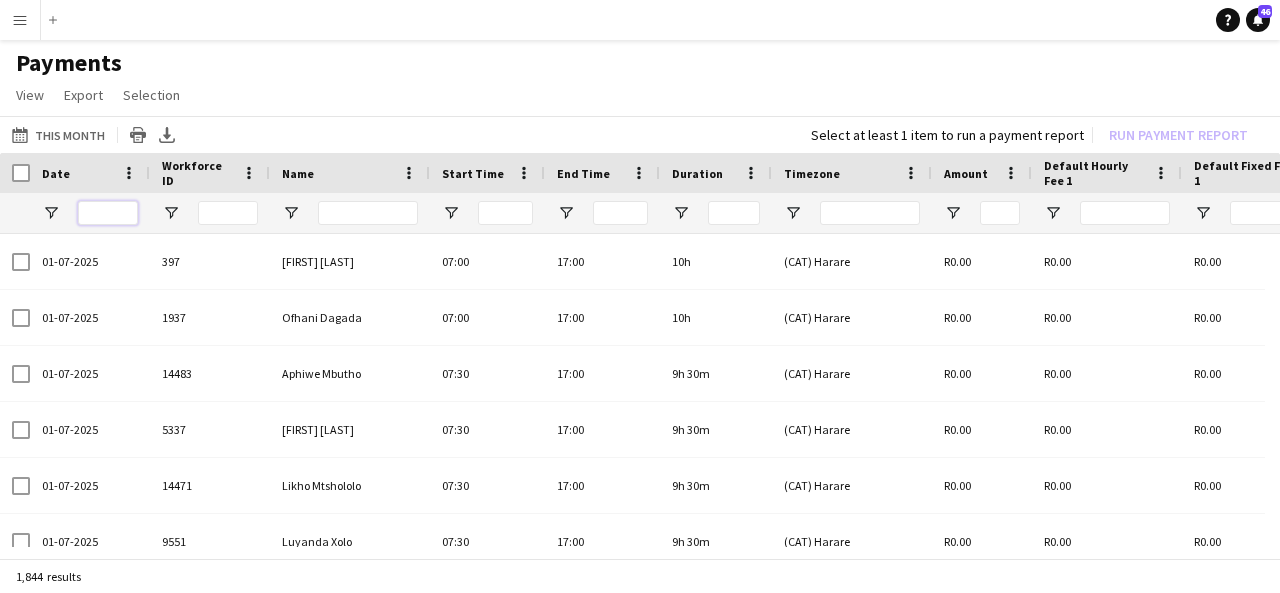 click at bounding box center [108, 213] 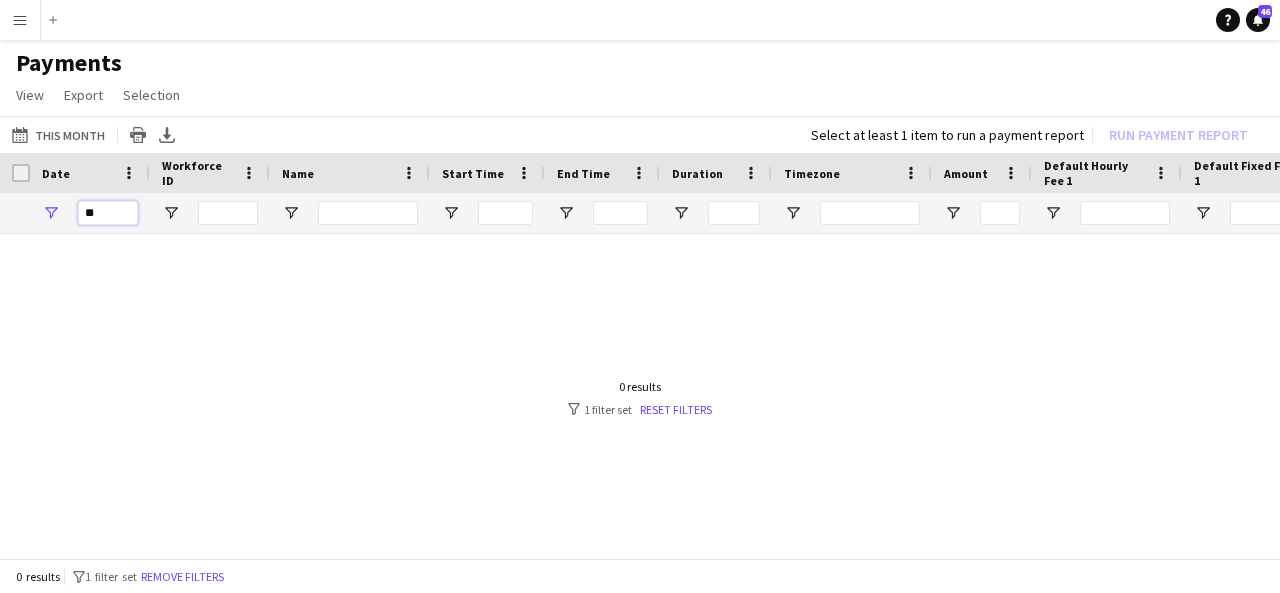 type on "*" 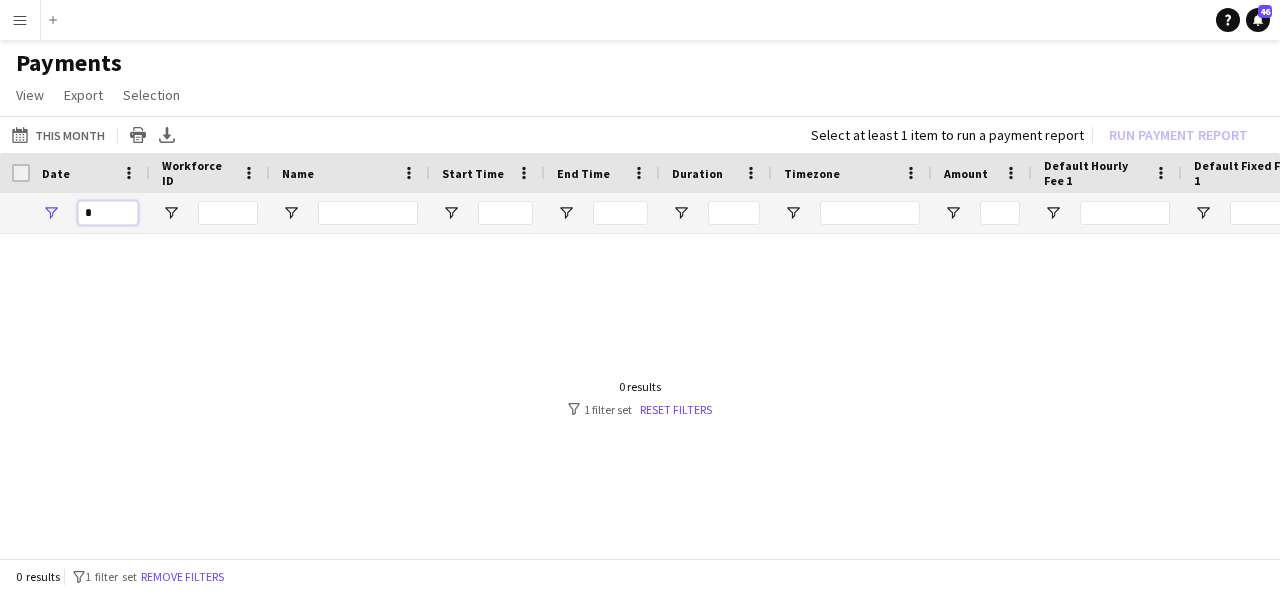 type 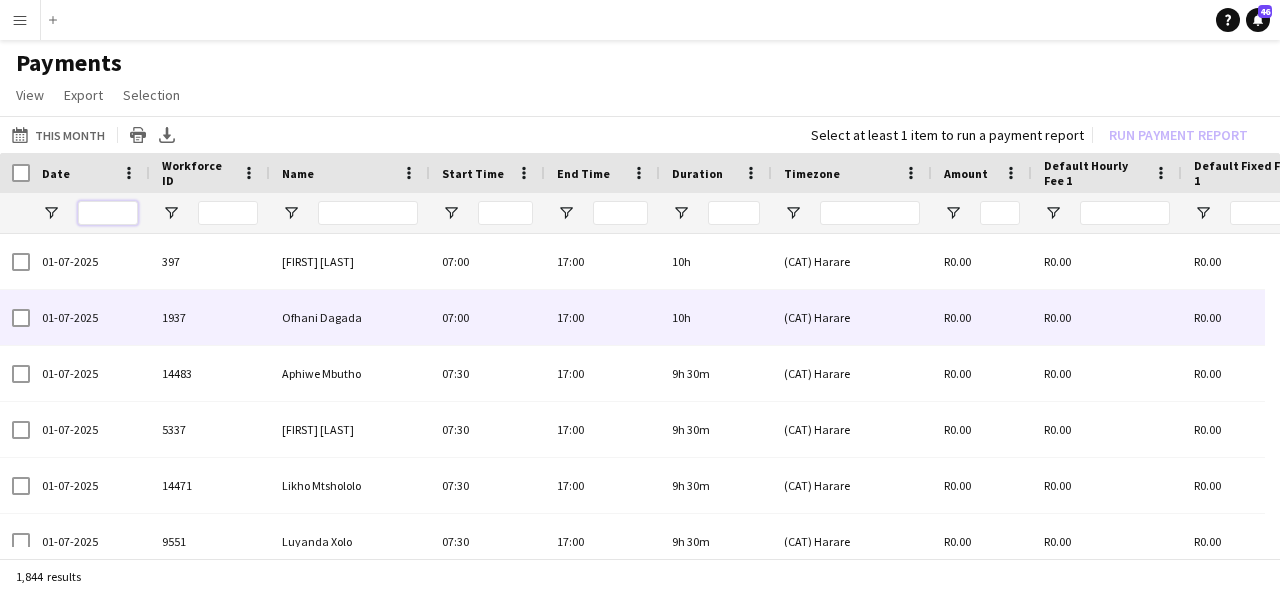 scroll, scrollTop: 160, scrollLeft: 0, axis: vertical 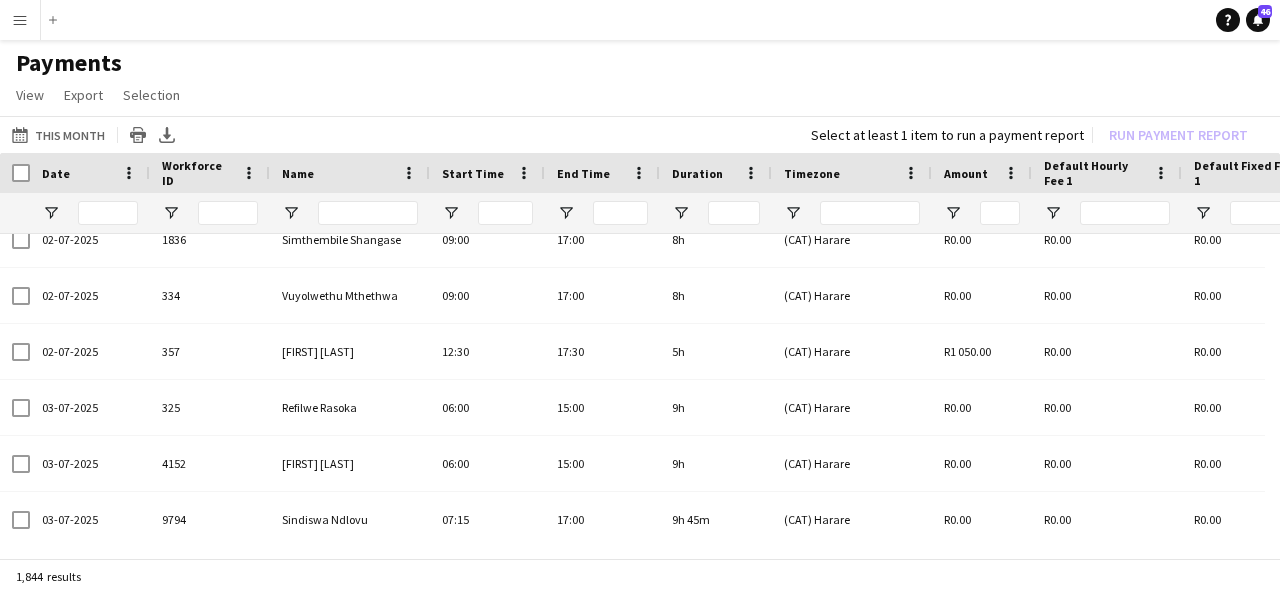 click on "Menu" at bounding box center [20, 20] 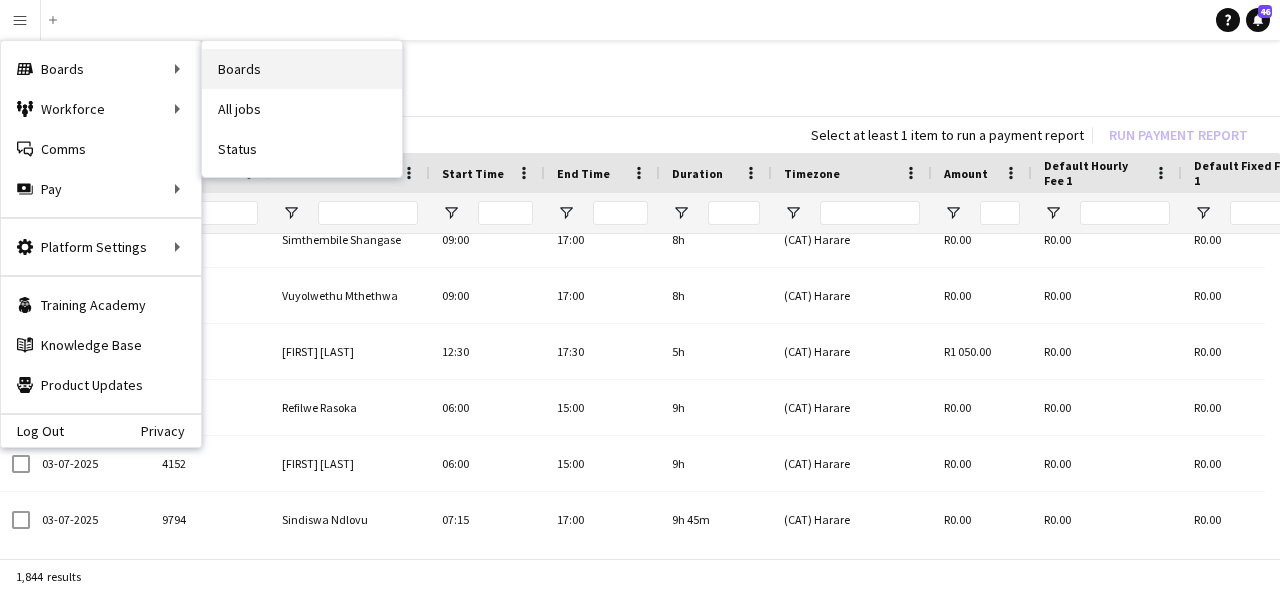 click on "Boards" at bounding box center [302, 69] 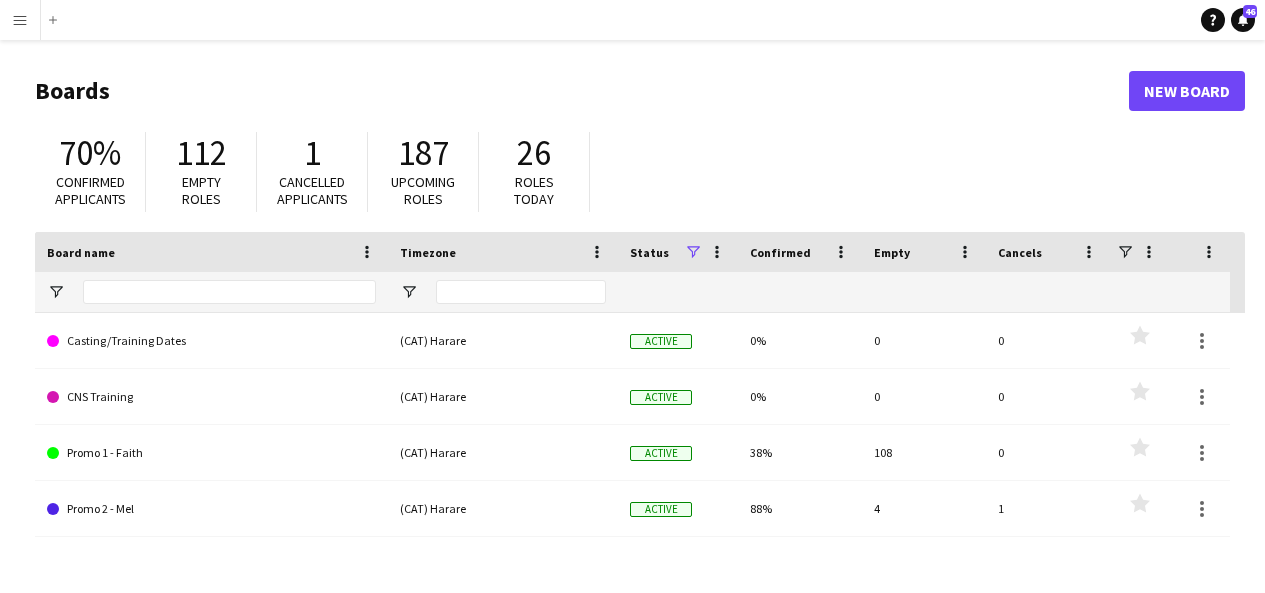 click on "Menu" at bounding box center (20, 20) 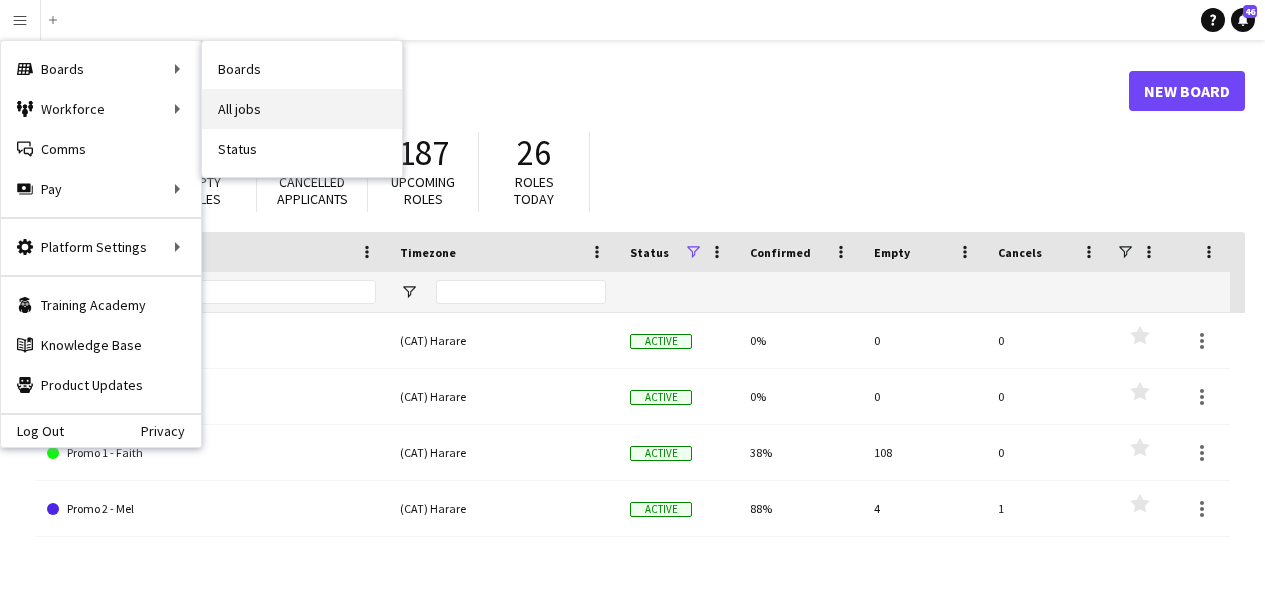 click on "All jobs" at bounding box center [302, 109] 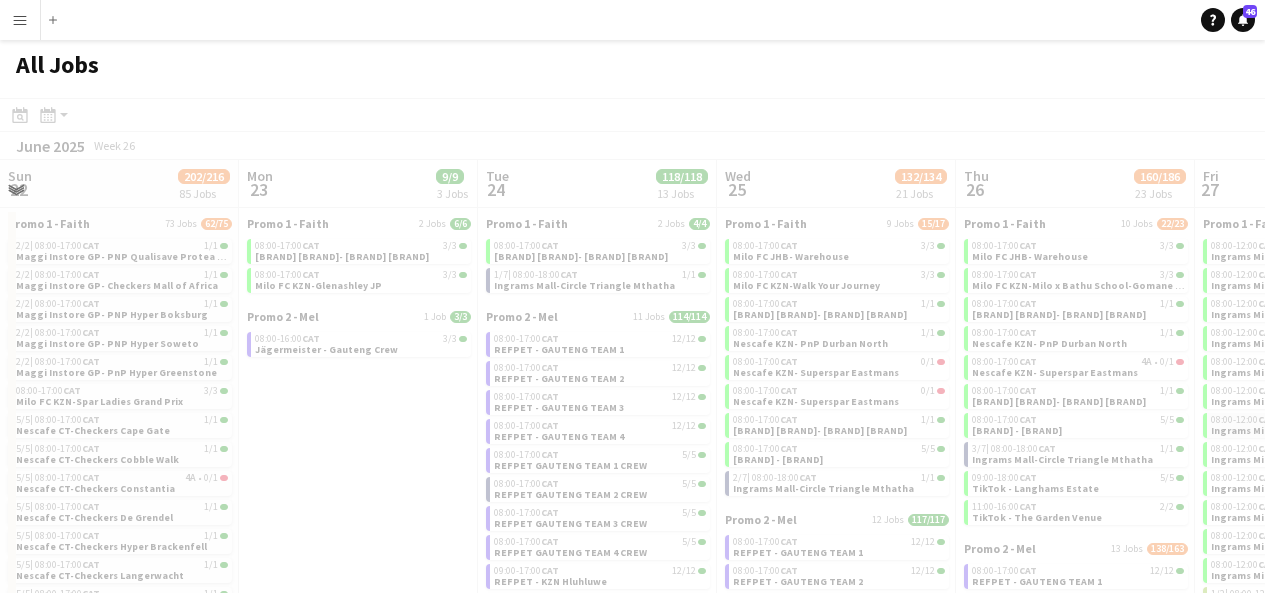 scroll, scrollTop: 0, scrollLeft: 483, axis: horizontal 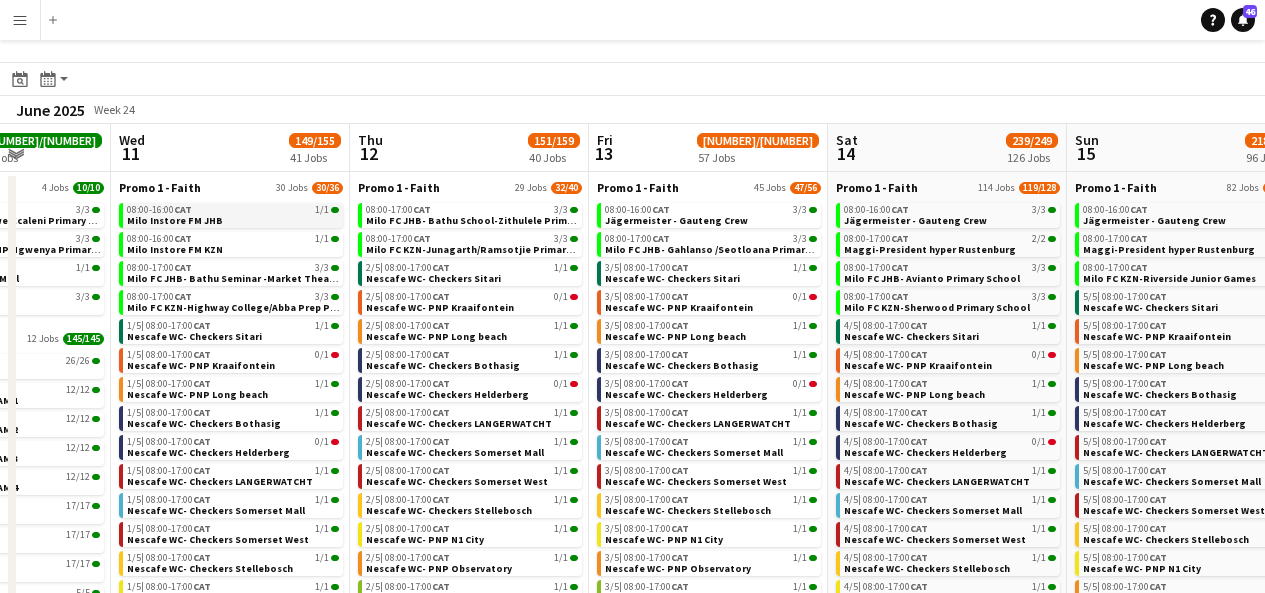 click on "08:00-16:00    CAT   1/1   Milo Instore FM JHB" at bounding box center [233, 214] 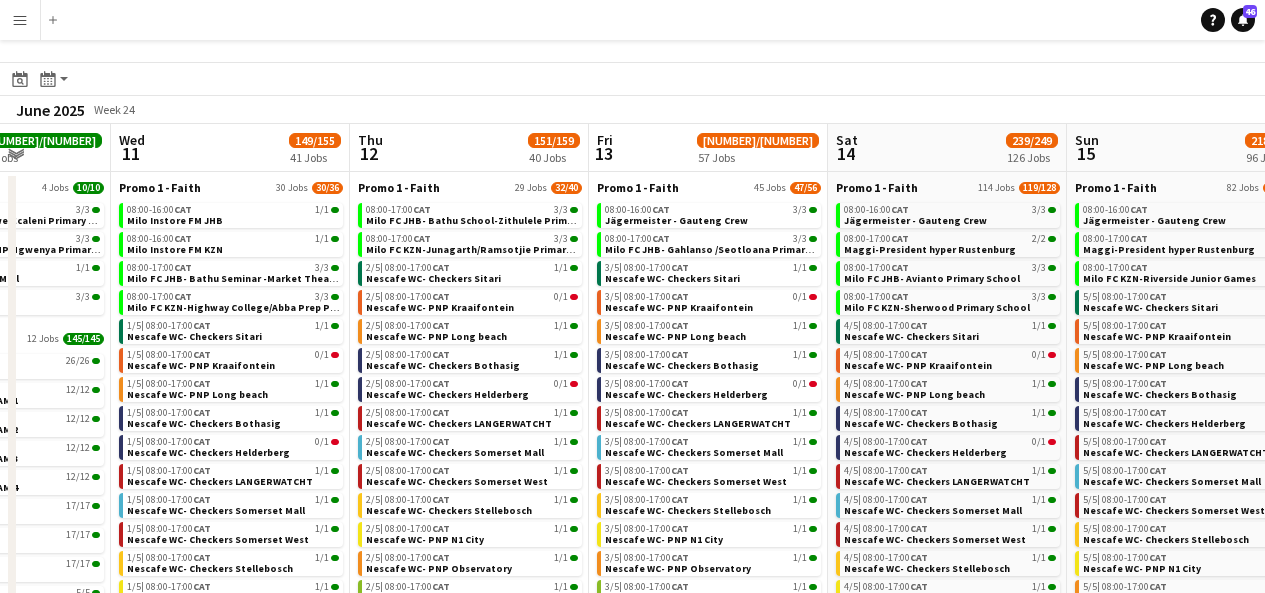 click on "Menu" at bounding box center (20, 20) 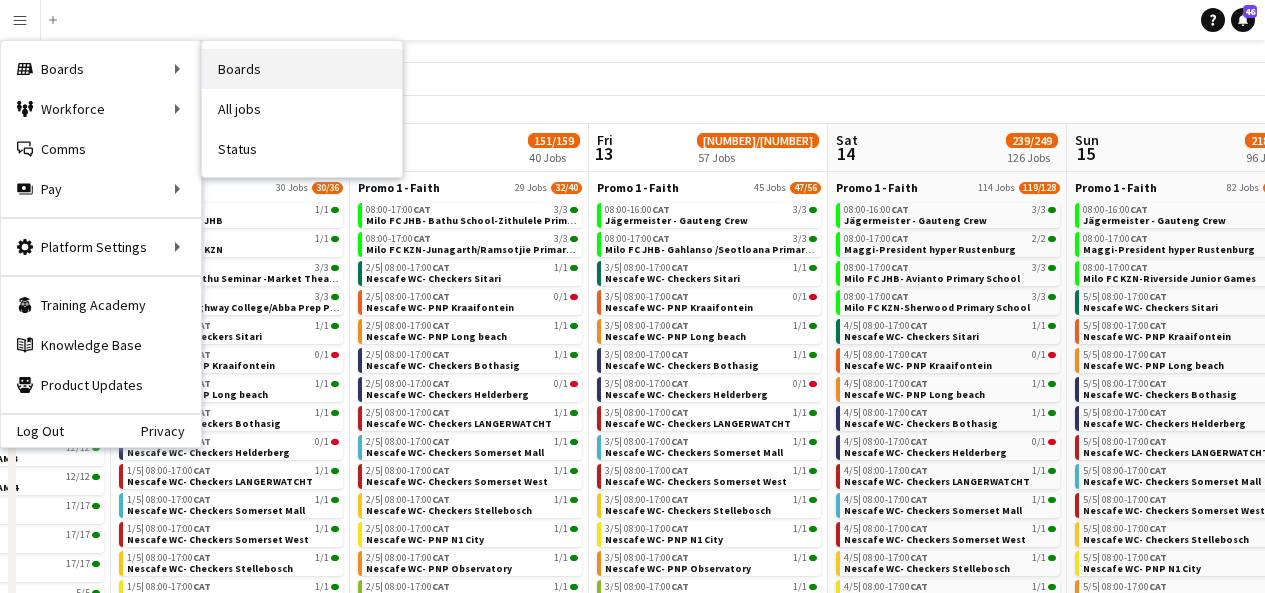 click on "Boards" at bounding box center [302, 69] 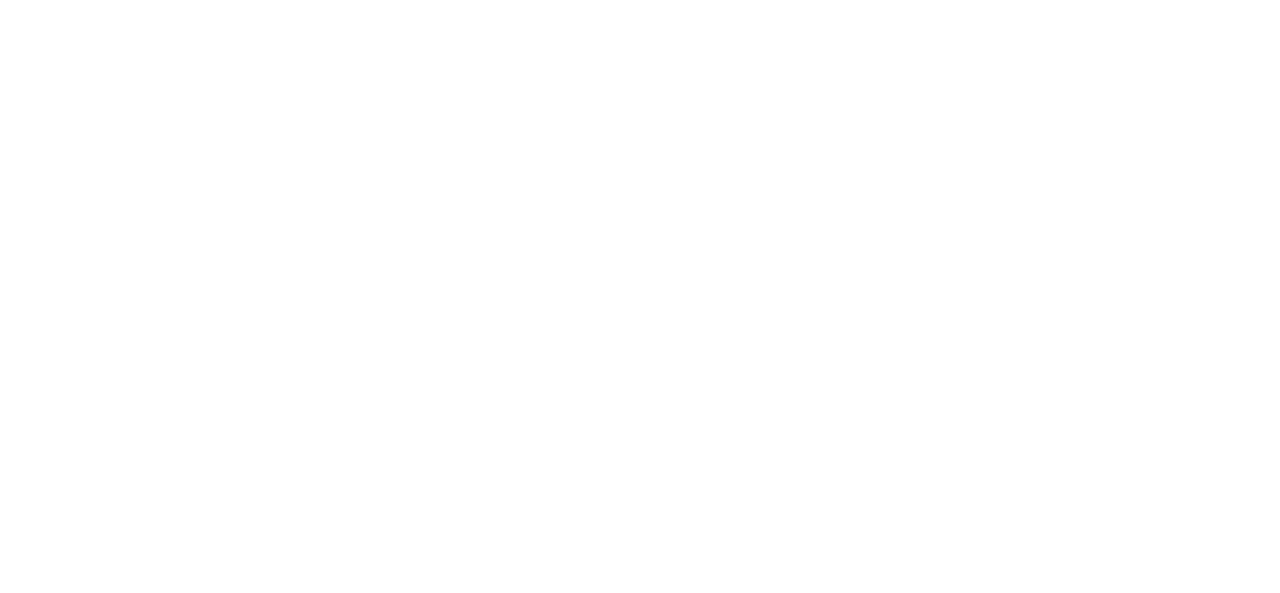 scroll, scrollTop: 0, scrollLeft: 0, axis: both 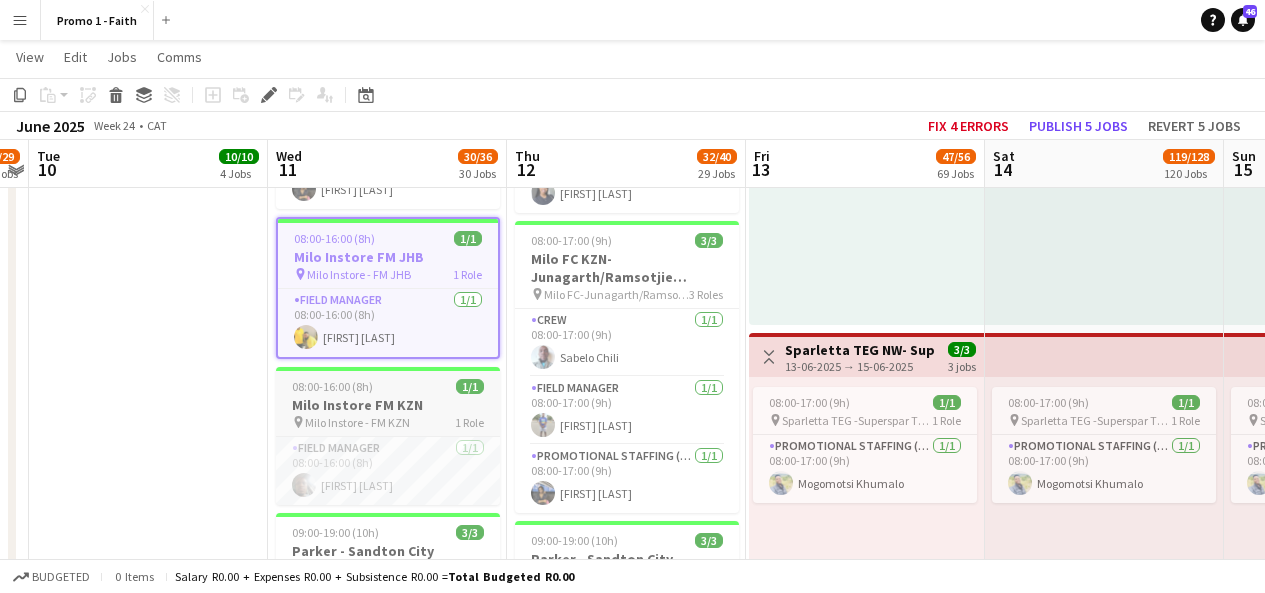 click on "08:00-16:00 (8h)    1/1" at bounding box center [388, 386] 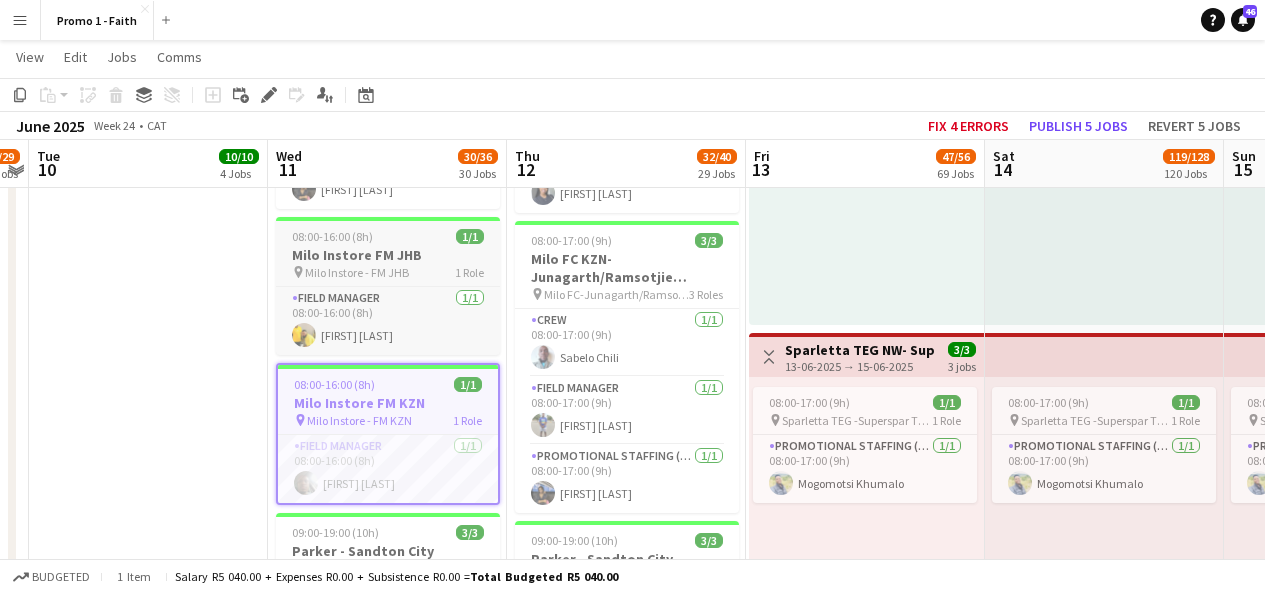 click on "Milo Instore FM JHB" at bounding box center (388, 255) 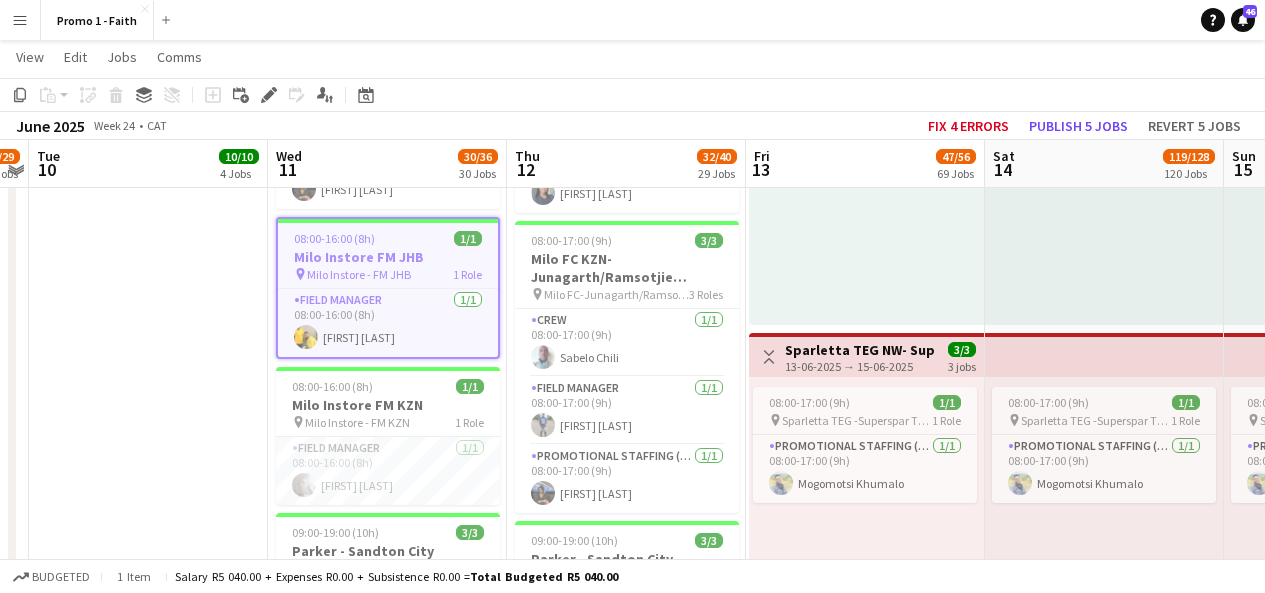 click on "Menu" at bounding box center (20, 20) 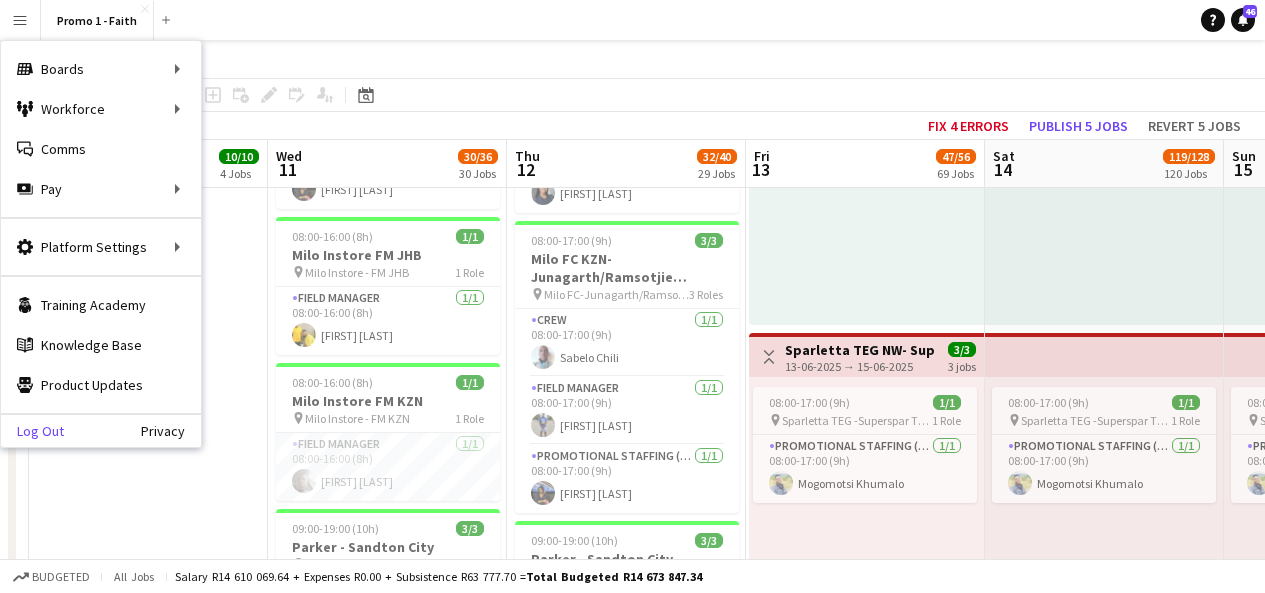 click on "Log Out" at bounding box center (32, 431) 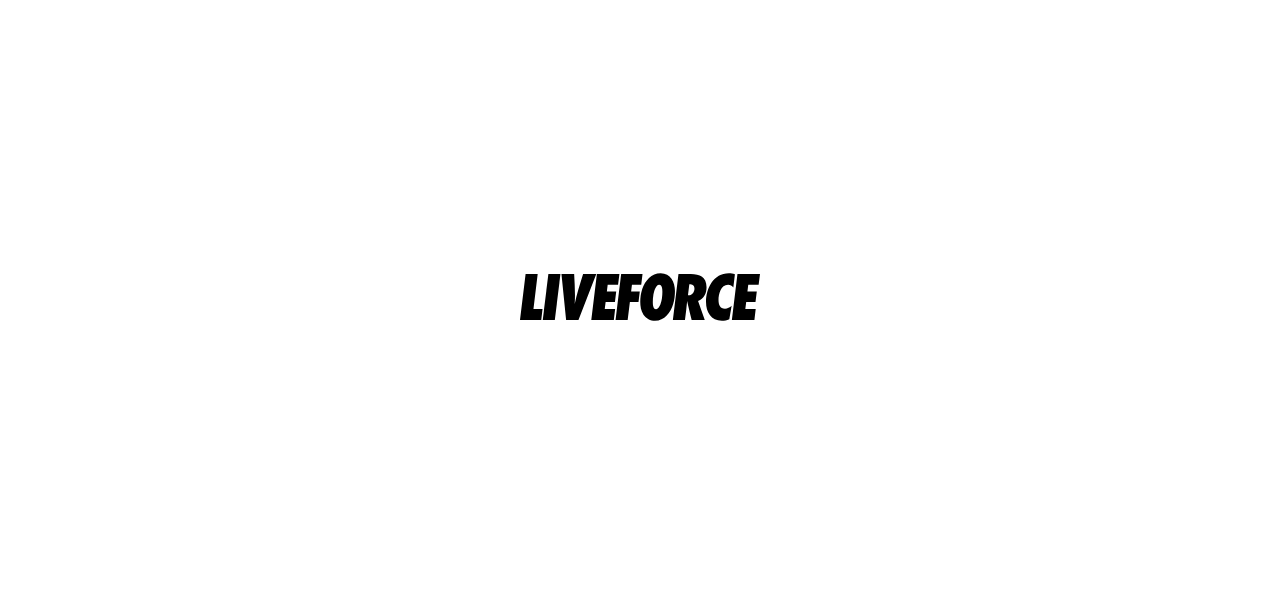 scroll, scrollTop: 0, scrollLeft: 0, axis: both 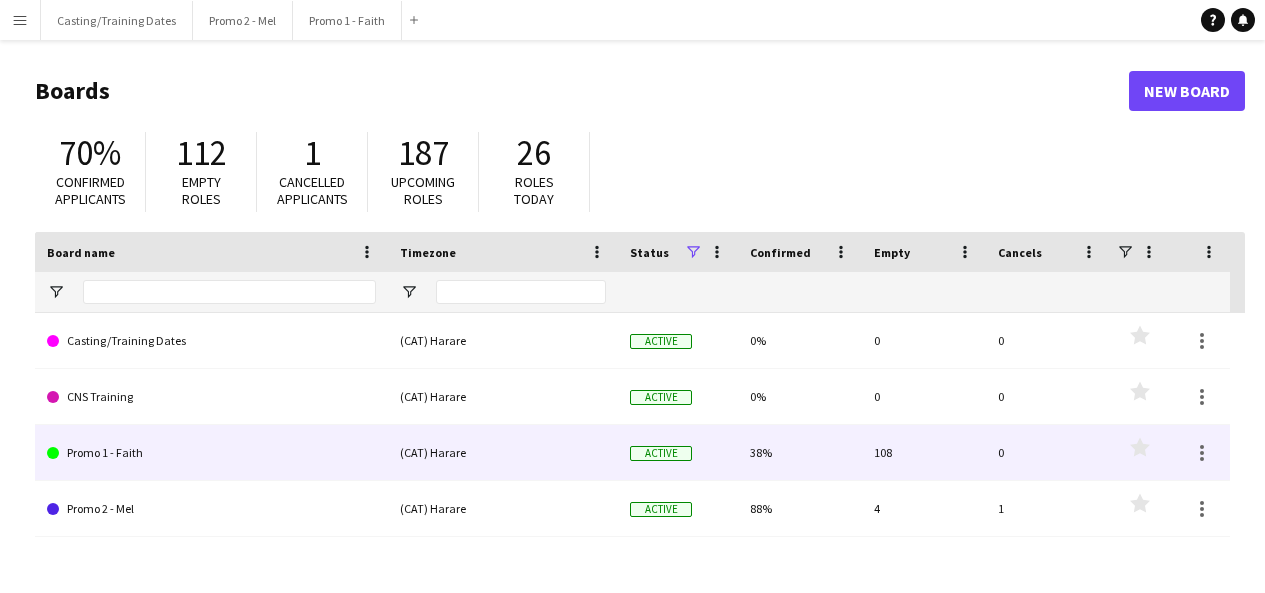 click on "Promo 1 - Faith" 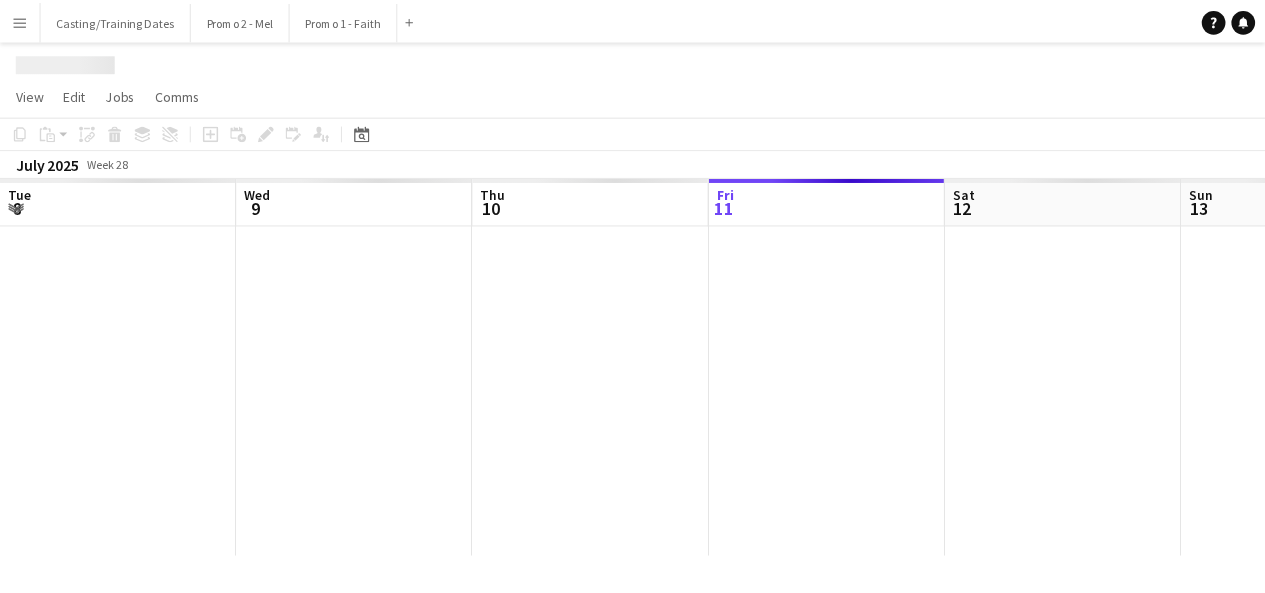 scroll, scrollTop: 0, scrollLeft: 478, axis: horizontal 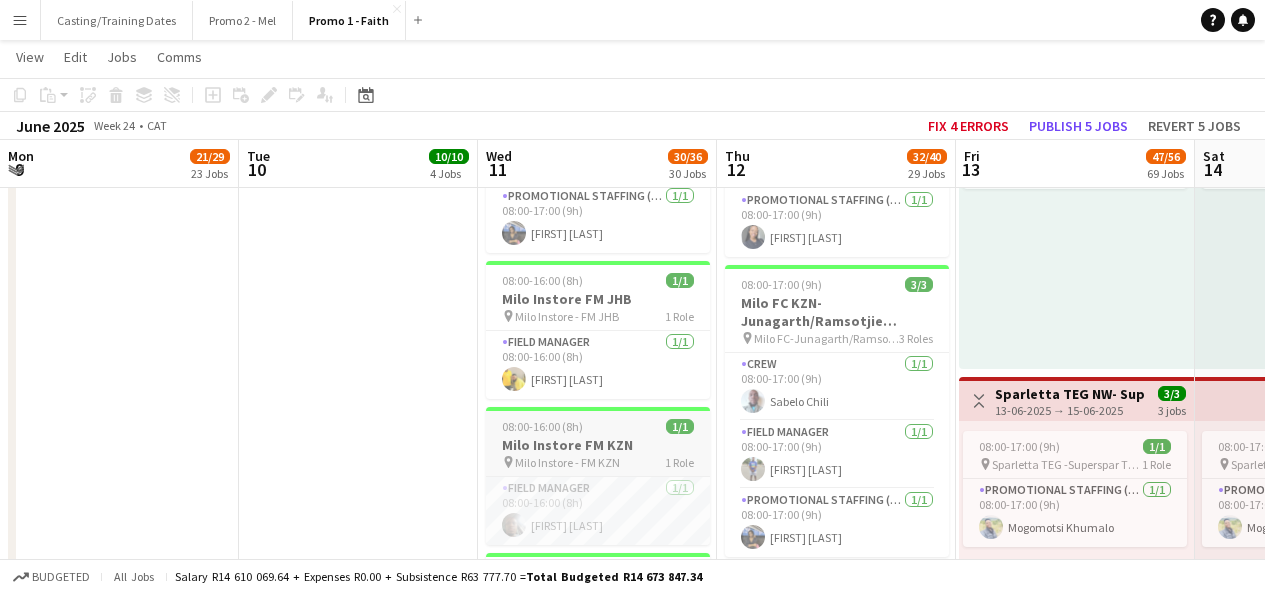 click on "Milo Instore - FM KZN" at bounding box center [567, 462] 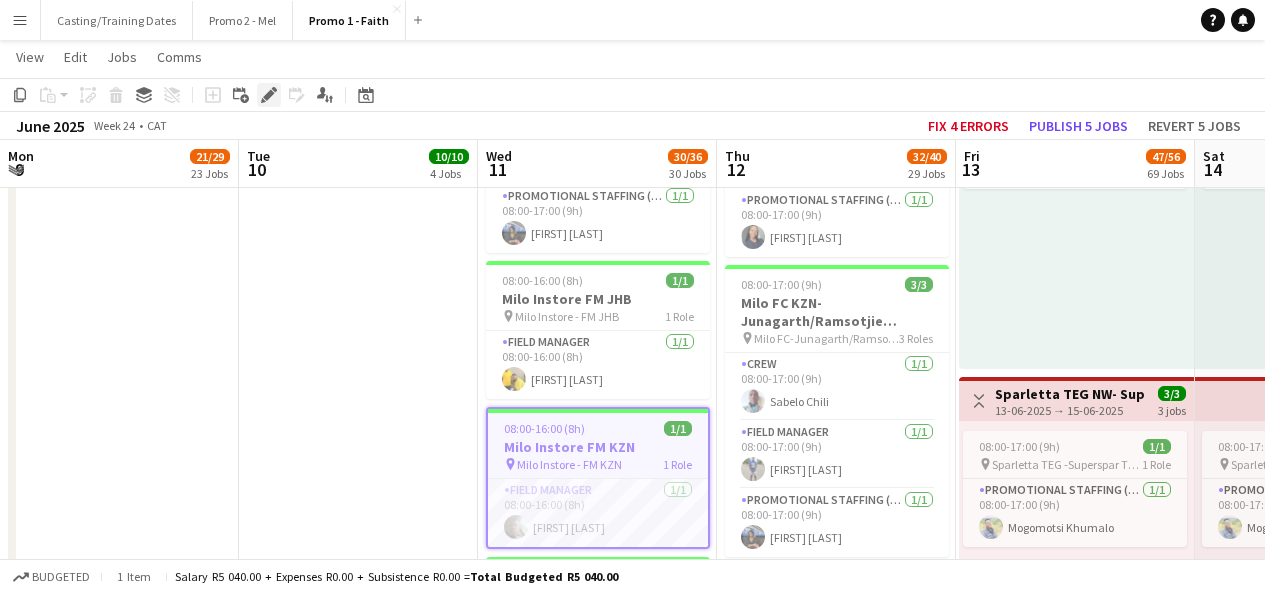 click on "Edit" 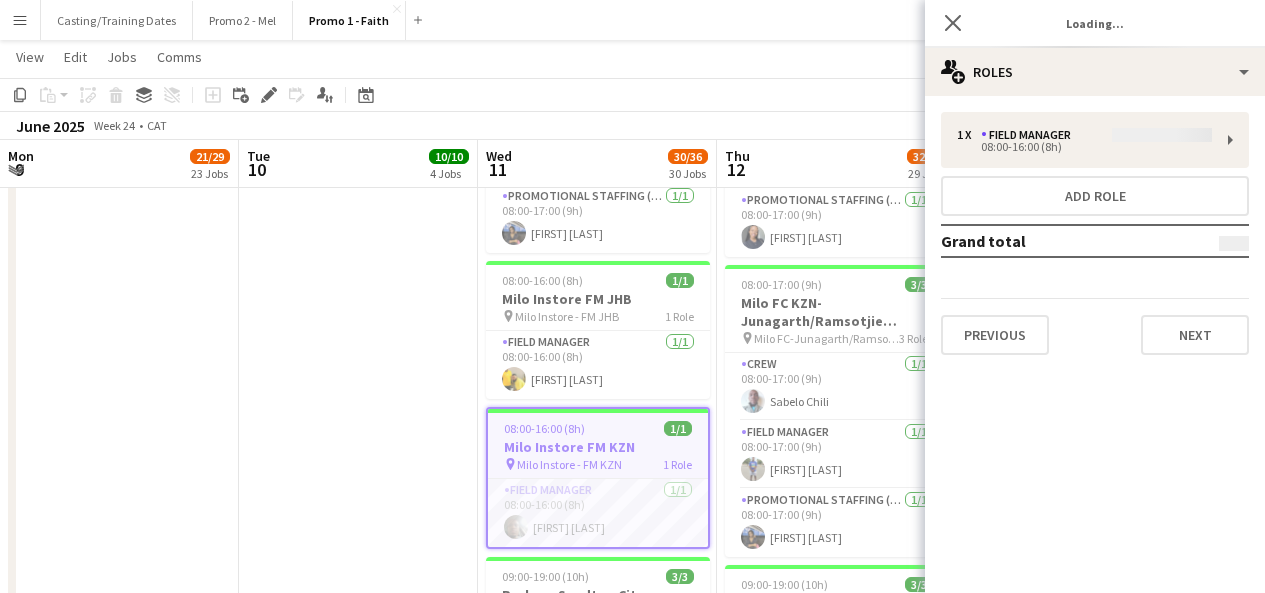 click on "1 x   Field Manager    08:00-16:00 (8h)   Add role   Grand total   Previous   Next" at bounding box center (1095, 233) 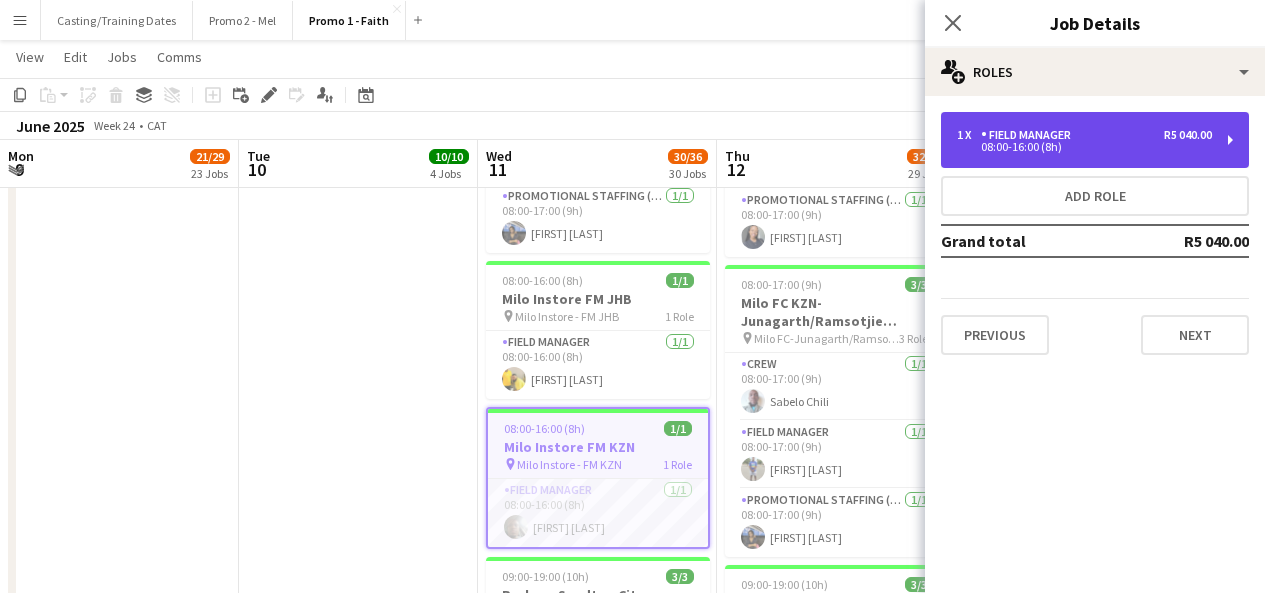 click on "08:00-16:00 (8h)" at bounding box center [1084, 147] 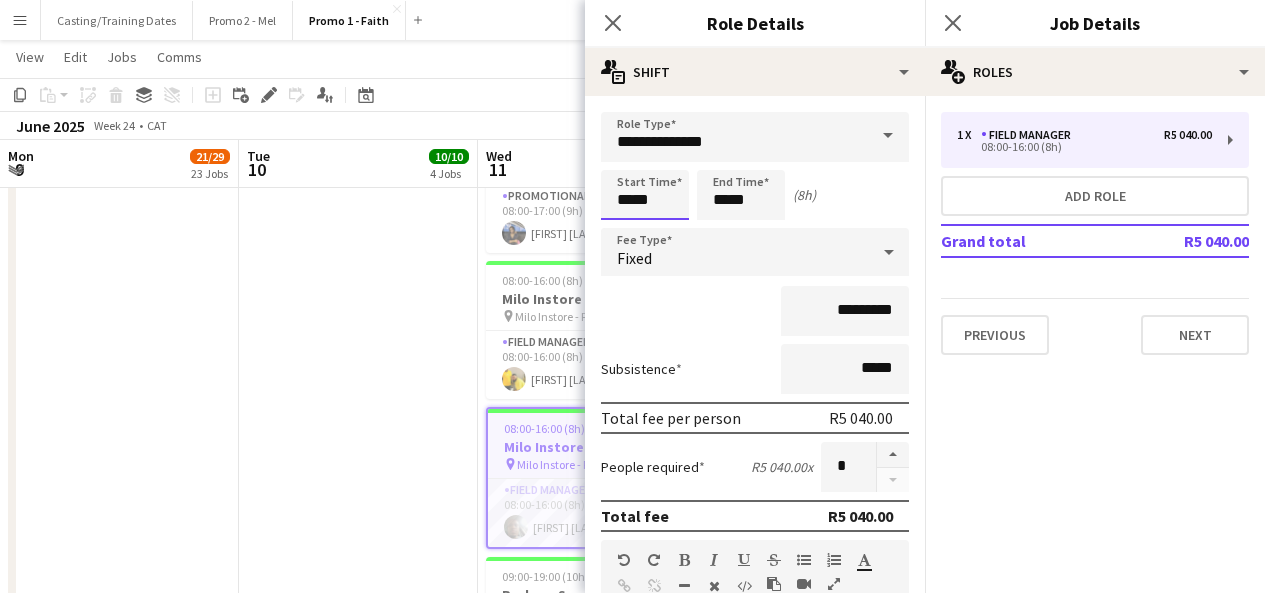 click on "Menu
Boards
Boards   Boards   All jobs   Status
Workforce
Workforce   My Workforce   Recruiting
Comms
Comms
Platform Settings
Platform Settings   Your settings
Training Academy
Training Academy
Knowledge Base
Knowledge Base
Product Updates
Product Updates   Log Out   Privacy   Casting/Training Dates
Close
Promo 2 - Mel
Close
Promo 1 - Faith
Close
Add
Help
Notifications
Promo 1 - Faith
user
user
user
View  Day view expanded Day view collapsed  Edit" at bounding box center [632, 24612] 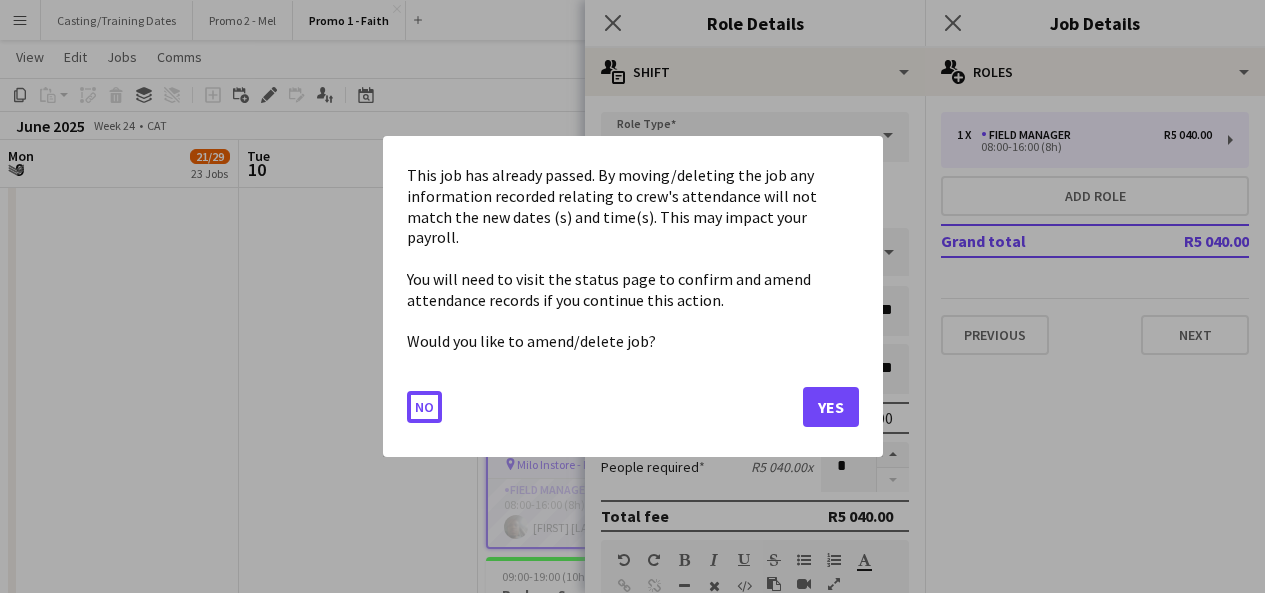 scroll, scrollTop: 0, scrollLeft: 0, axis: both 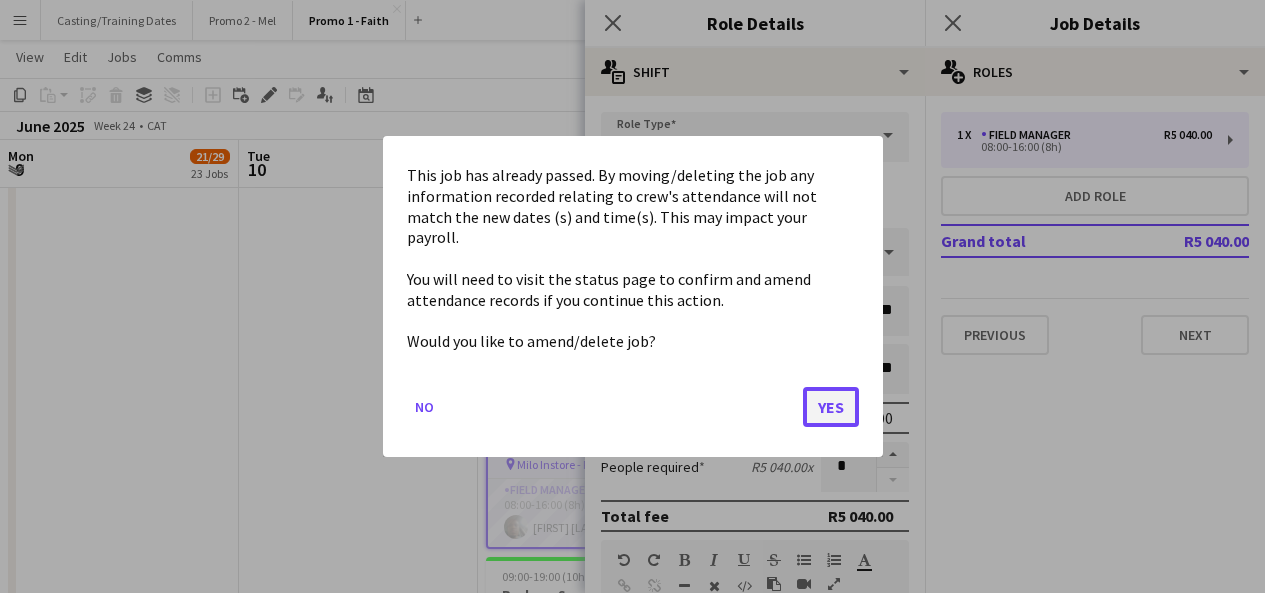 click on "Yes" 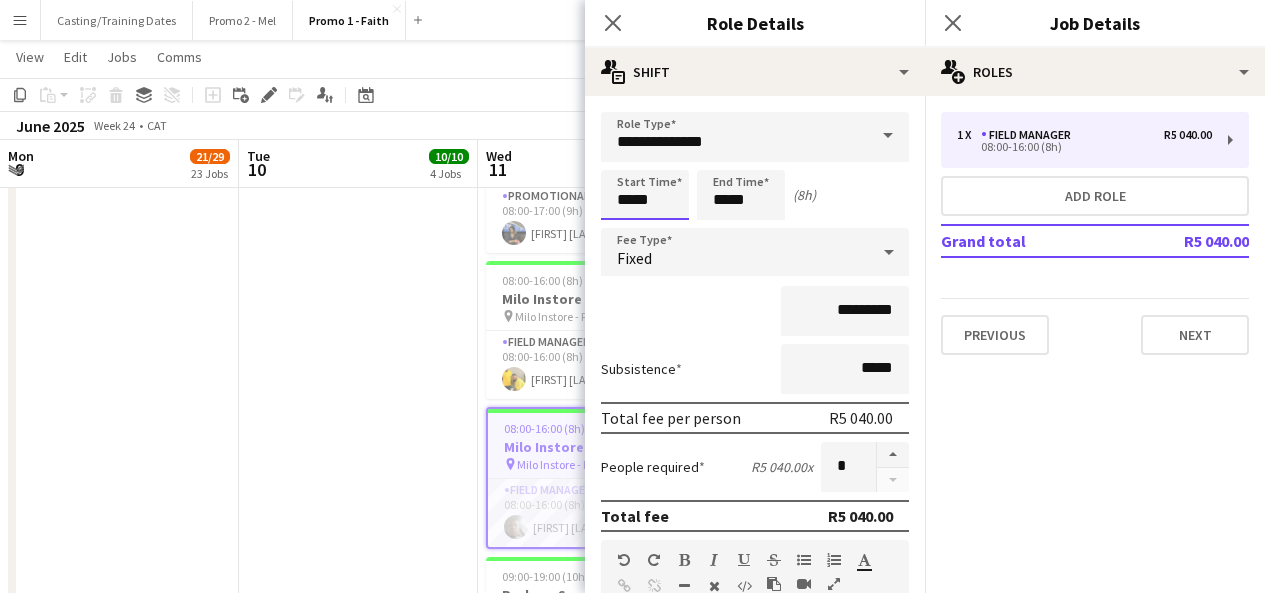 scroll, scrollTop: 9879, scrollLeft: 0, axis: vertical 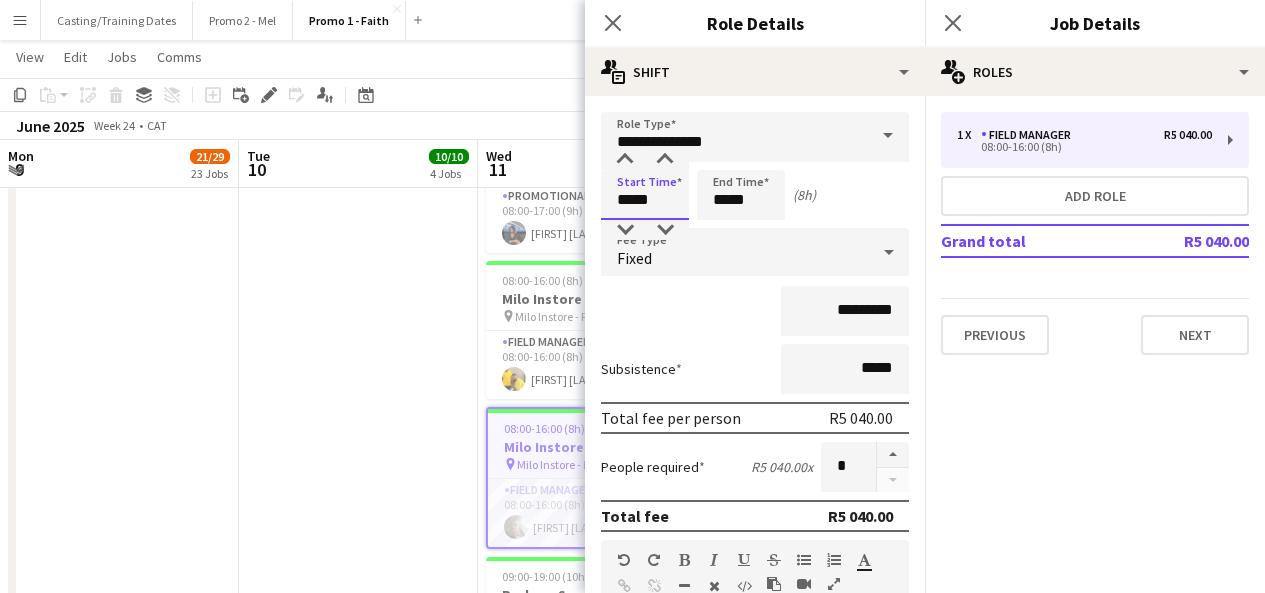 click on "*****" at bounding box center [645, 195] 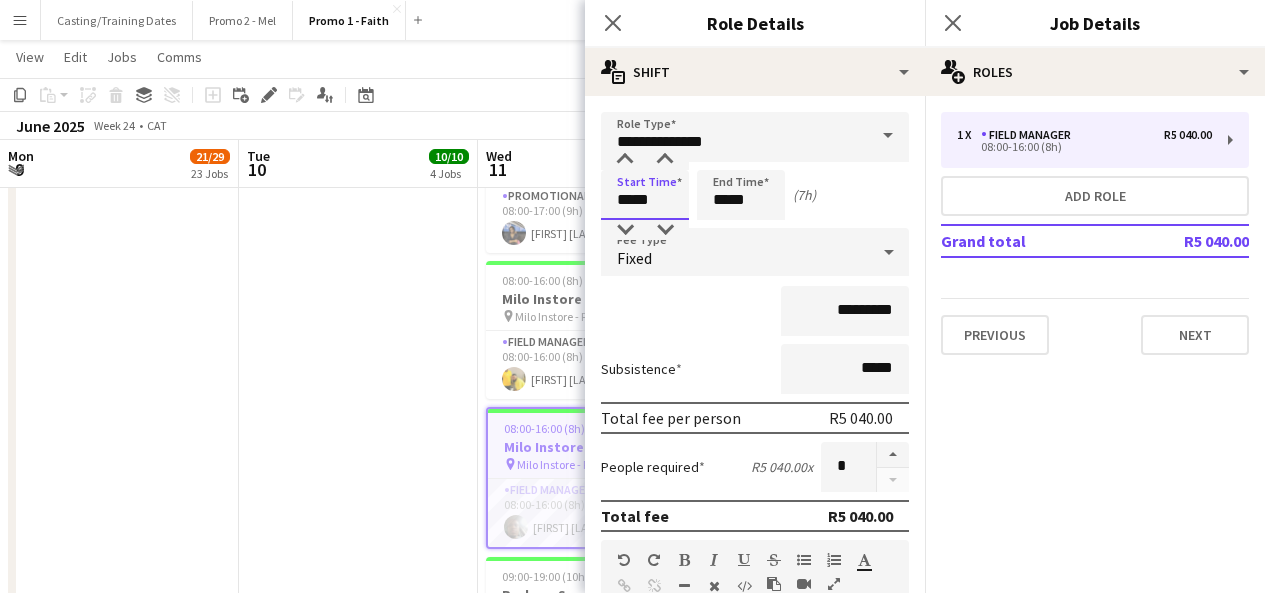 type on "*****" 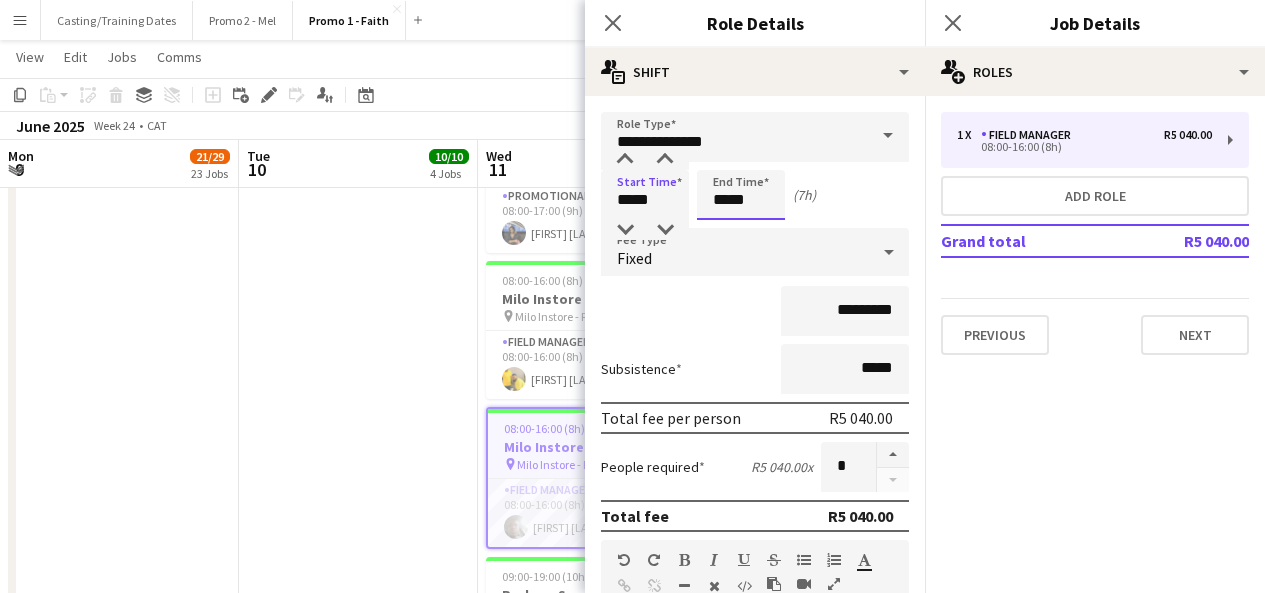 click on "*****" at bounding box center [741, 195] 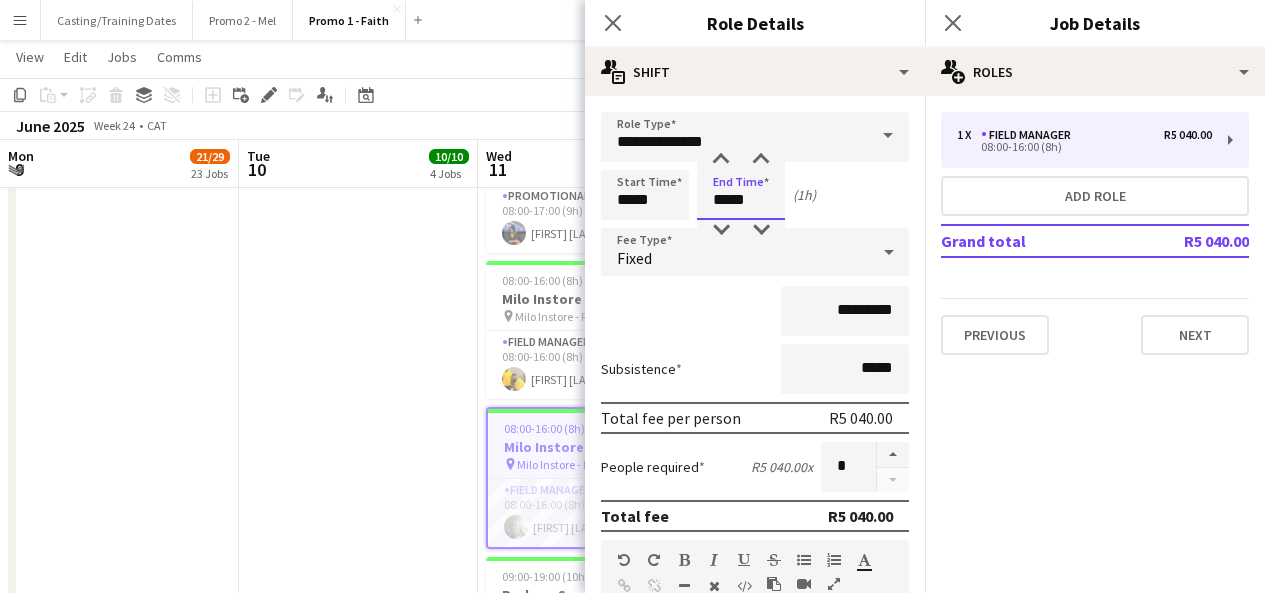 type on "*****" 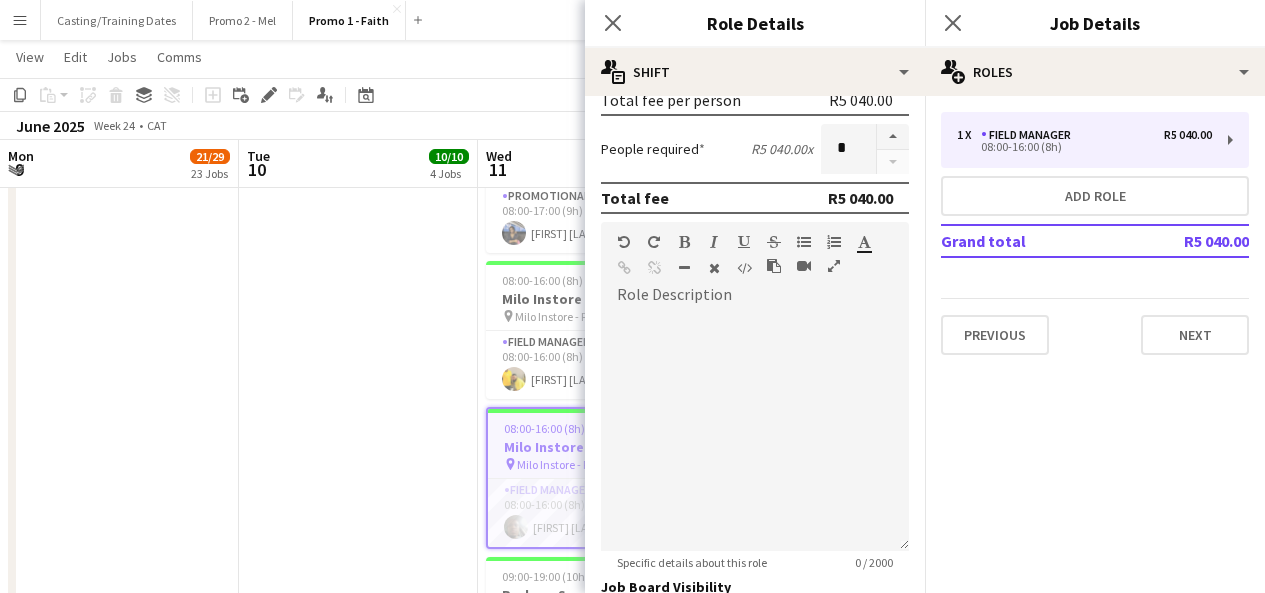 scroll, scrollTop: 605, scrollLeft: 0, axis: vertical 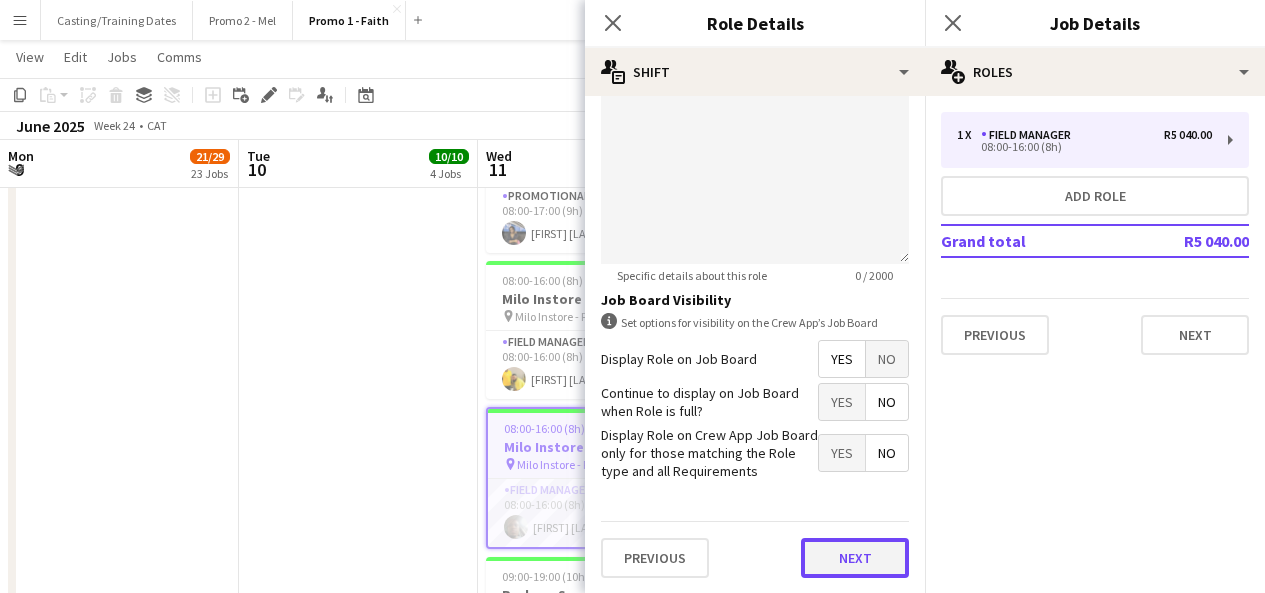 click on "Next" at bounding box center (855, 558) 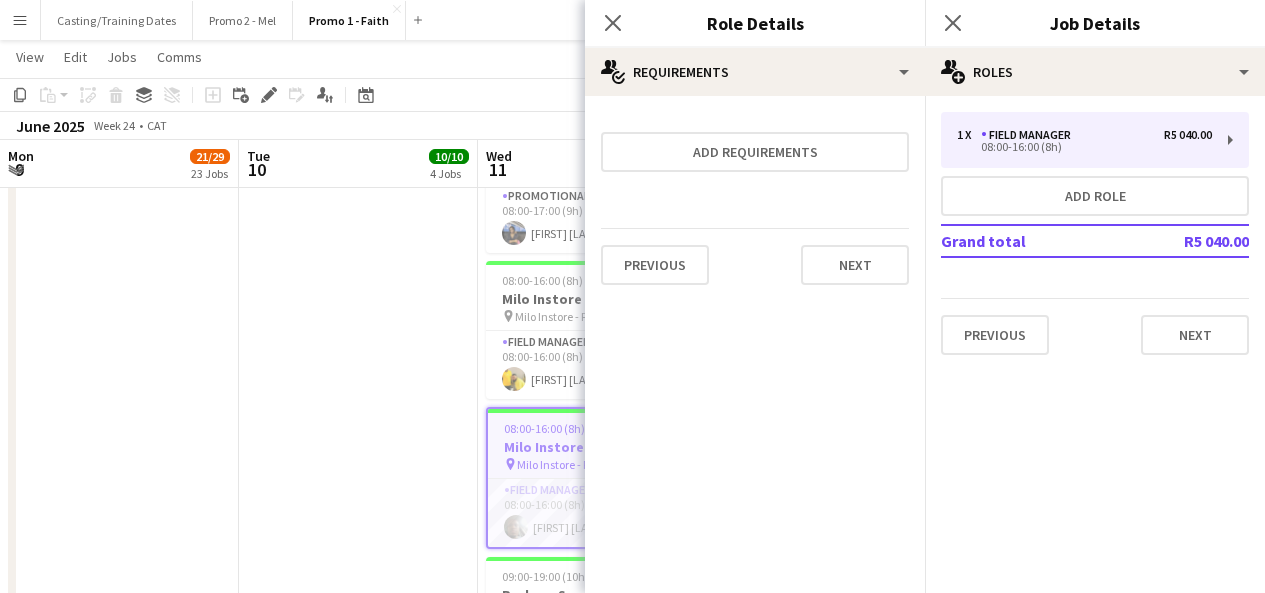 scroll, scrollTop: 0, scrollLeft: 0, axis: both 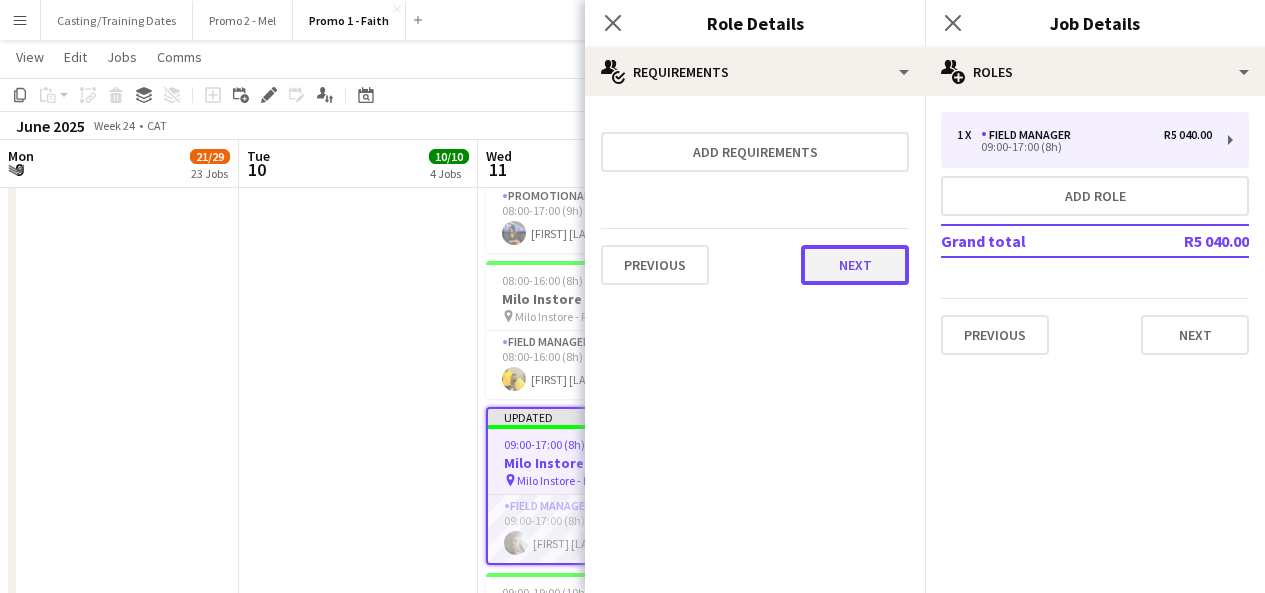 click on "Next" at bounding box center (855, 265) 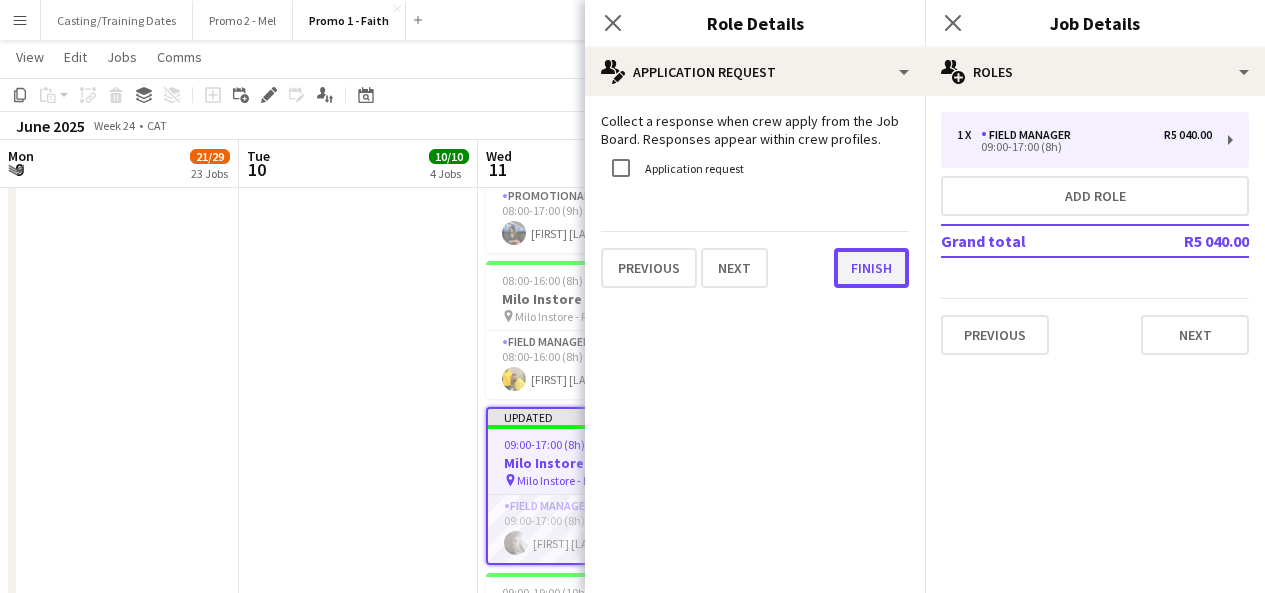 click on "Finish" at bounding box center (871, 268) 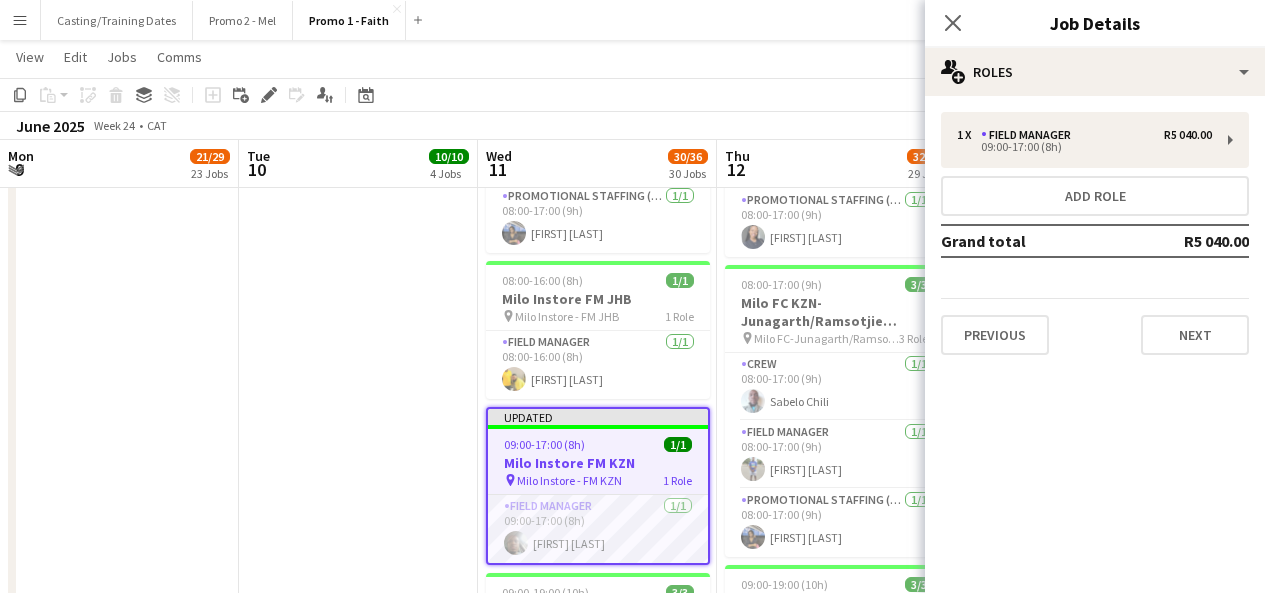 click on "Close pop-in" 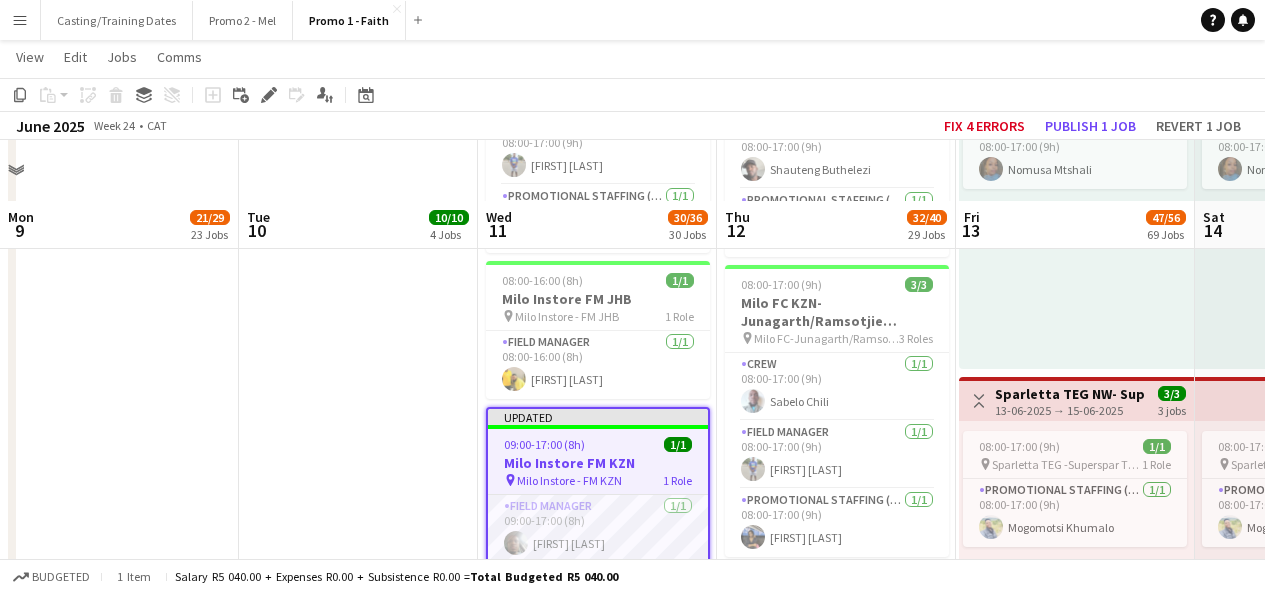 scroll, scrollTop: 9940, scrollLeft: 0, axis: vertical 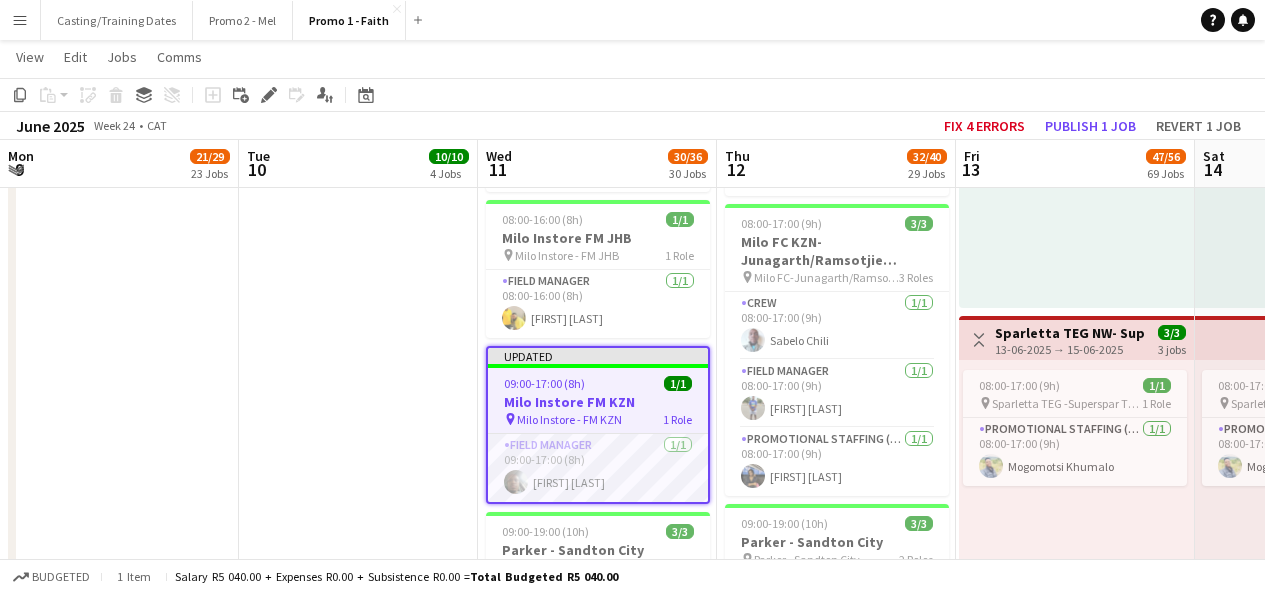 click on "Updated" at bounding box center [598, 356] 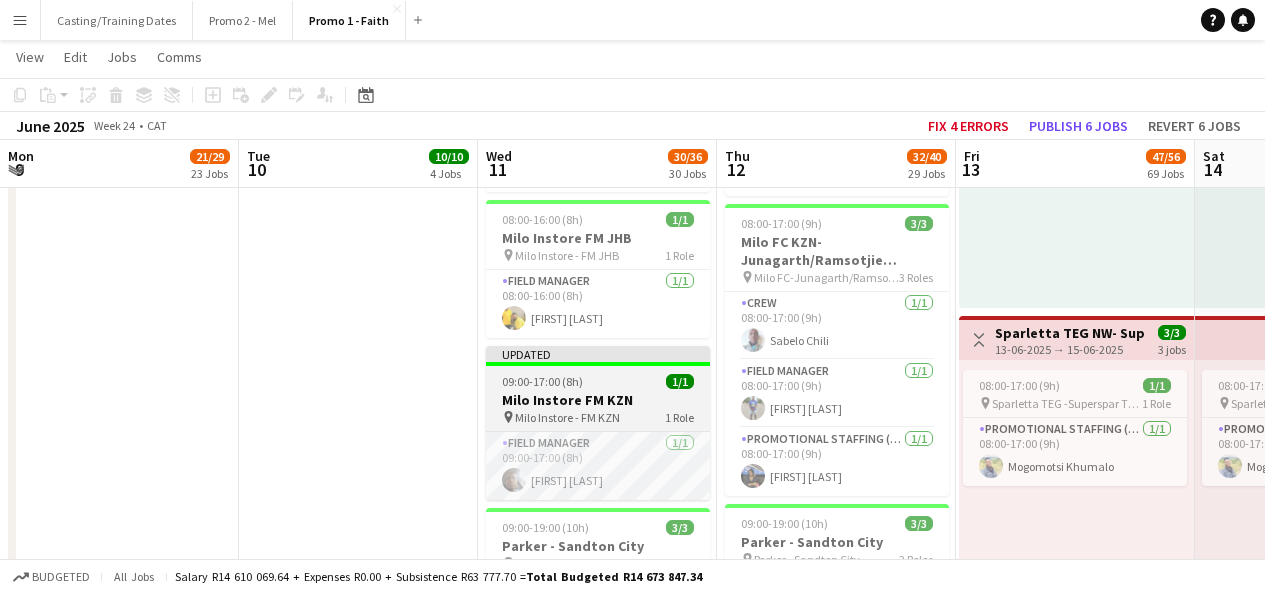 click on "Updated" at bounding box center [598, 354] 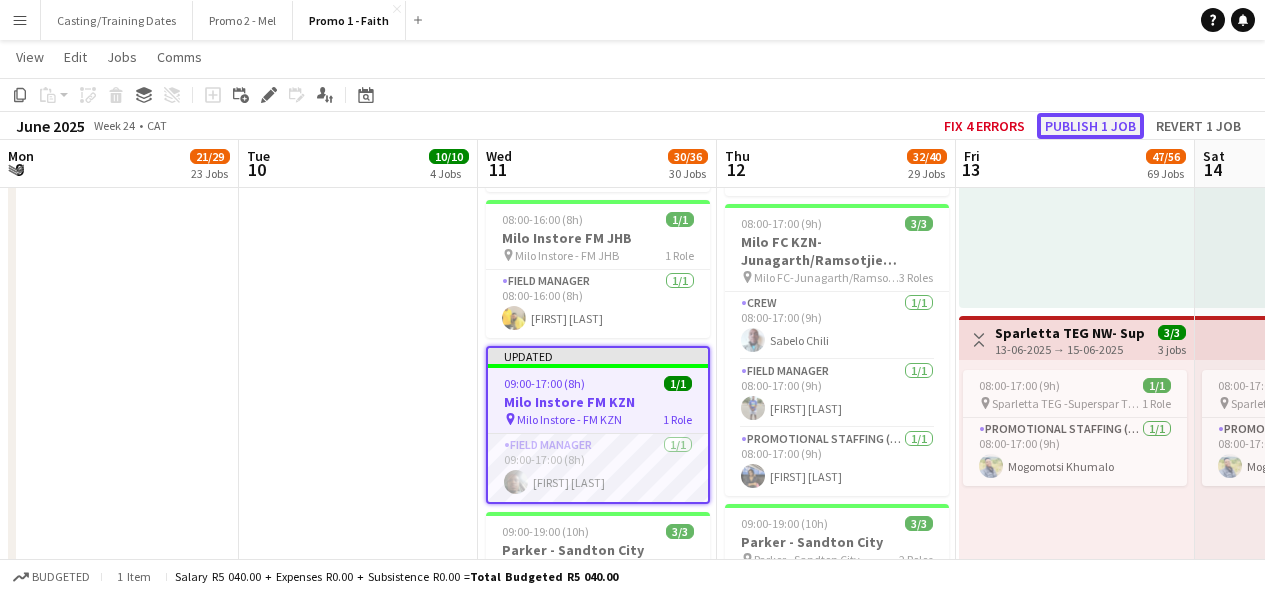 click on "Publish 1 job" 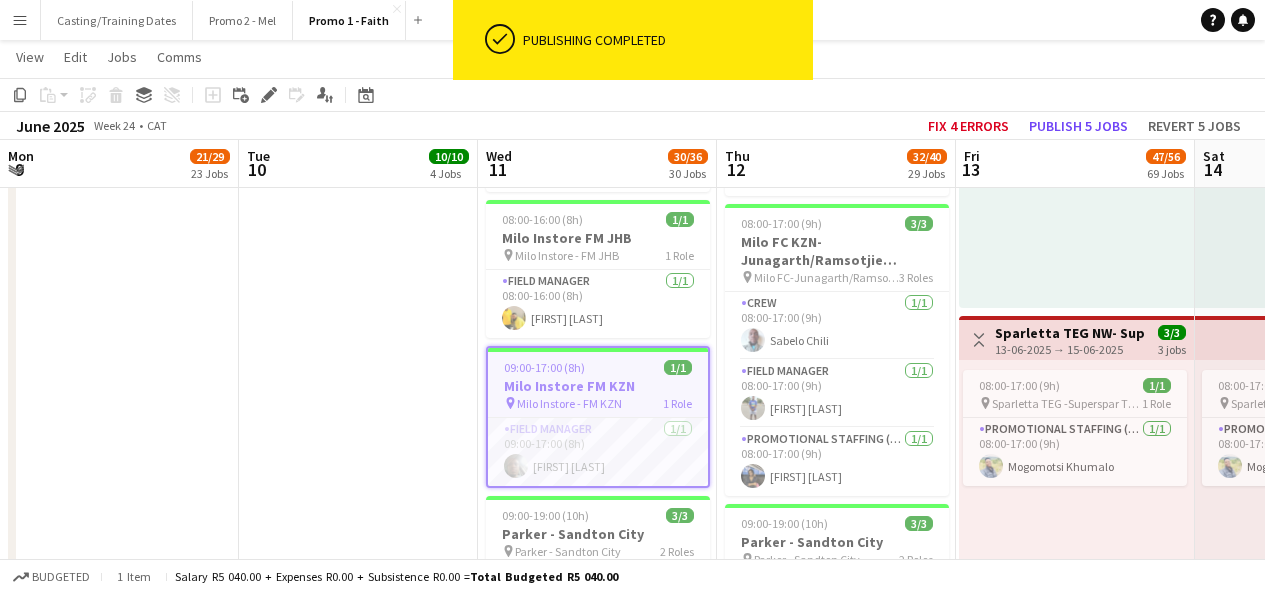 scroll, scrollTop: 9861, scrollLeft: 0, axis: vertical 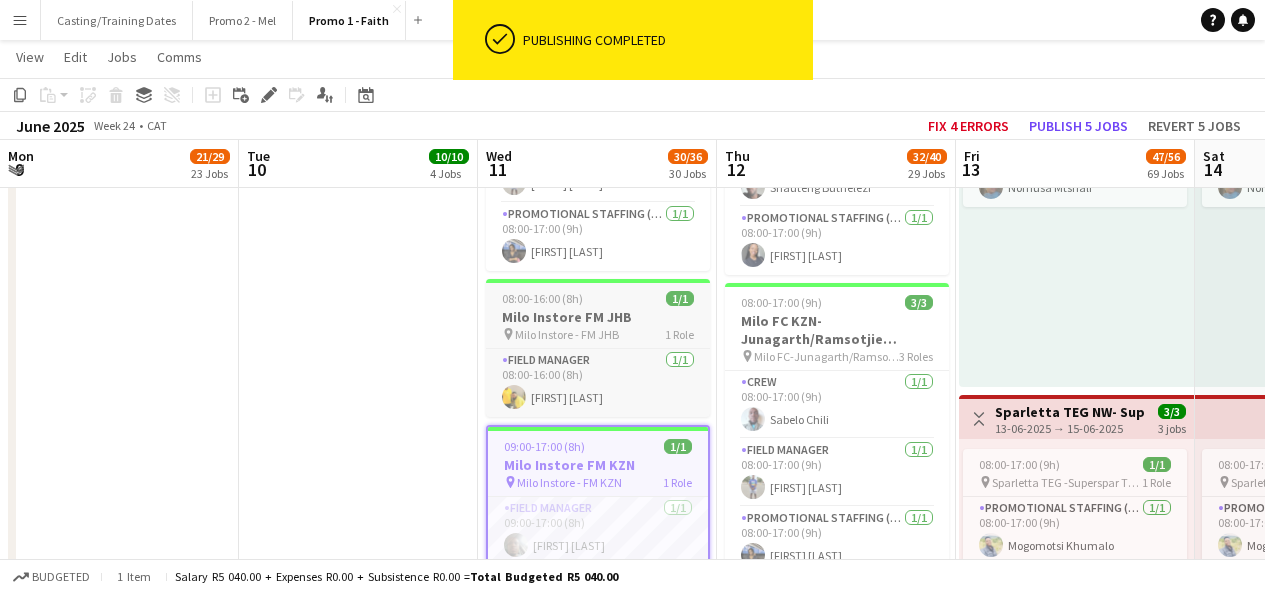 click on "08:00-16:00 (8h)    1/1" at bounding box center (598, 298) 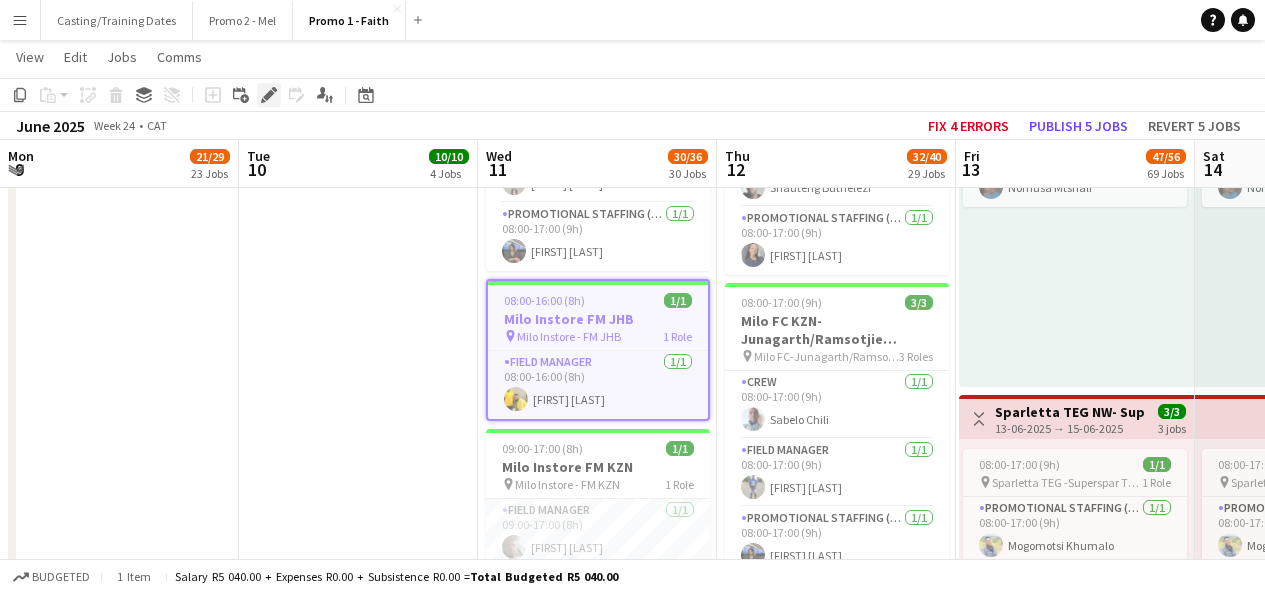 click on "Edit" 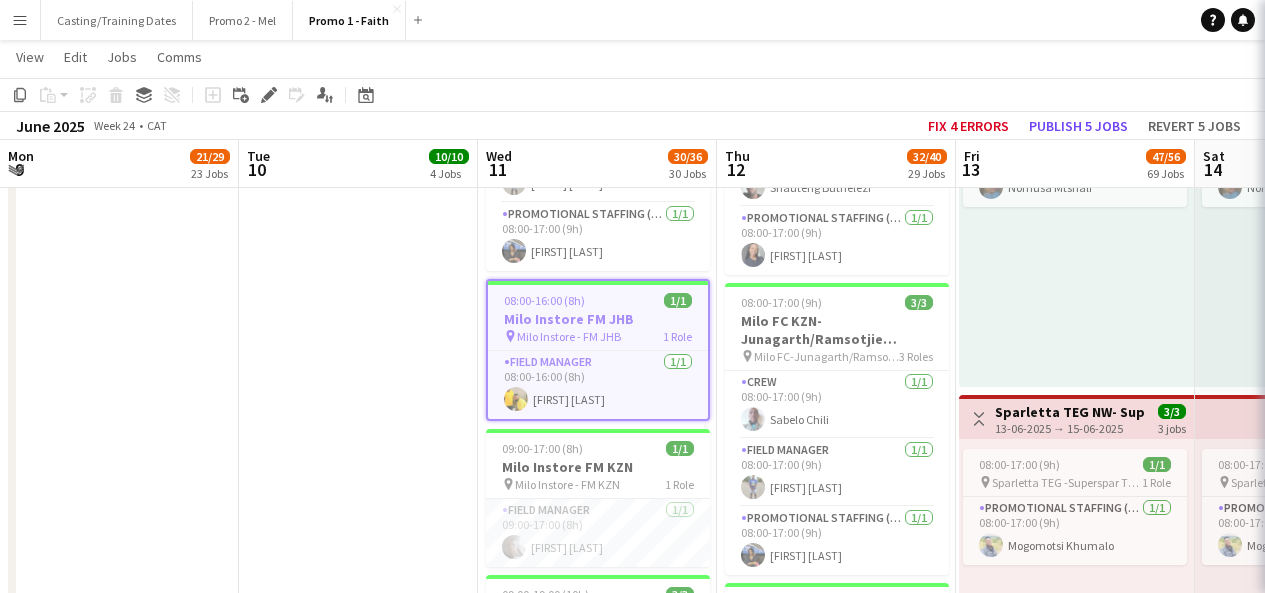 click on "1 x   Field Manager    08:00-16:00 (8h)   Add role   Grand total   Previous   Next" at bounding box center [1435, 233] 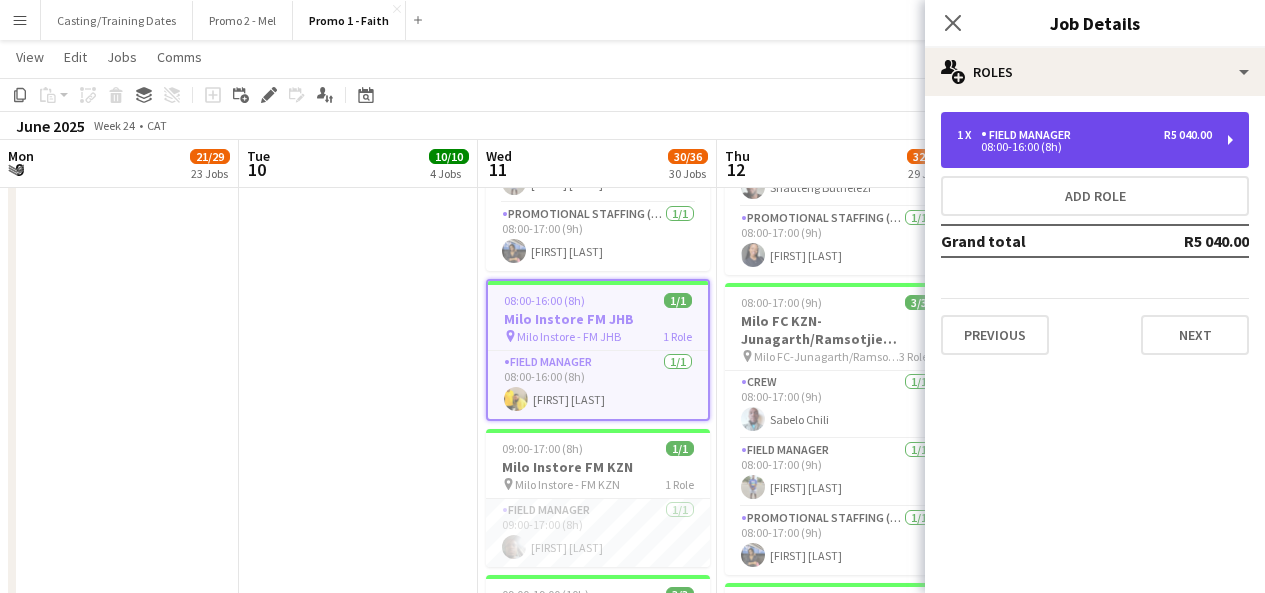 click on "08:00-16:00 (8h)" at bounding box center [1084, 147] 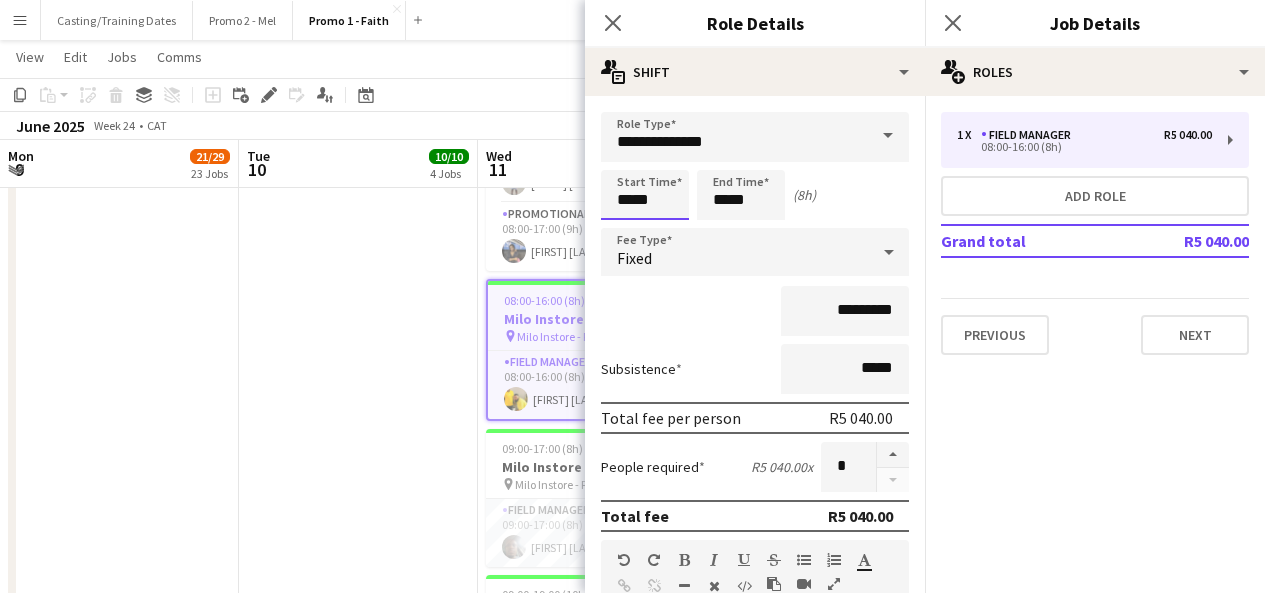 click on "Menu
Boards
Boards   Boards   All jobs   Status
Workforce
Workforce   My Workforce   Recruiting
Comms
Comms
Platform Settings
Platform Settings   Your settings
Training Academy
Training Academy
Knowledge Base
Knowledge Base
Product Updates
Product Updates   Log Out   Privacy   Casting/Training Dates
Close
Promo 2 - Mel
Close
Promo 1 - Faith
Close
Add
Help
Notifications
Promo 1 - Faith
user
user
user
View  Day view expanded Day view collapsed  Edit" at bounding box center (632, 24630) 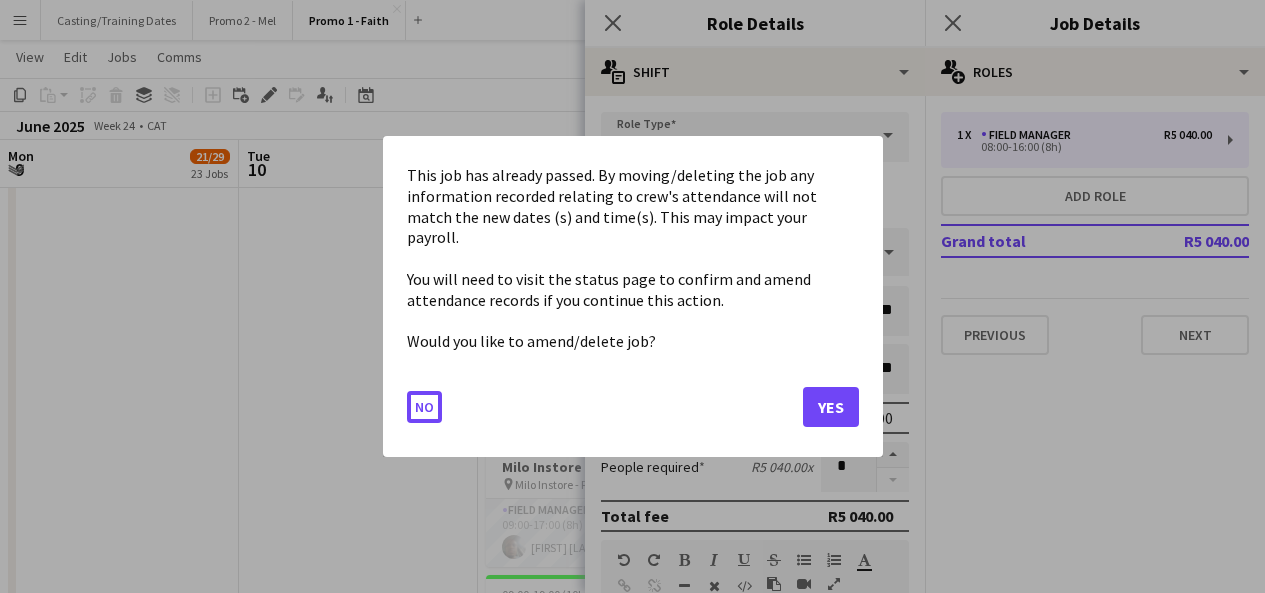 scroll, scrollTop: 0, scrollLeft: 0, axis: both 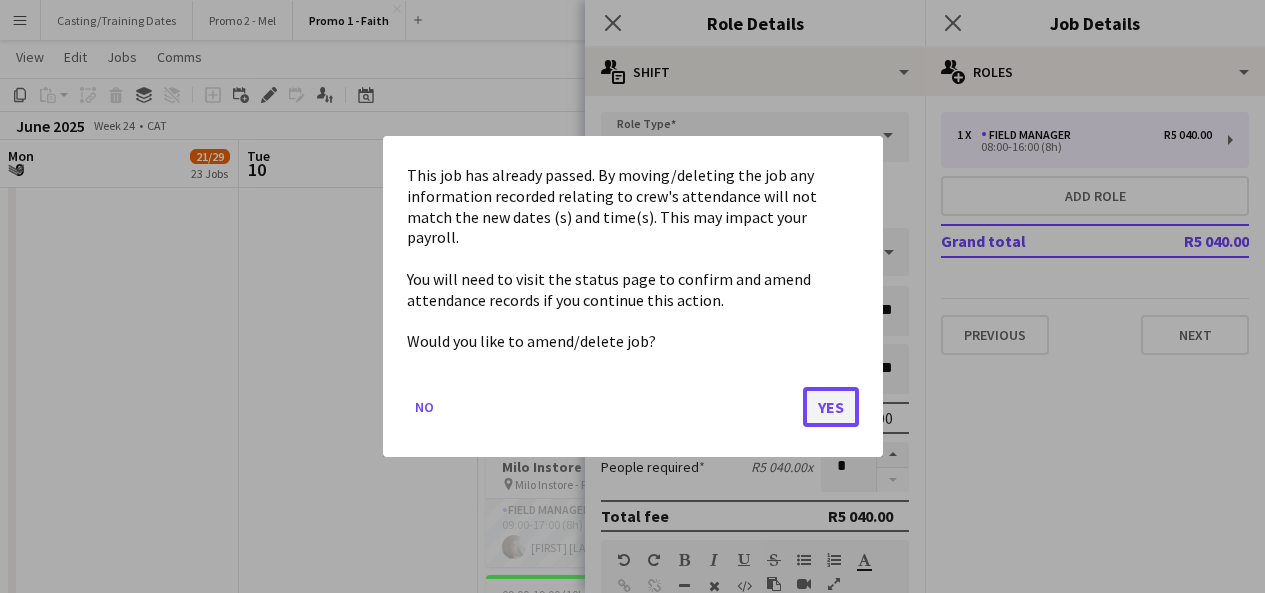click on "Yes" 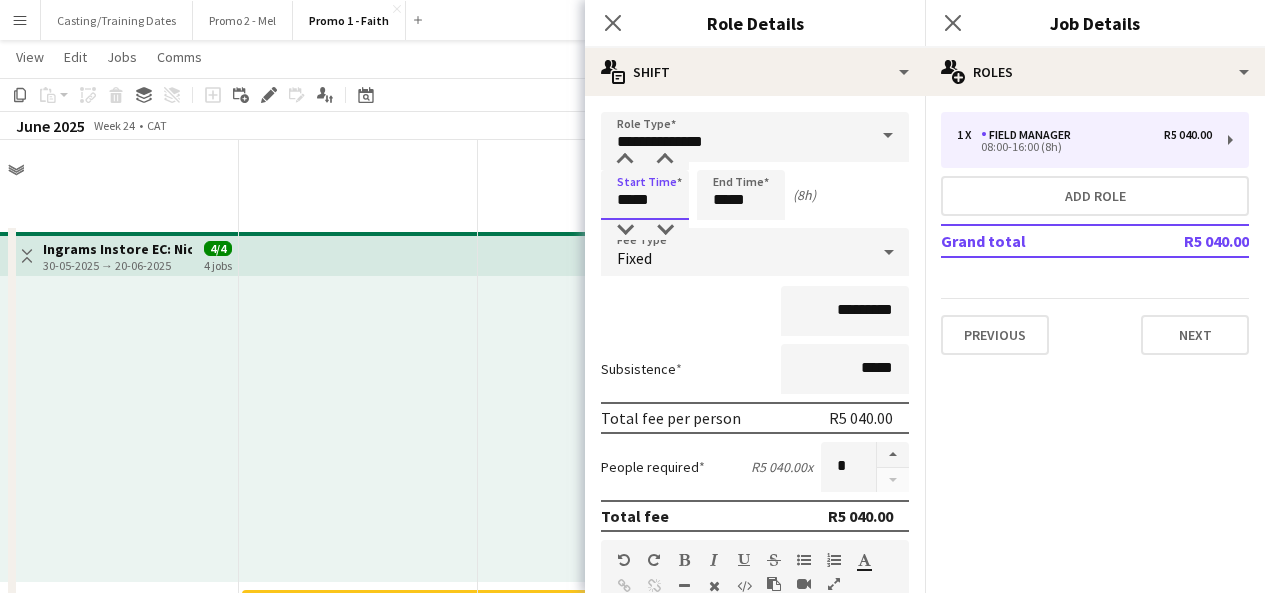 scroll, scrollTop: 9861, scrollLeft: 0, axis: vertical 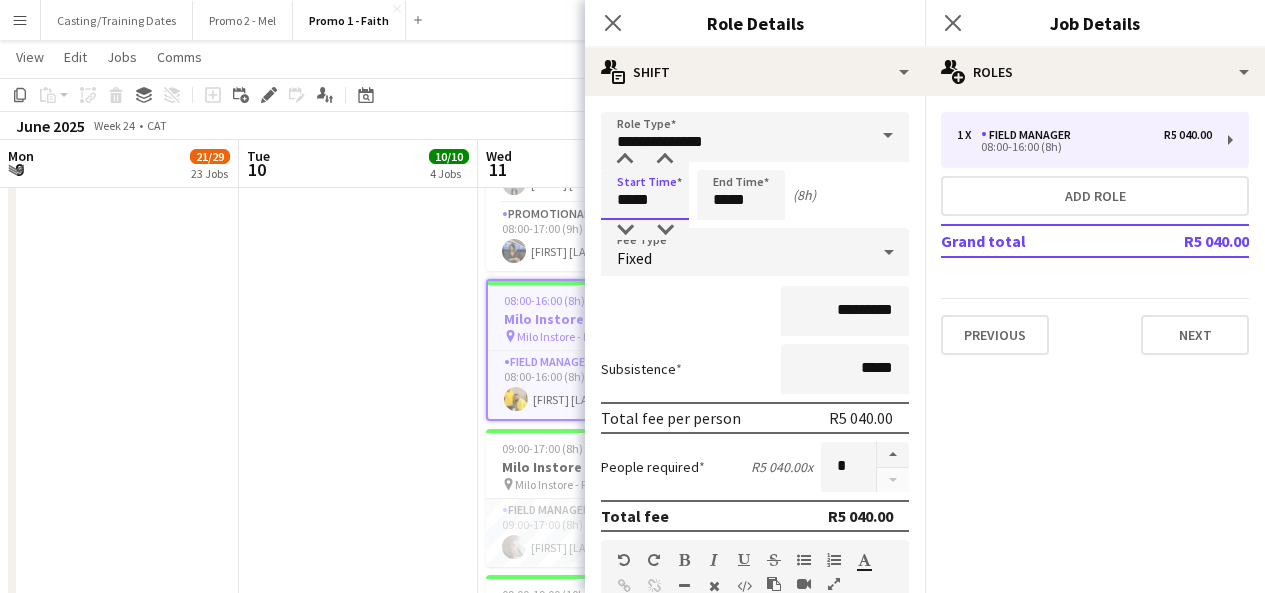 click on "*****" at bounding box center (645, 195) 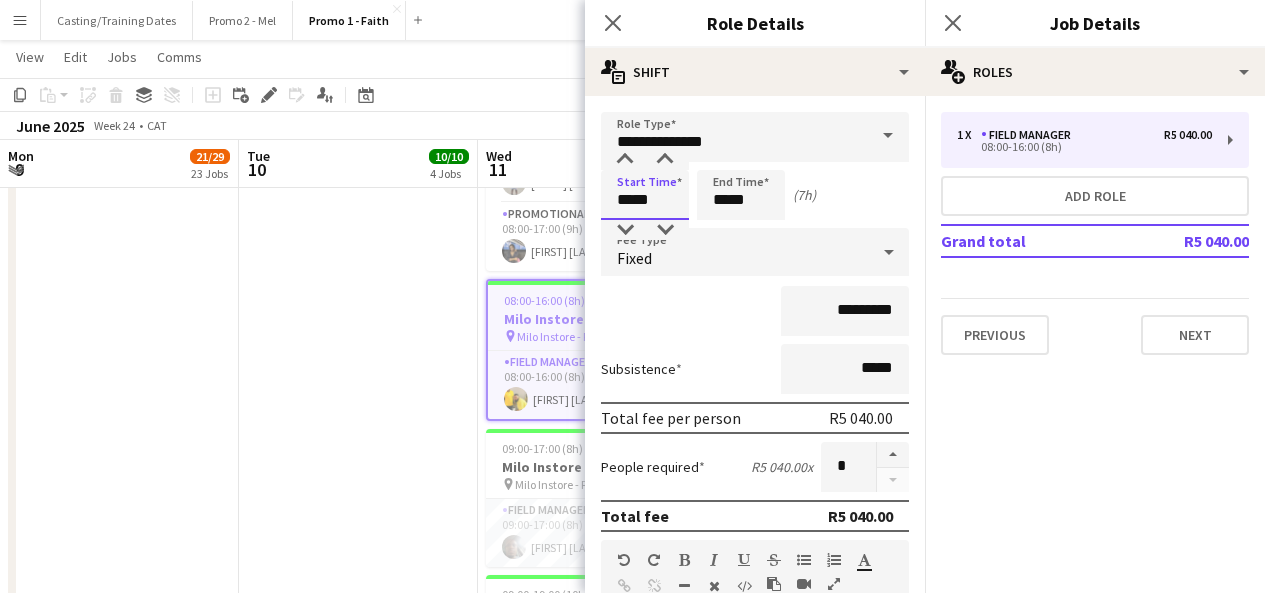 type on "*****" 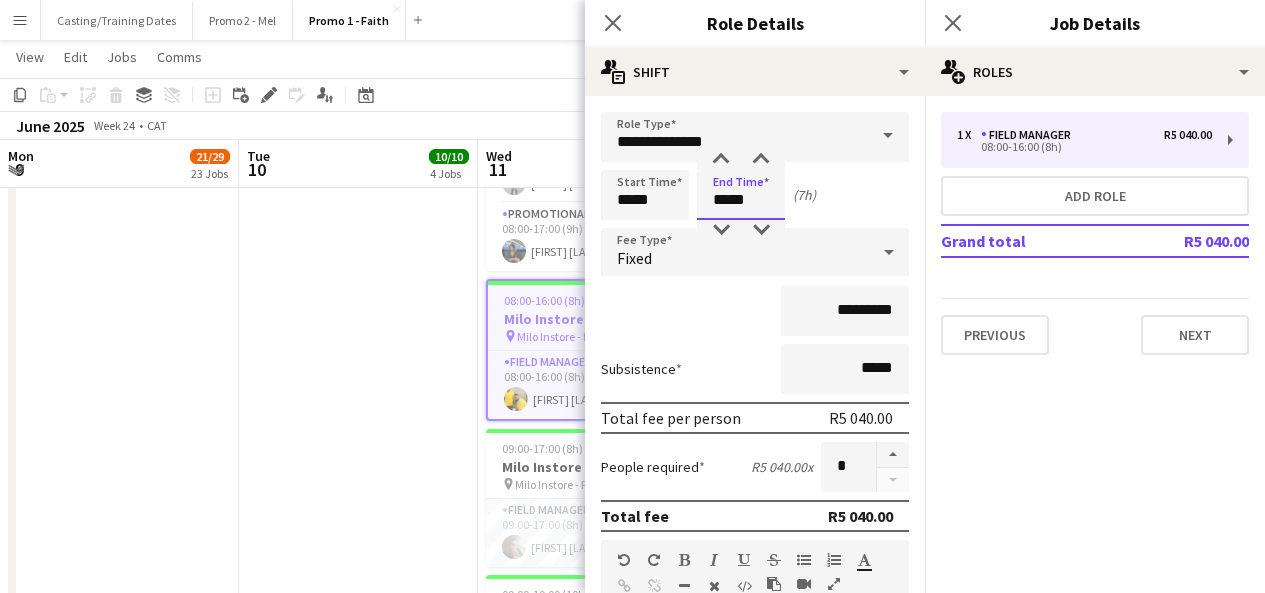 click on "*****" at bounding box center [741, 195] 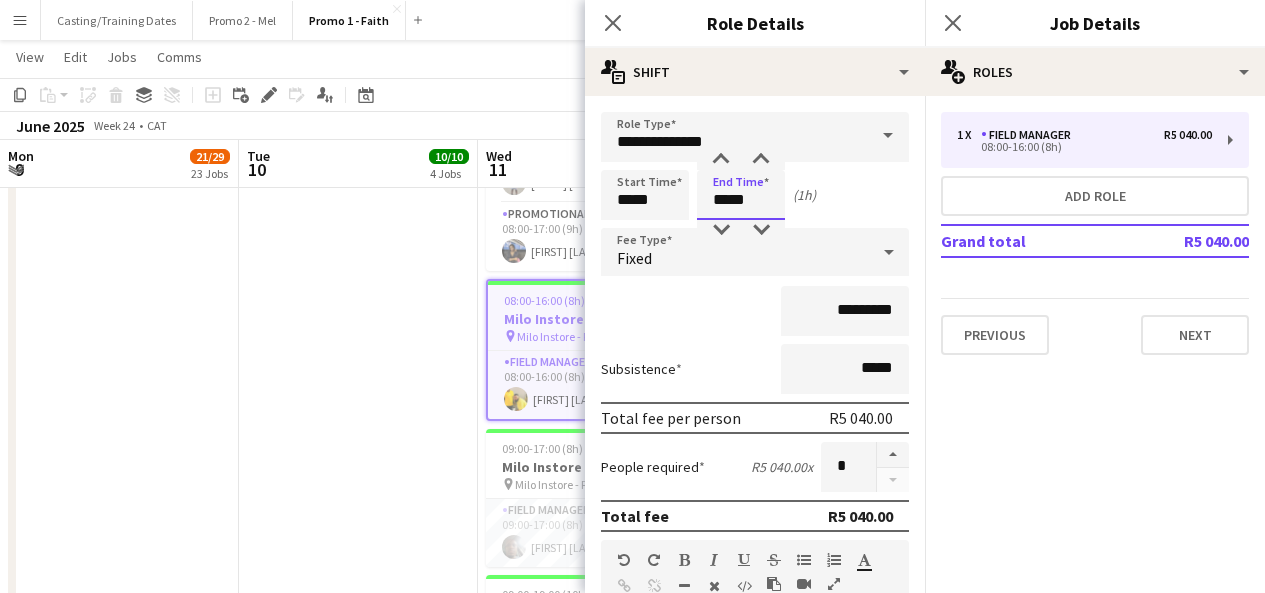 type on "*****" 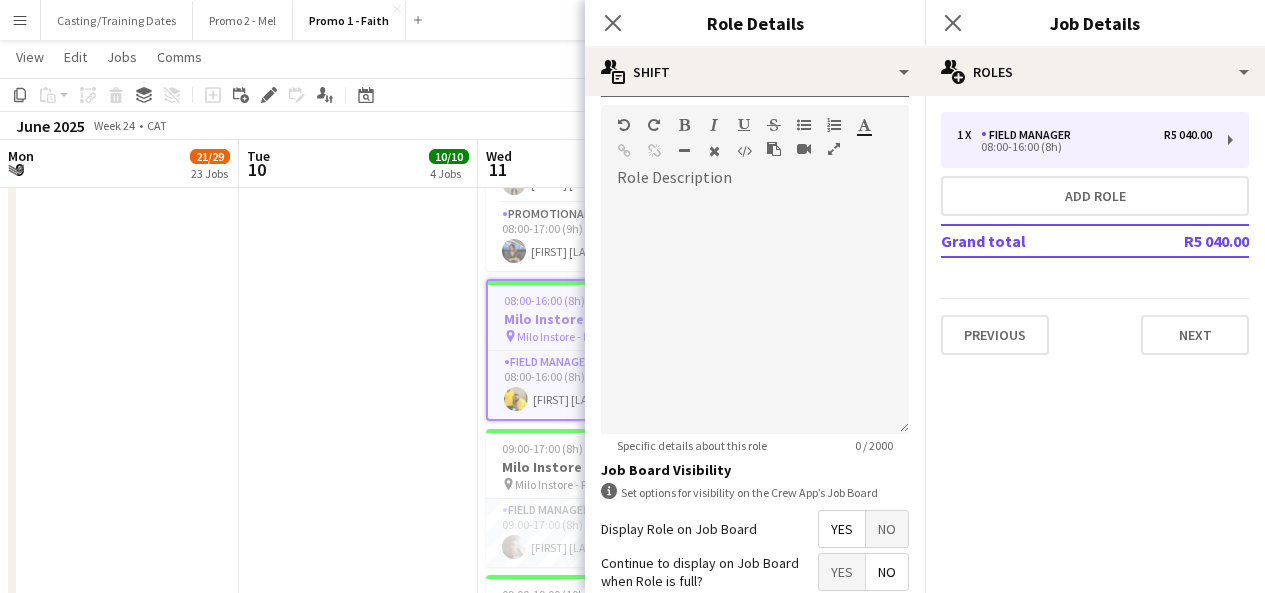 scroll, scrollTop: 605, scrollLeft: 0, axis: vertical 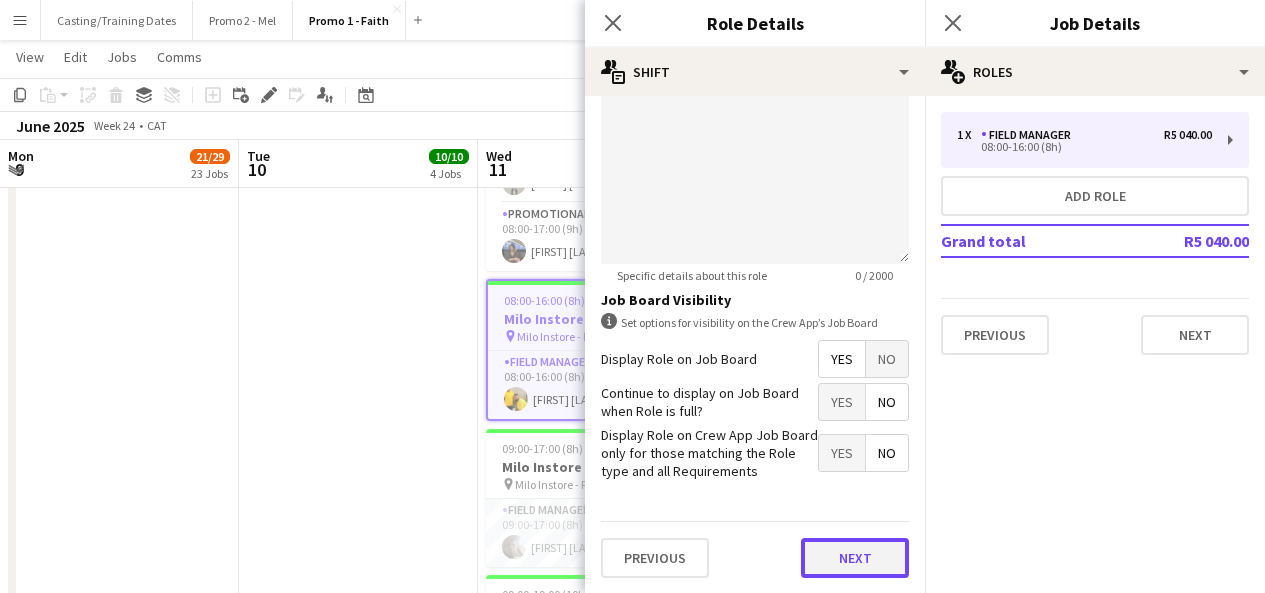 click on "Next" at bounding box center [855, 558] 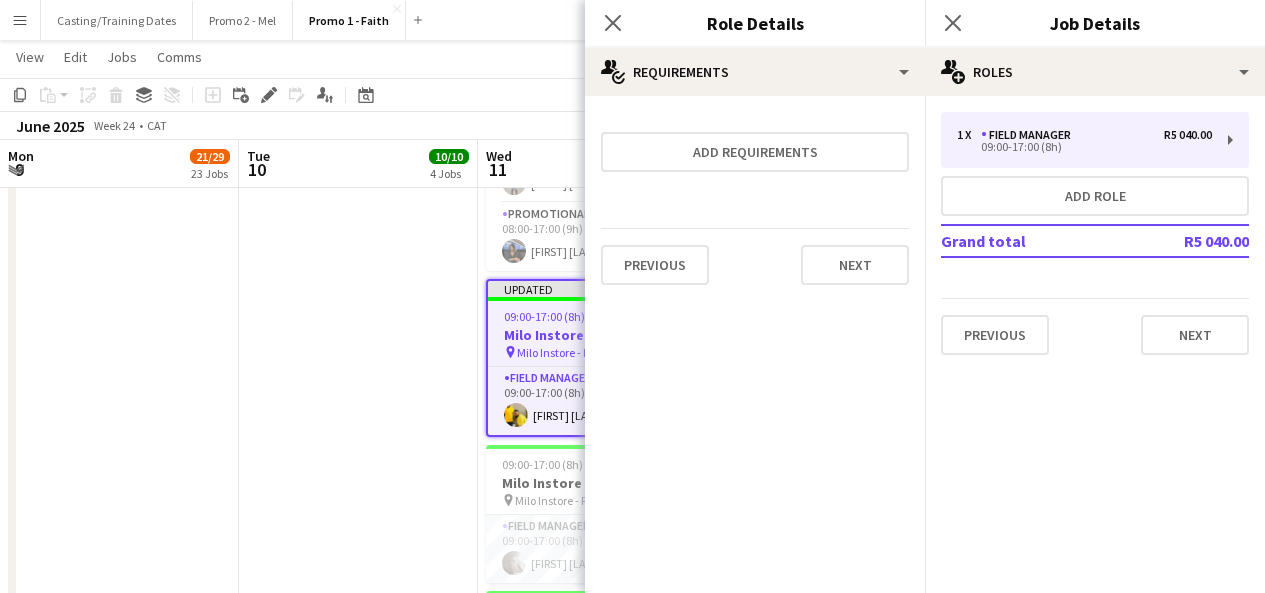 scroll, scrollTop: 0, scrollLeft: 0, axis: both 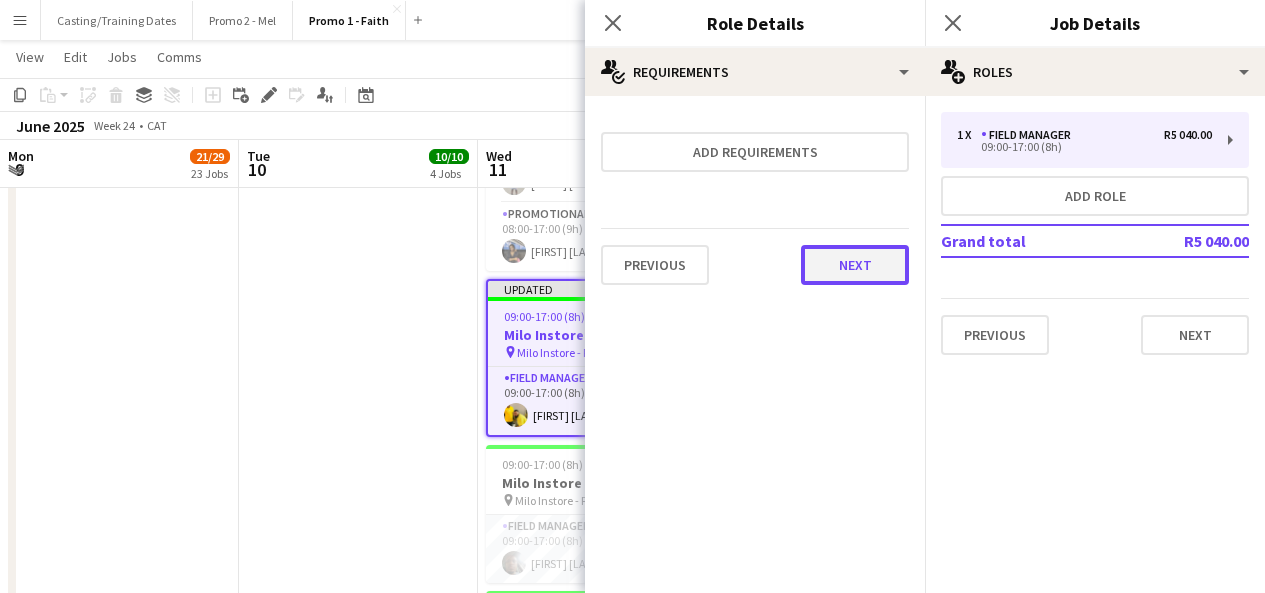 click on "Next" at bounding box center (855, 265) 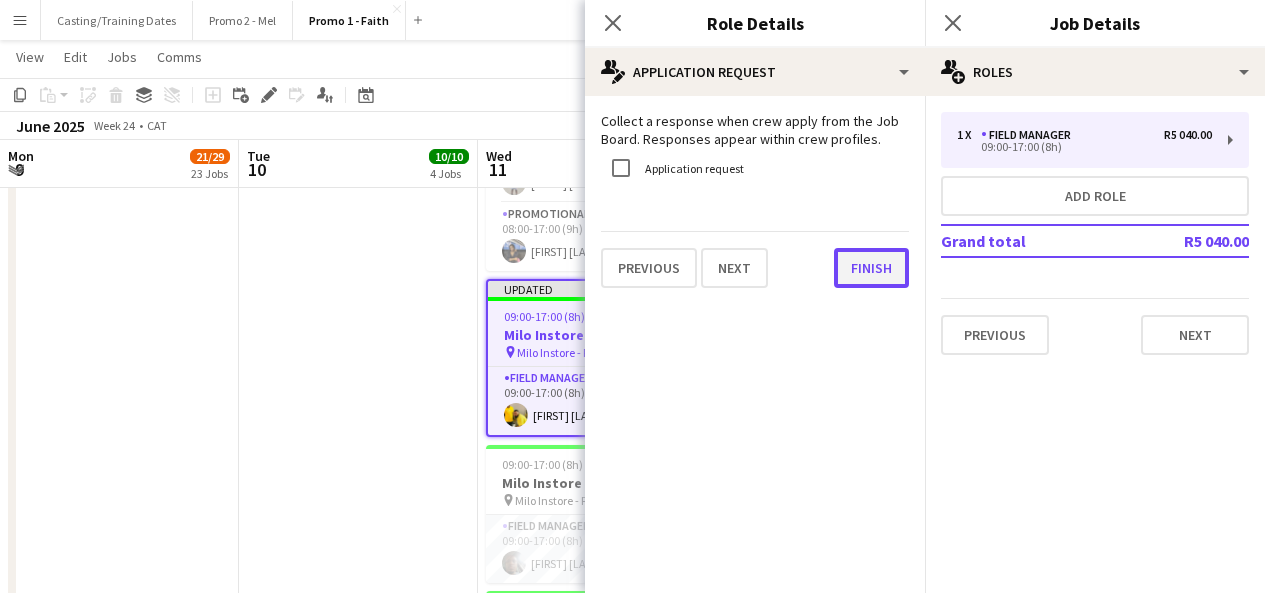click on "Finish" at bounding box center [871, 268] 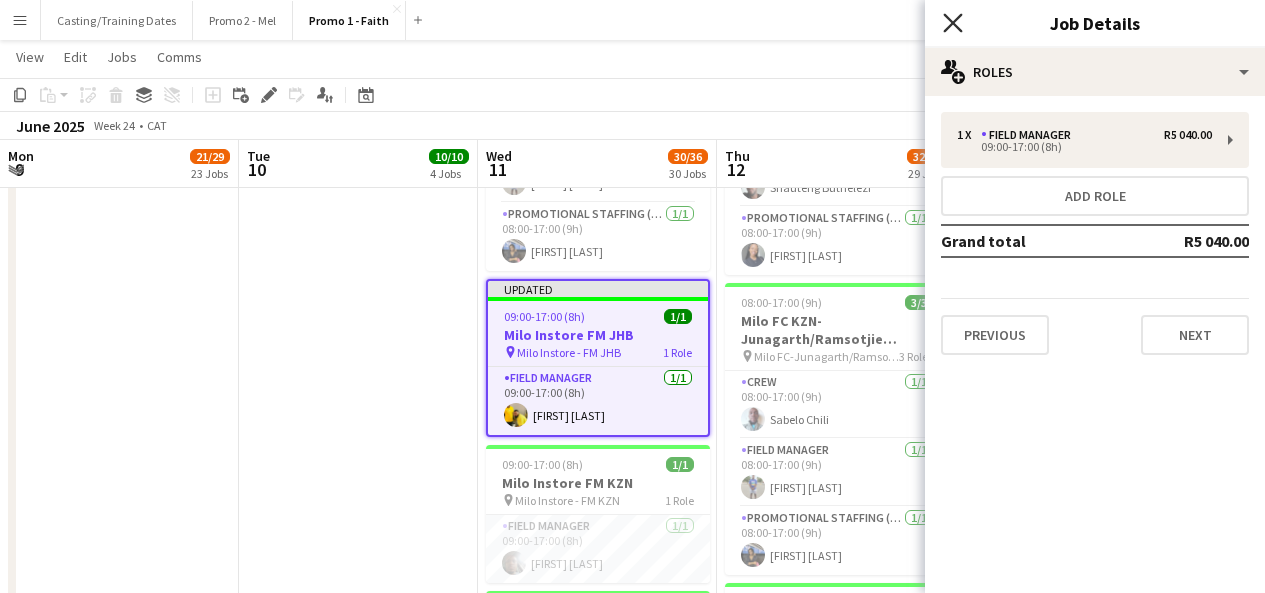 click on "Close pop-in" 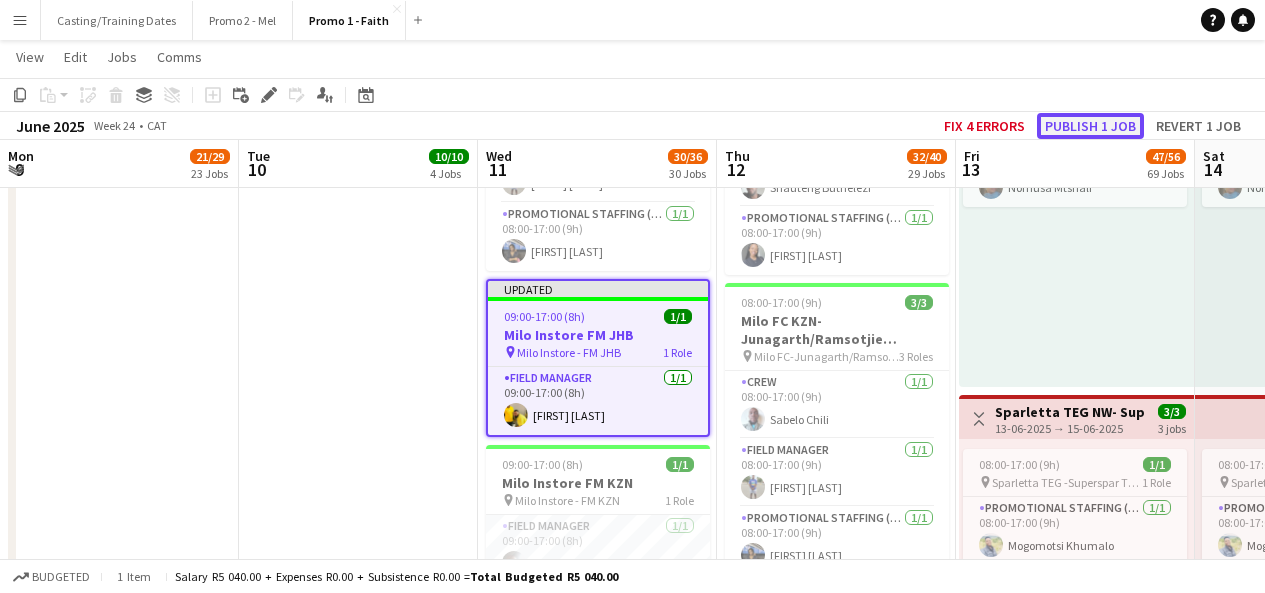 click on "Publish 1 job" 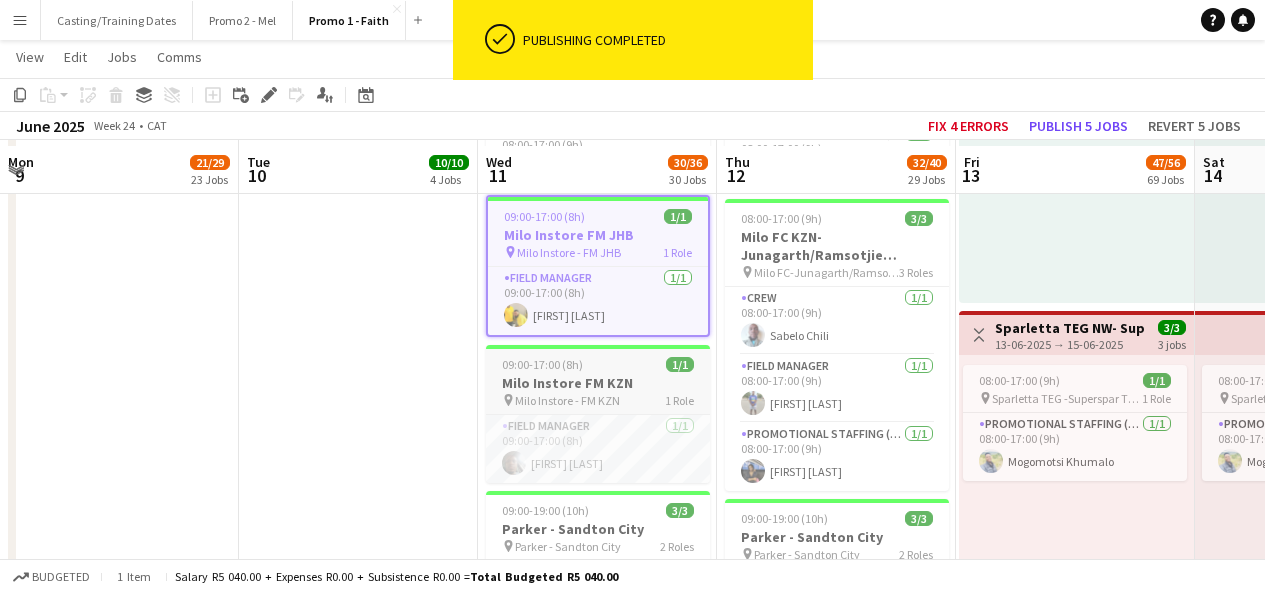 scroll, scrollTop: 9951, scrollLeft: 0, axis: vertical 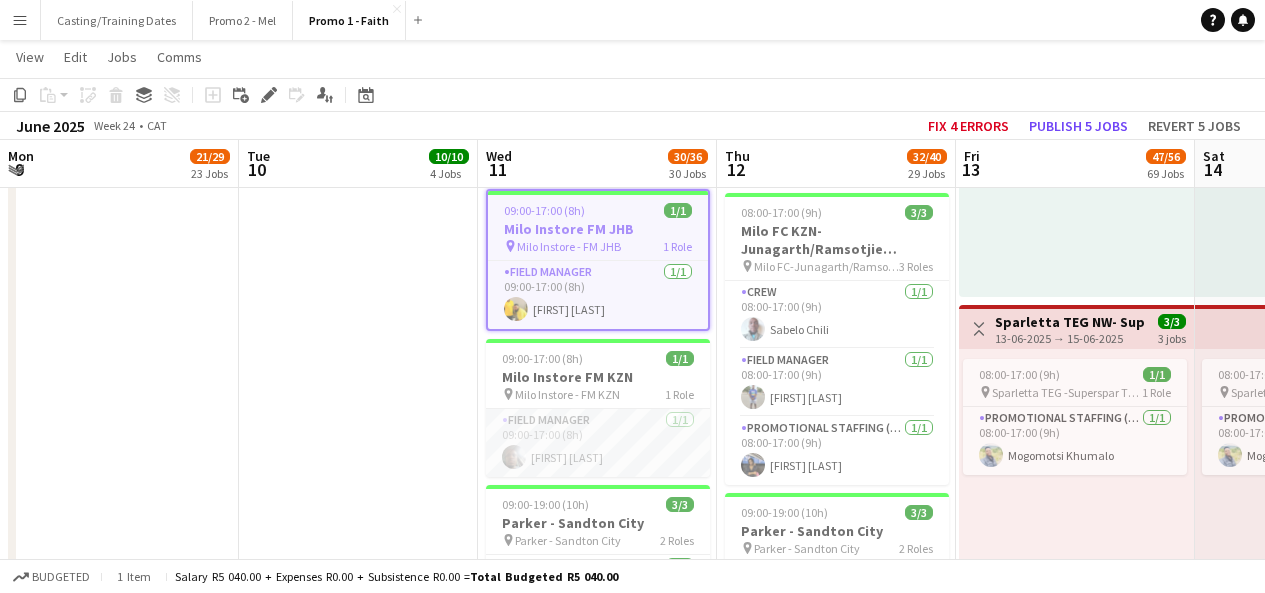 click on "Field Manager    1/1   09:00-17:00 (8h)
Khayelihle Sosibo" at bounding box center (598, 443) 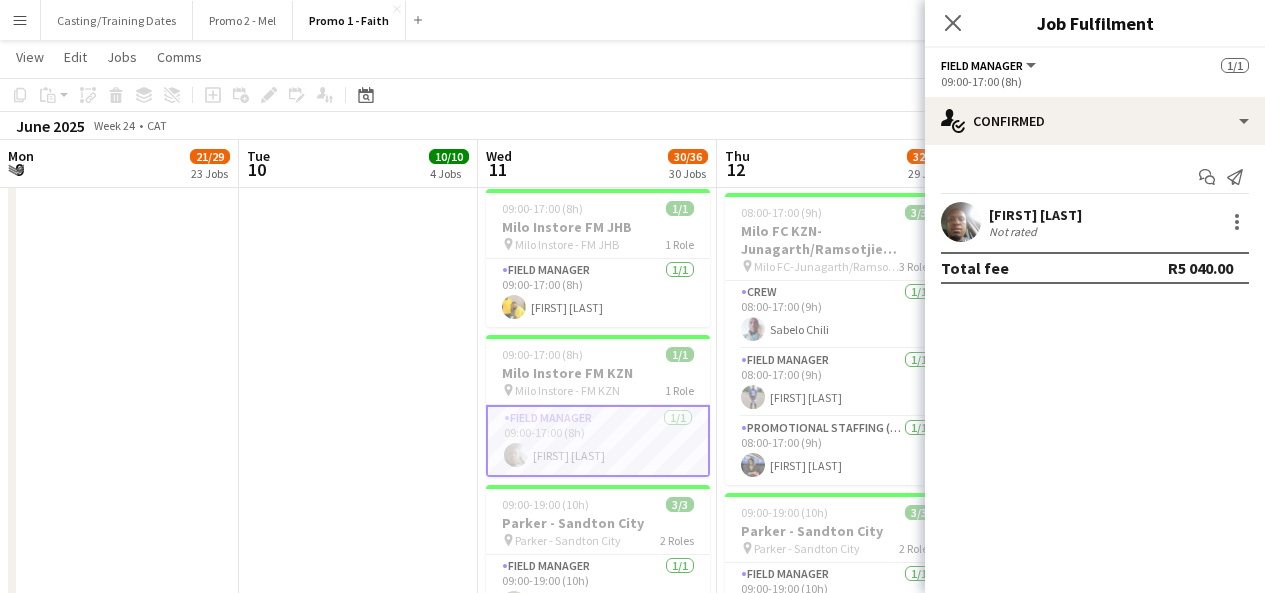 click on "[FIRST] [LAST]" at bounding box center (1035, 215) 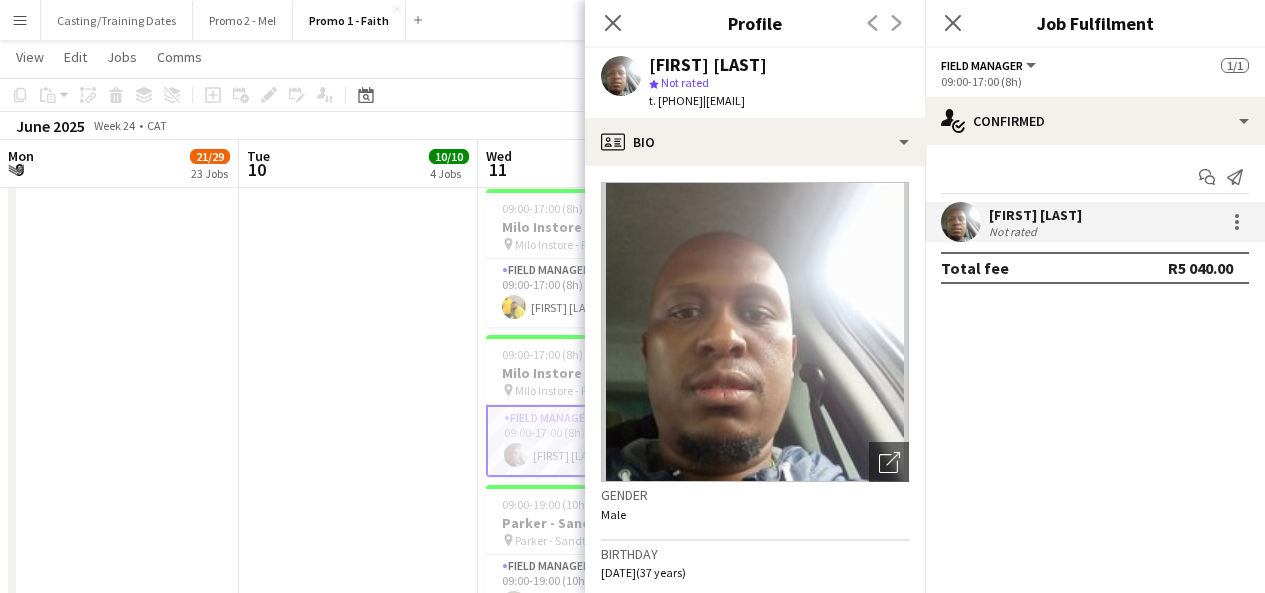click on "Close pop-in" 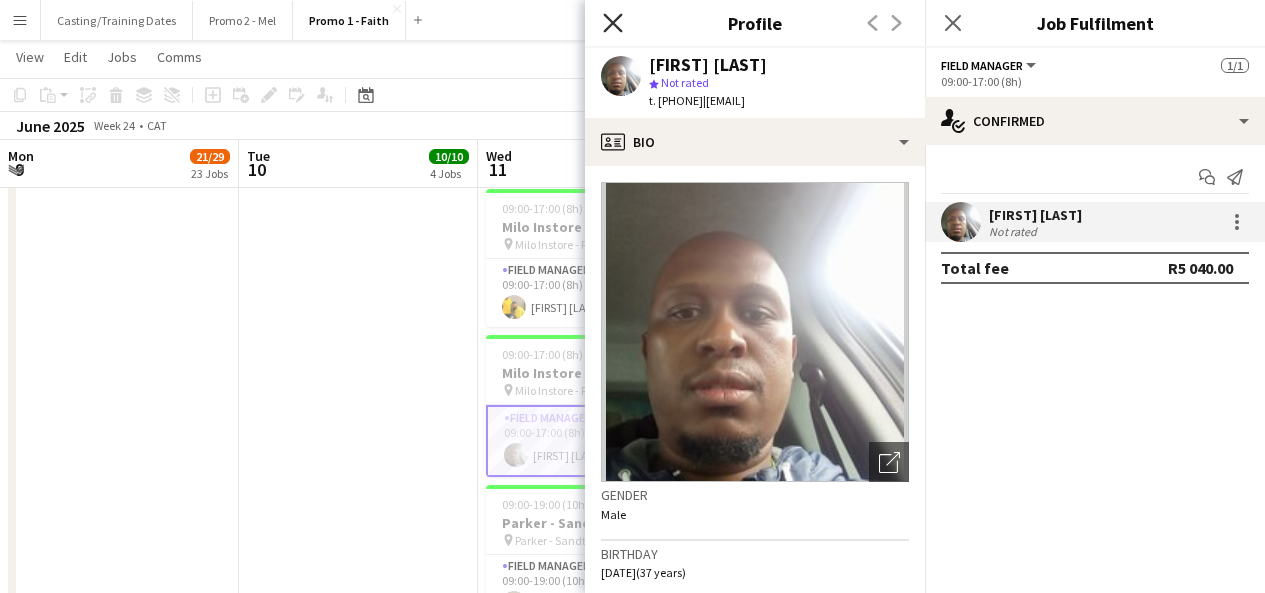 click on "Close pop-in" 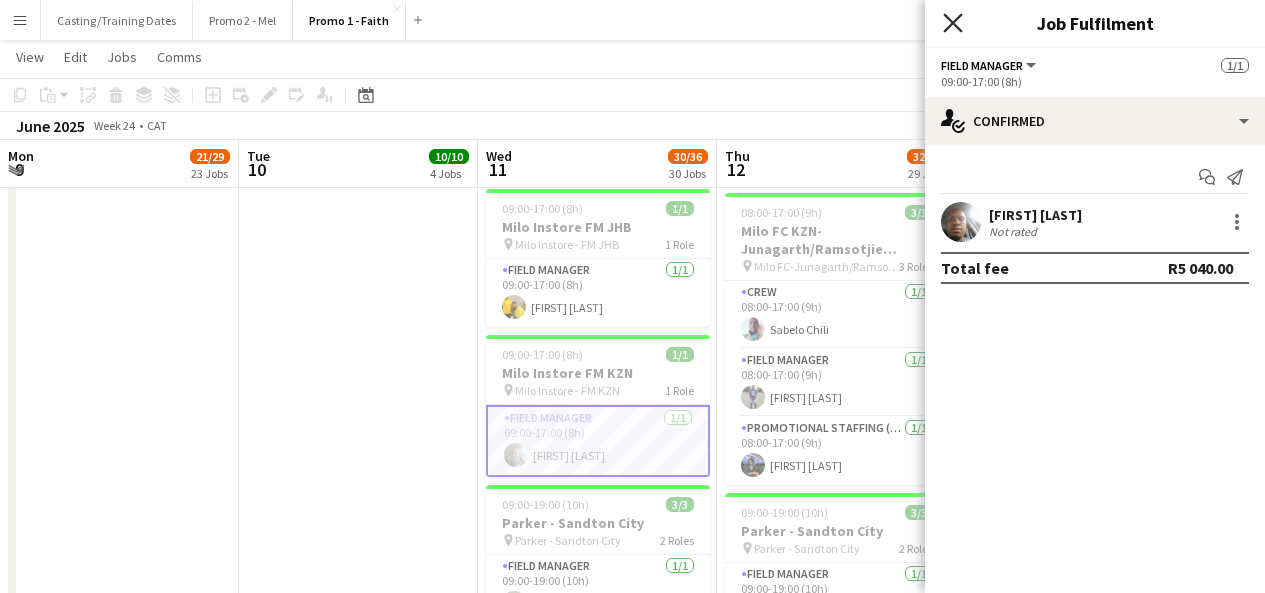 click on "Close pop-in" 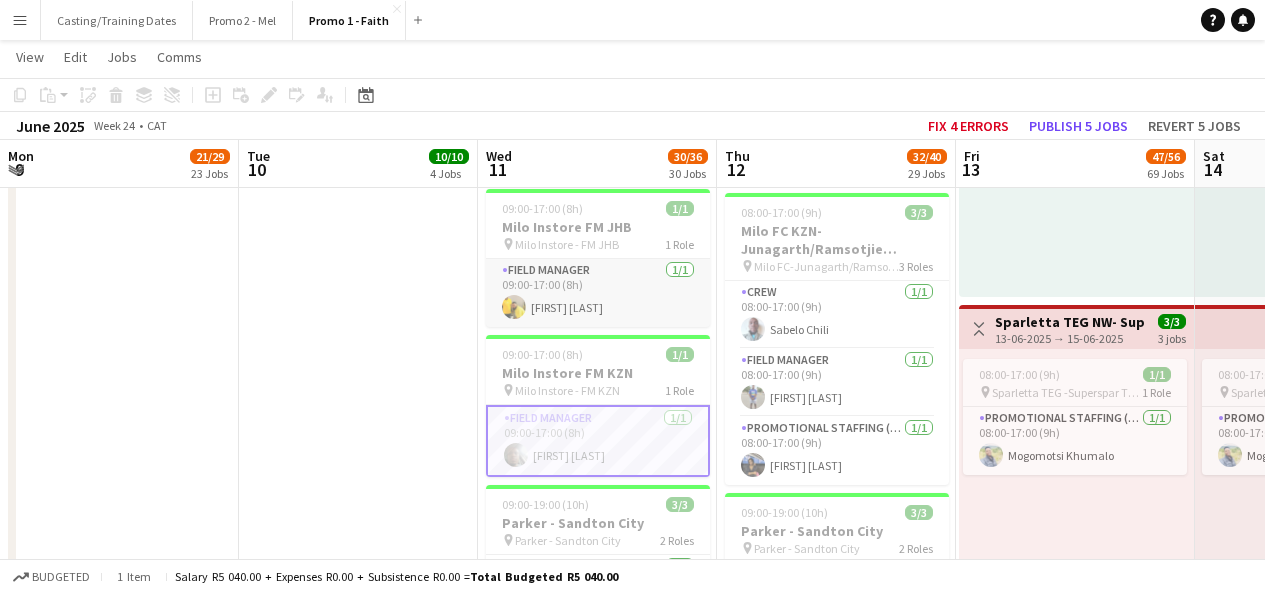 click on "Field Manager    1/1   09:00-17:00 (8h)
Nathan Pududu" at bounding box center (598, 293) 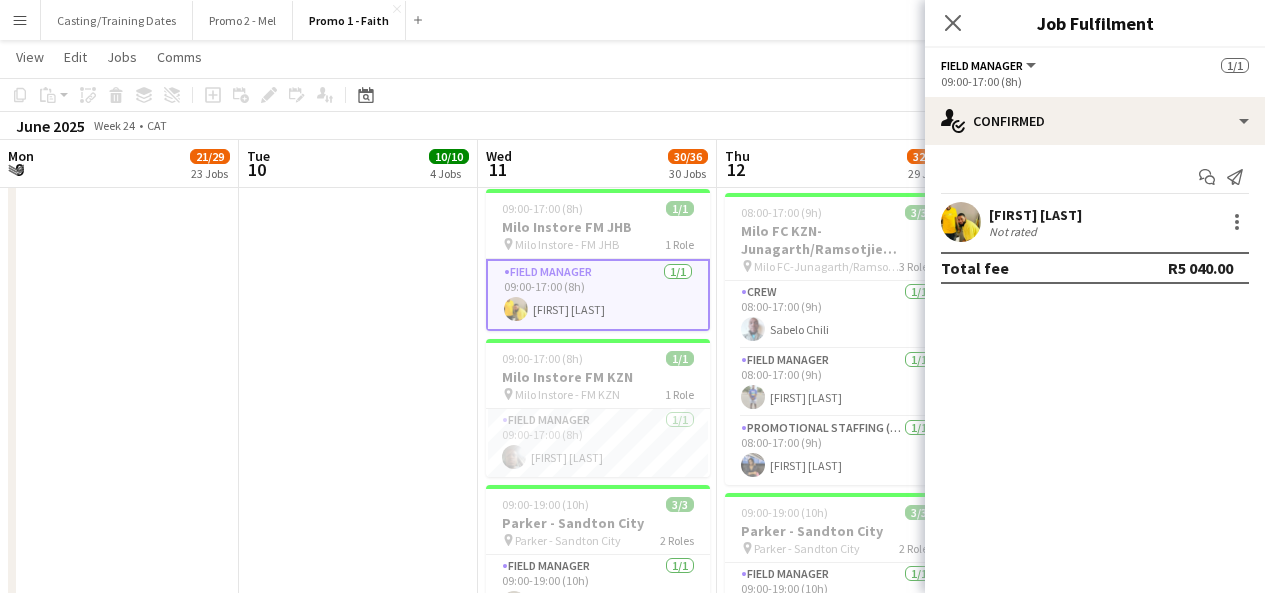 click at bounding box center (961, 222) 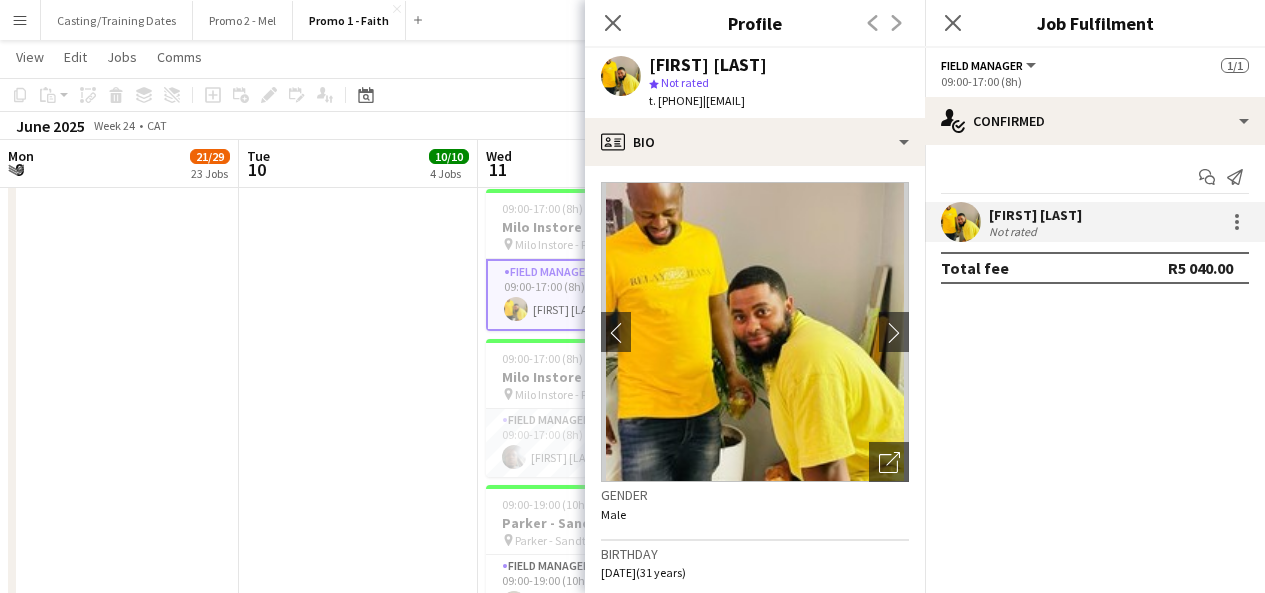 click on "Close pop-in" 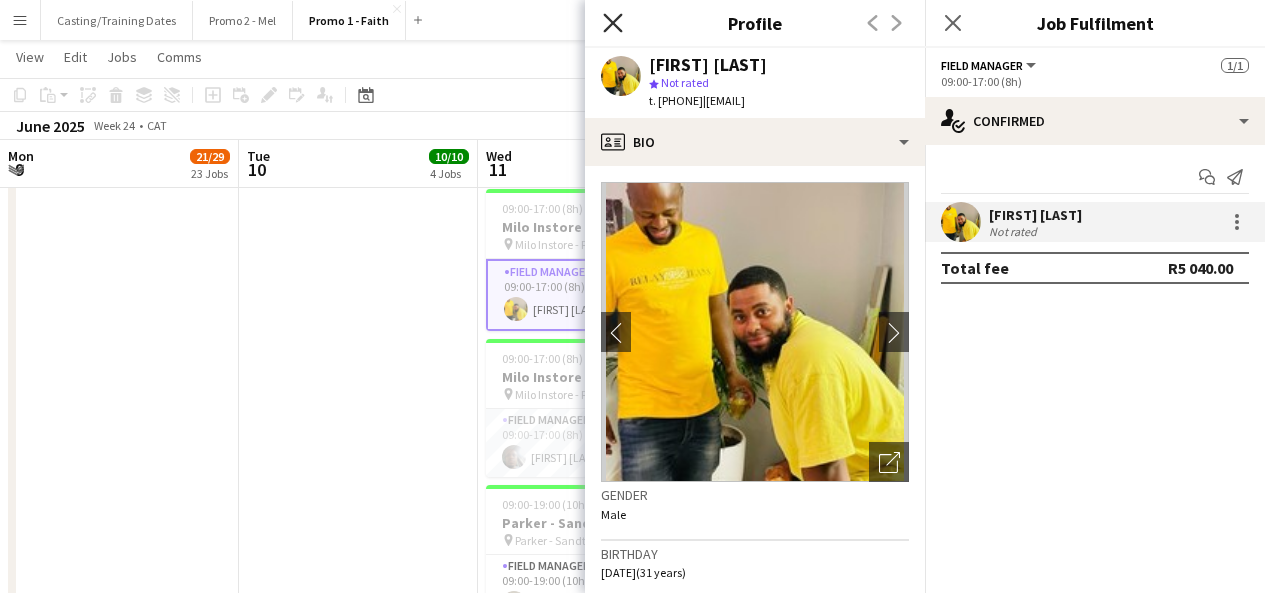 click 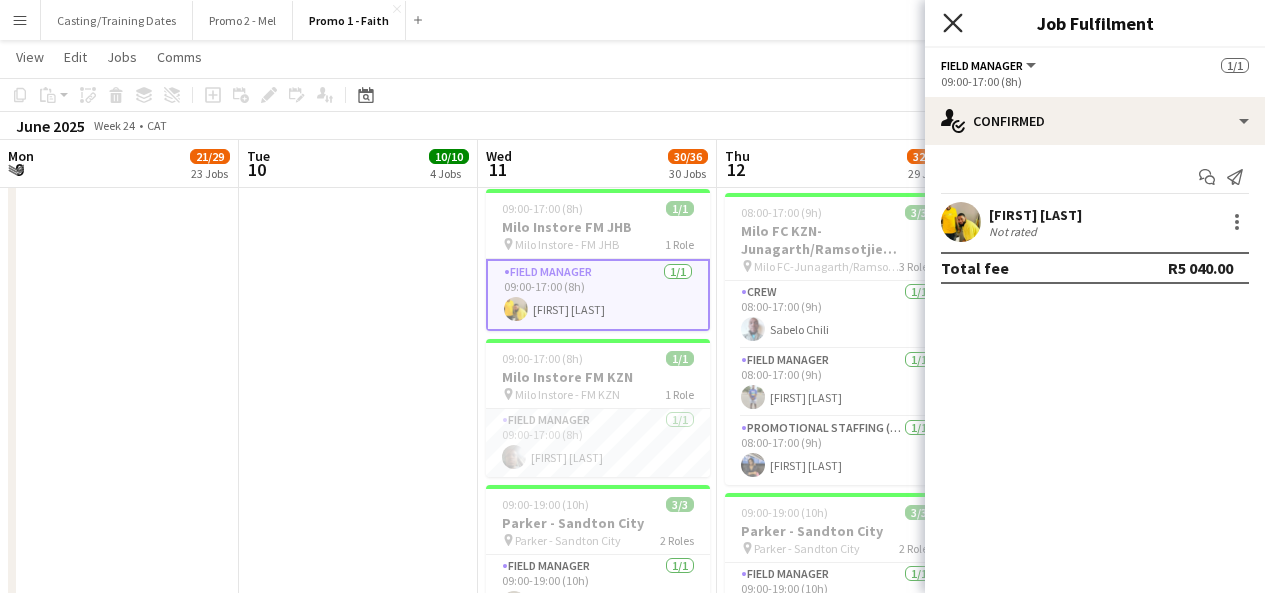 click 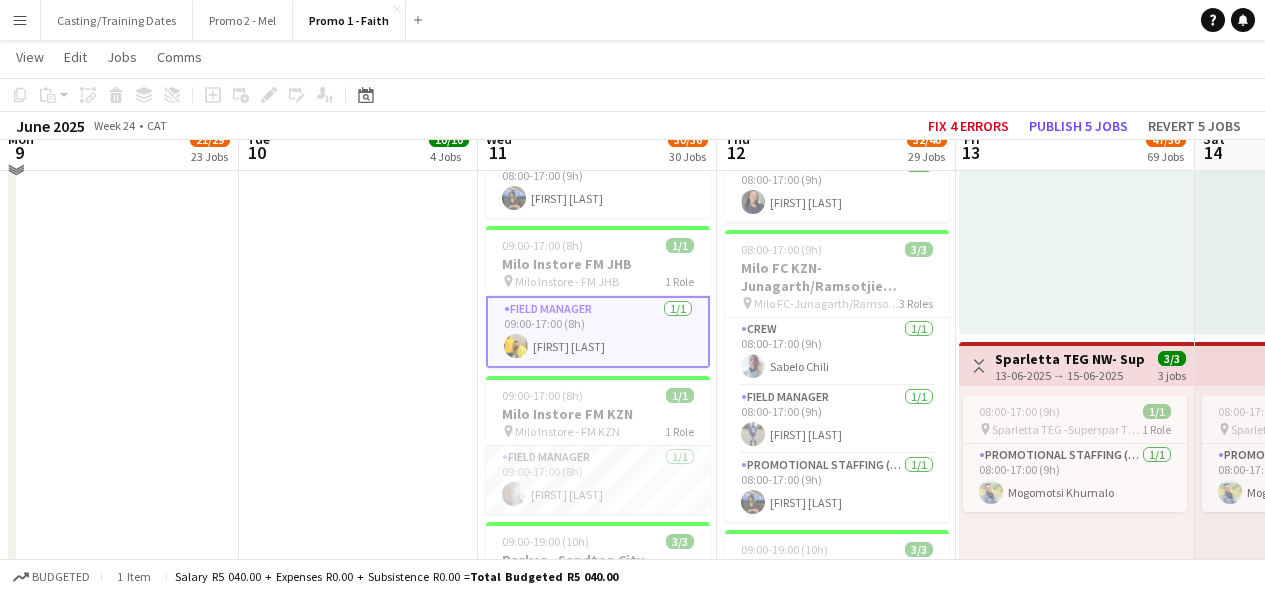 scroll, scrollTop: 9897, scrollLeft: 0, axis: vertical 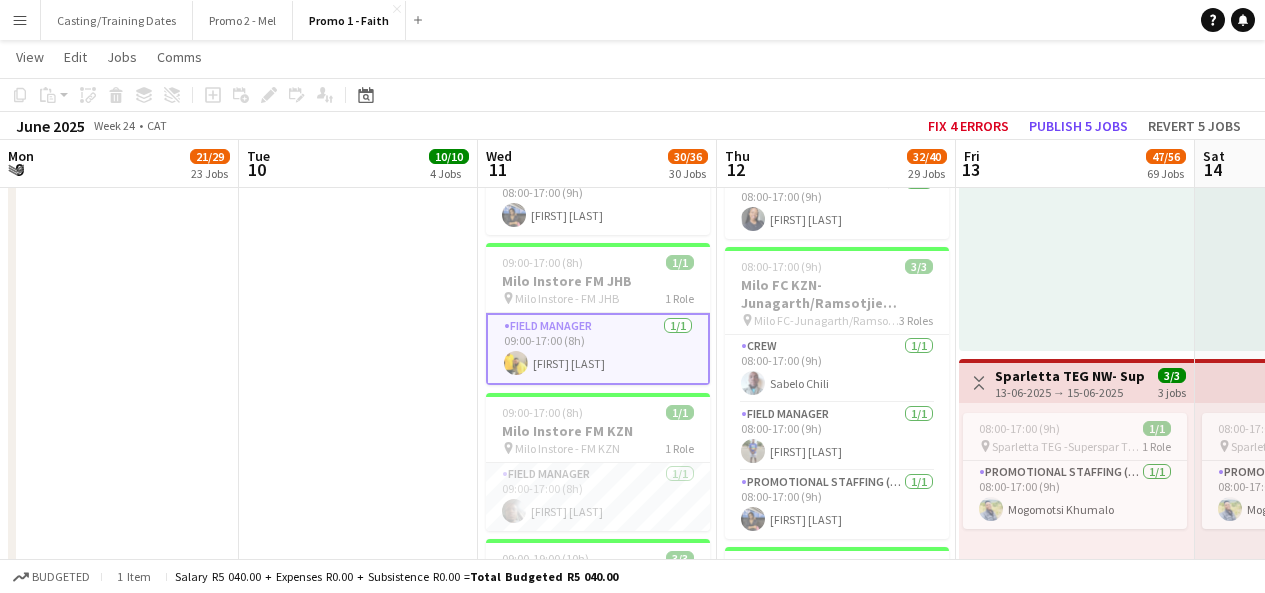 click on "Menu" at bounding box center (20, 20) 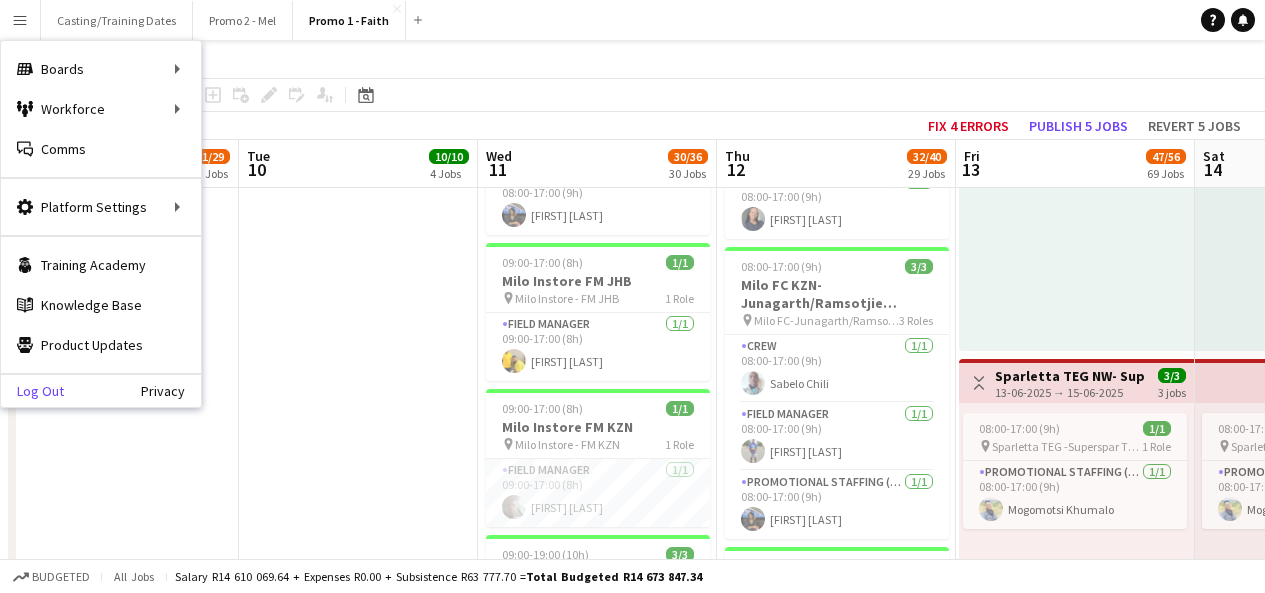 click on "Log Out" at bounding box center [32, 391] 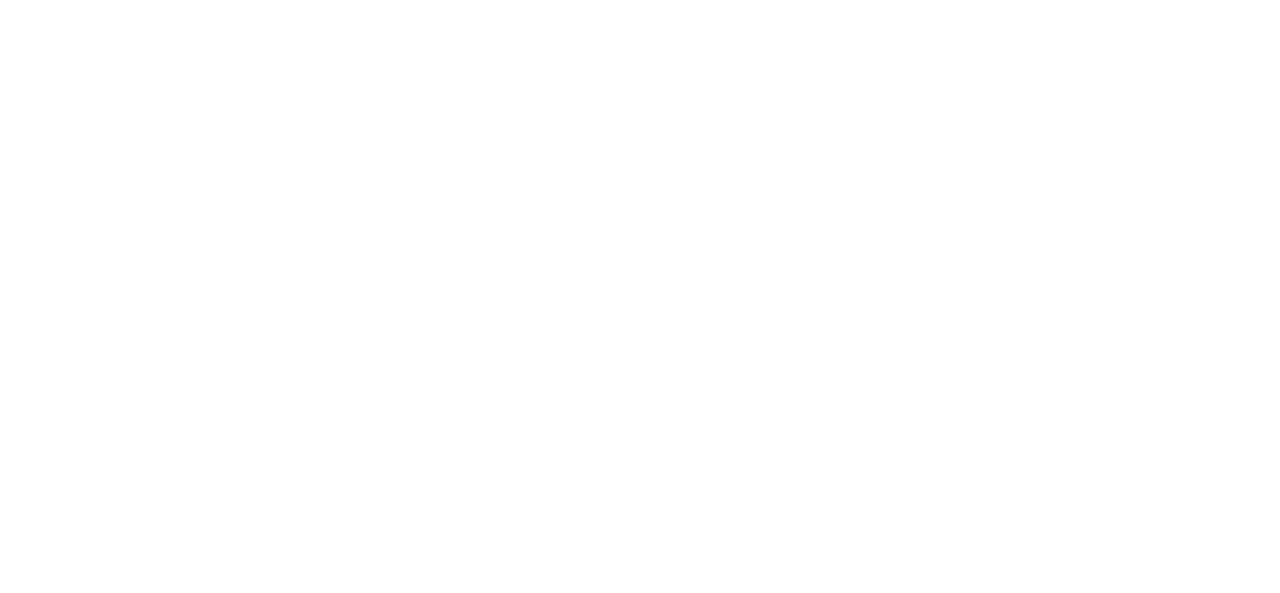scroll, scrollTop: 0, scrollLeft: 0, axis: both 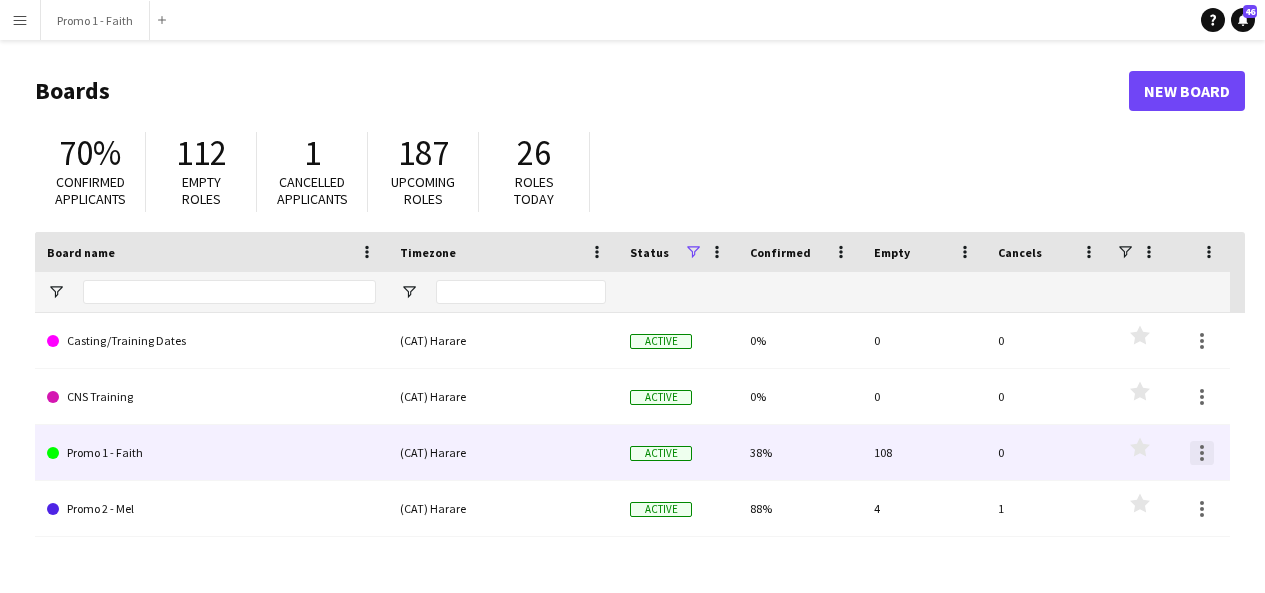 click 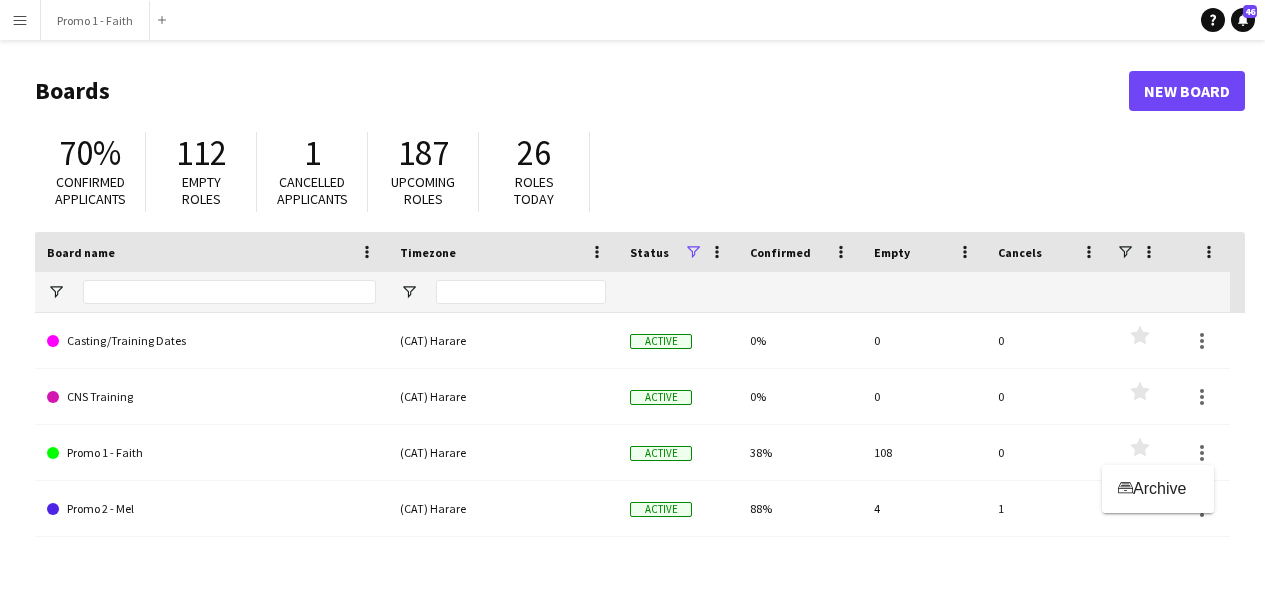 click at bounding box center [632, 296] 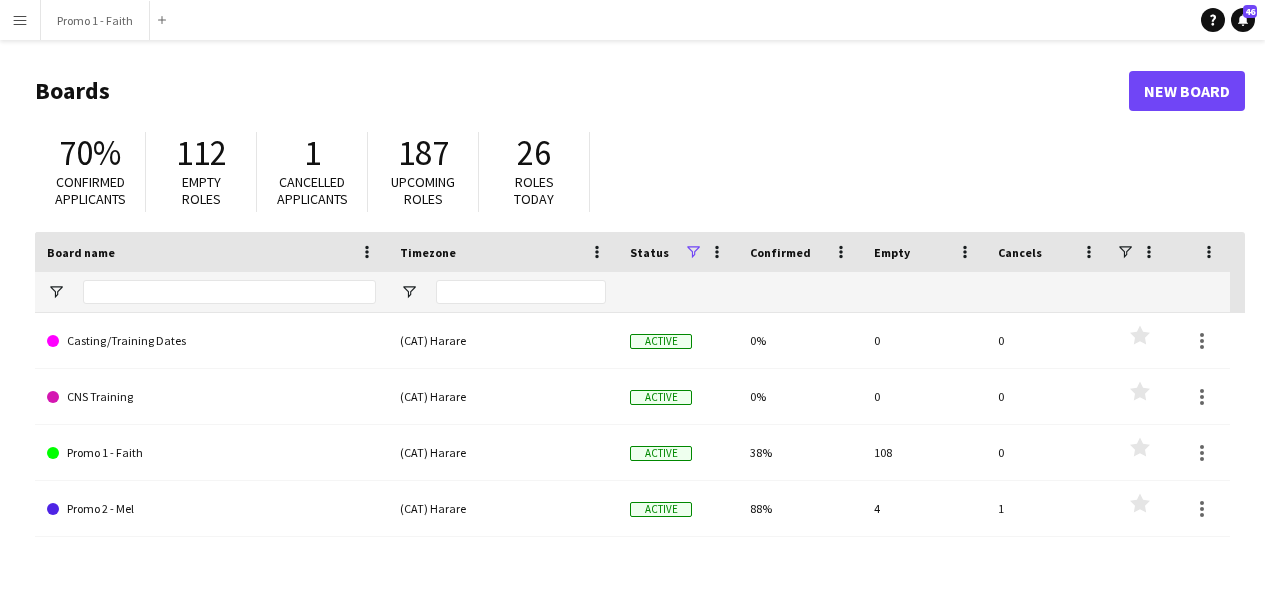 click on "Menu" at bounding box center [20, 20] 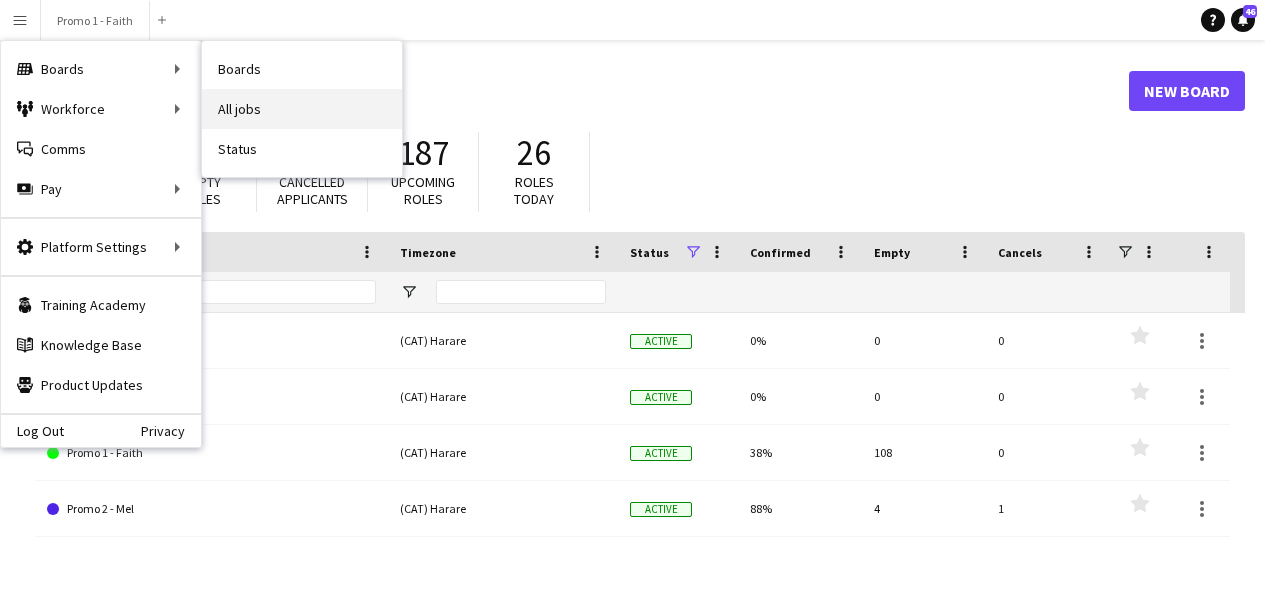 click on "All jobs" at bounding box center [302, 109] 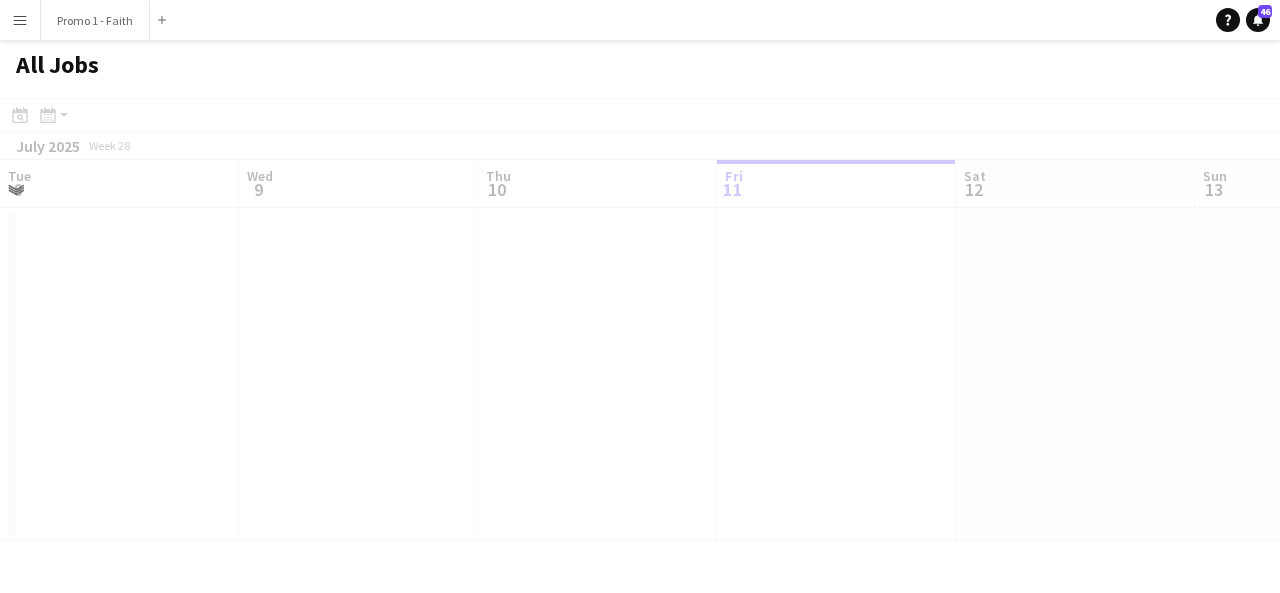 scroll, scrollTop: 0, scrollLeft: 478, axis: horizontal 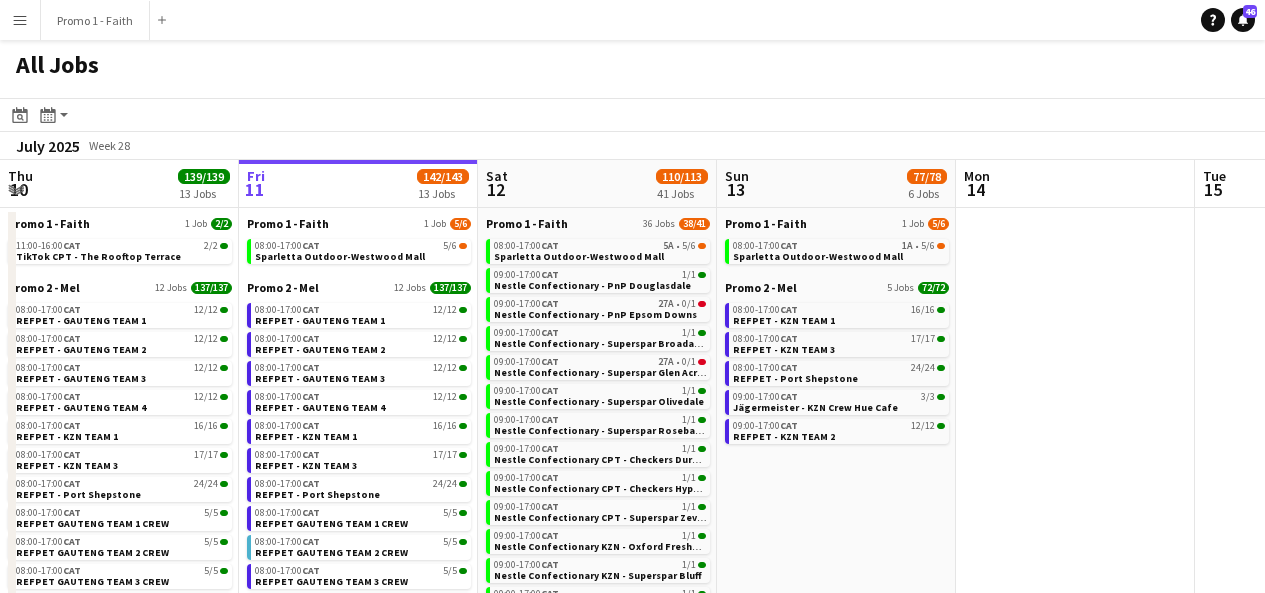click on "Menu" at bounding box center (20, 20) 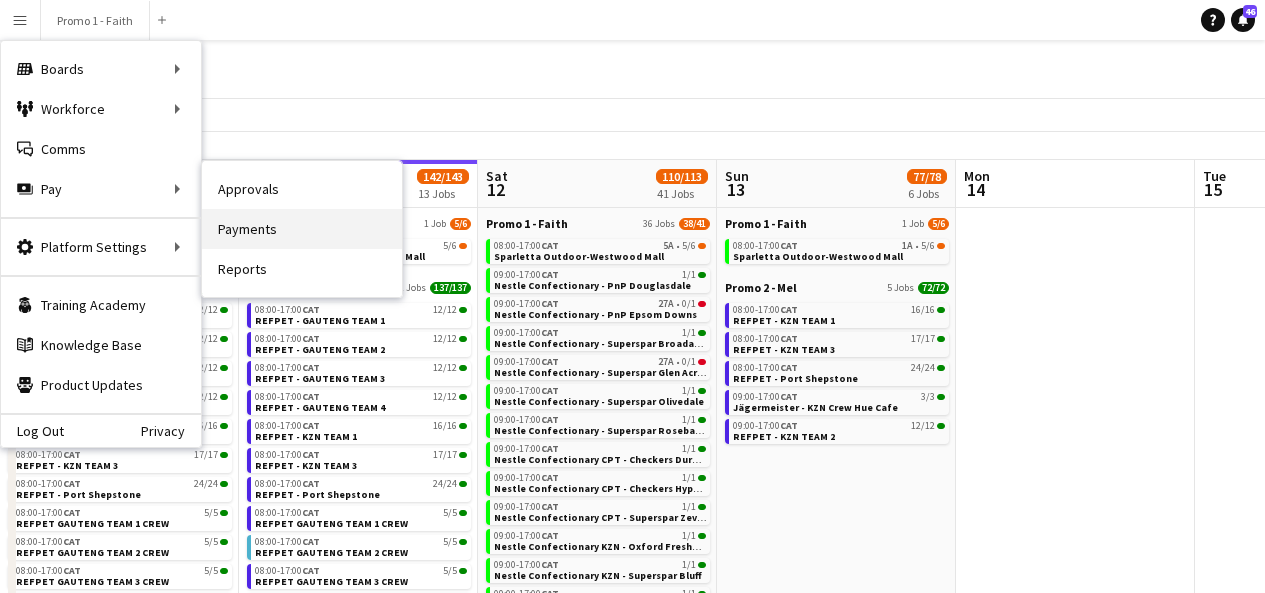 click on "Payments" at bounding box center (302, 229) 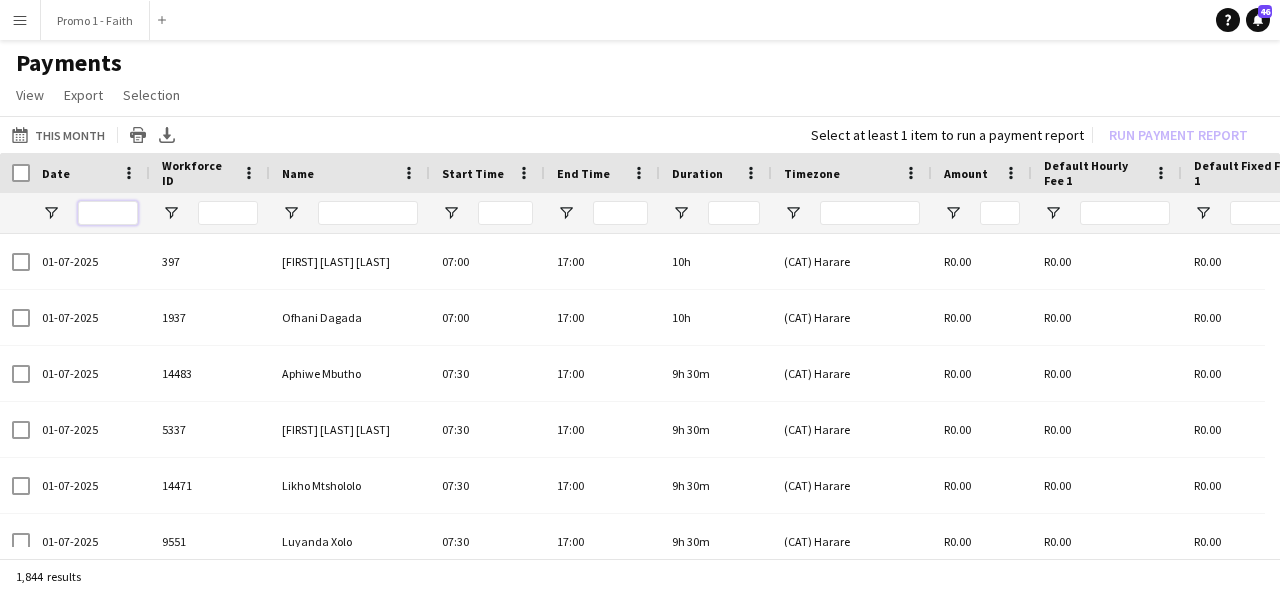 click at bounding box center [108, 213] 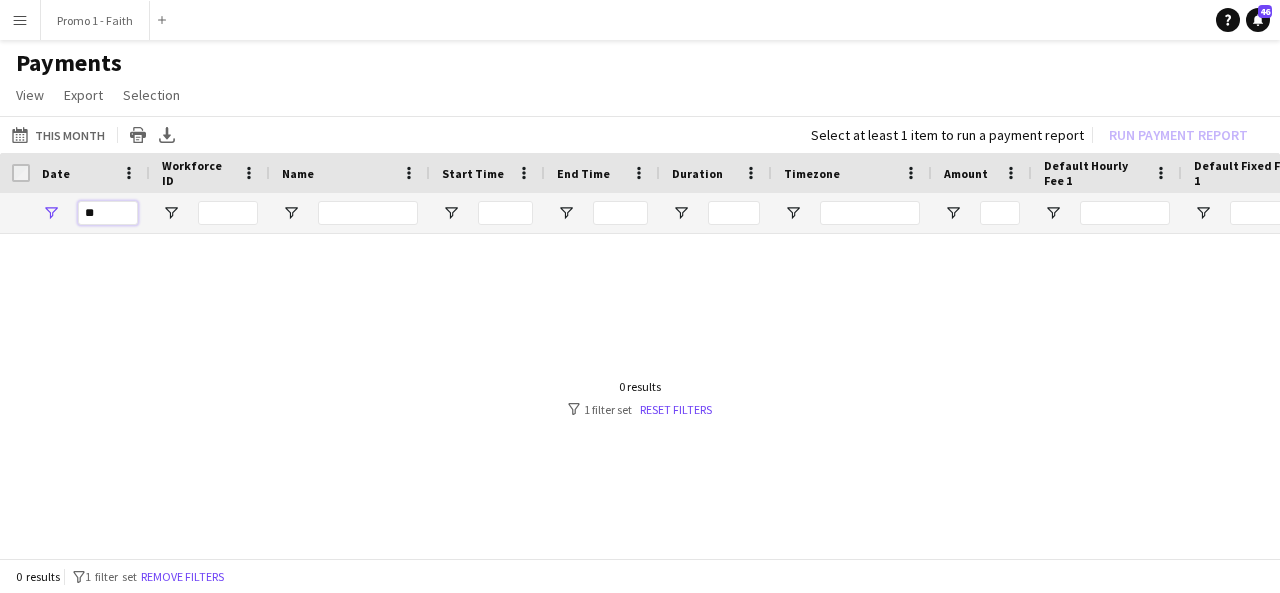 type on "*" 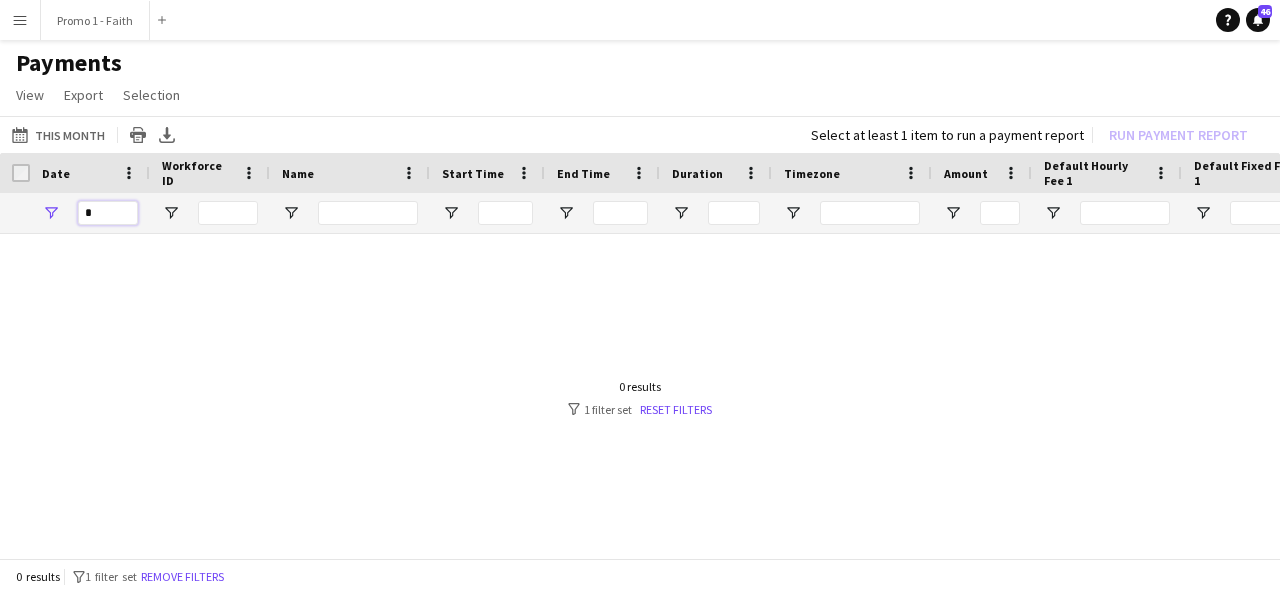 type 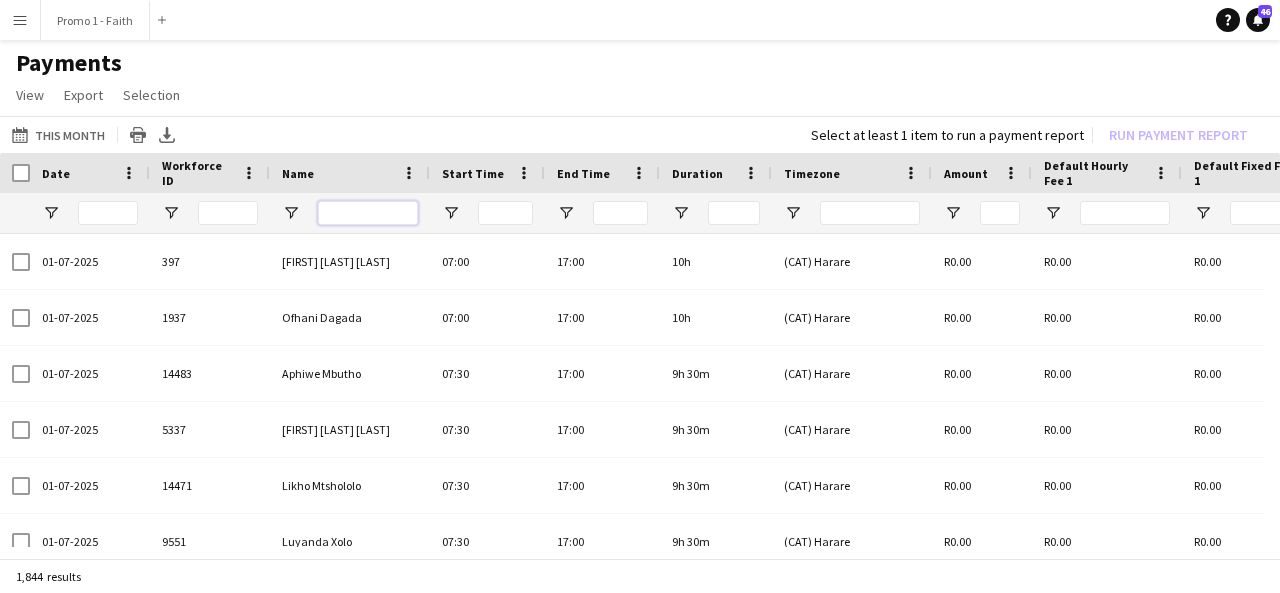 click at bounding box center (368, 213) 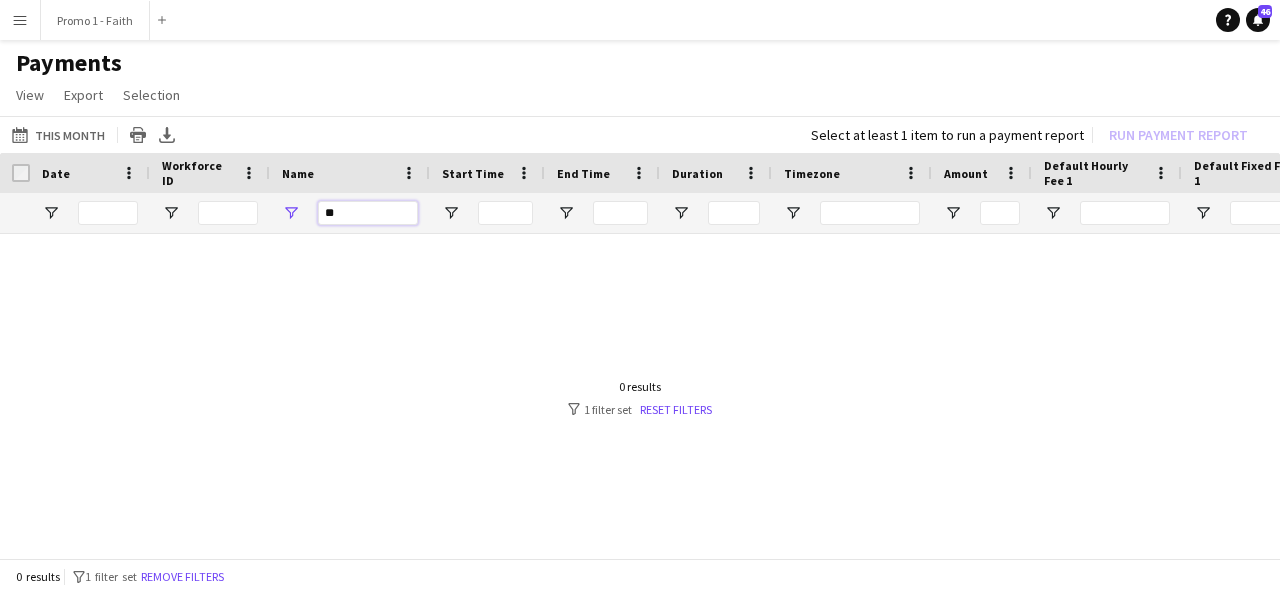 type on "*" 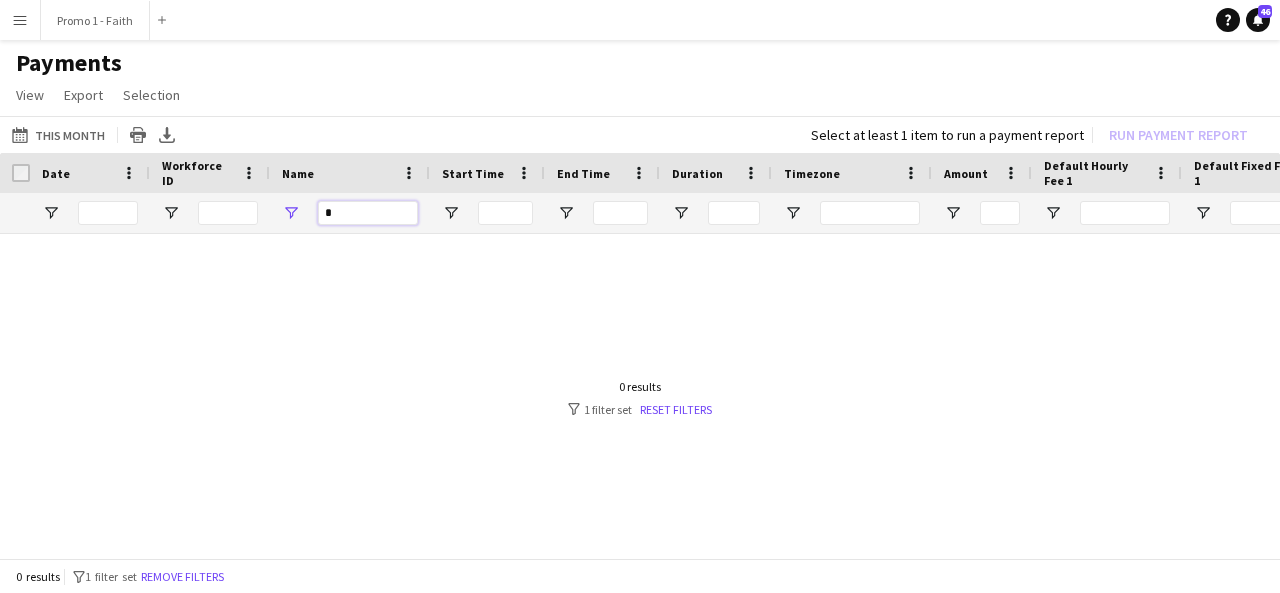 type 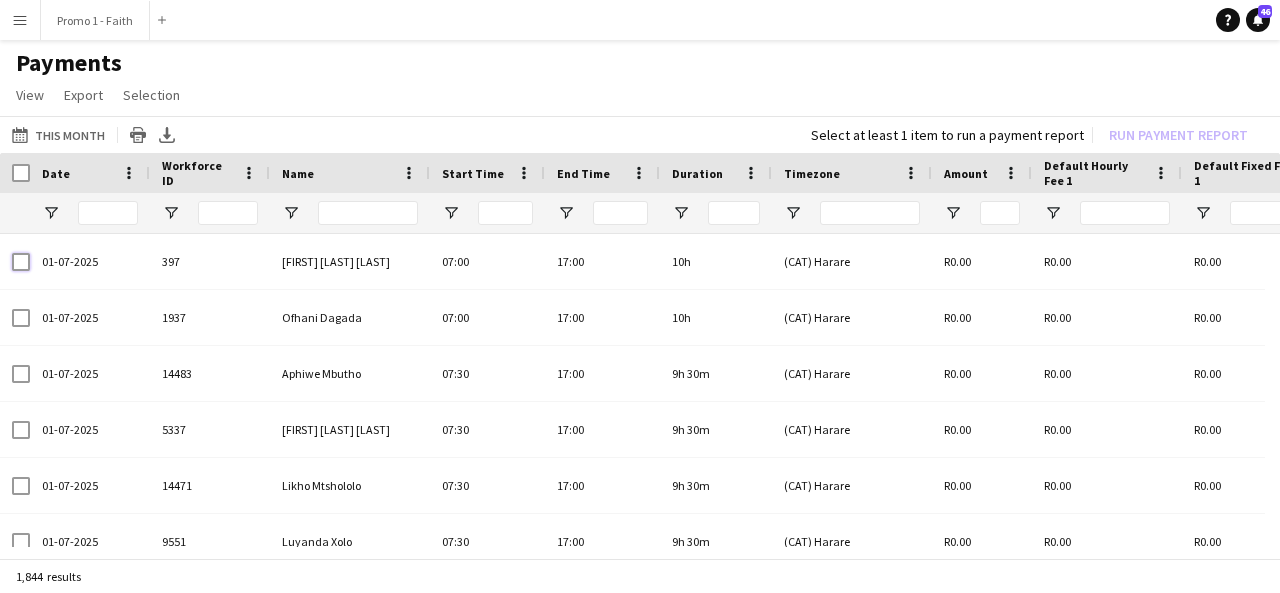 scroll, scrollTop: 324, scrollLeft: 0, axis: vertical 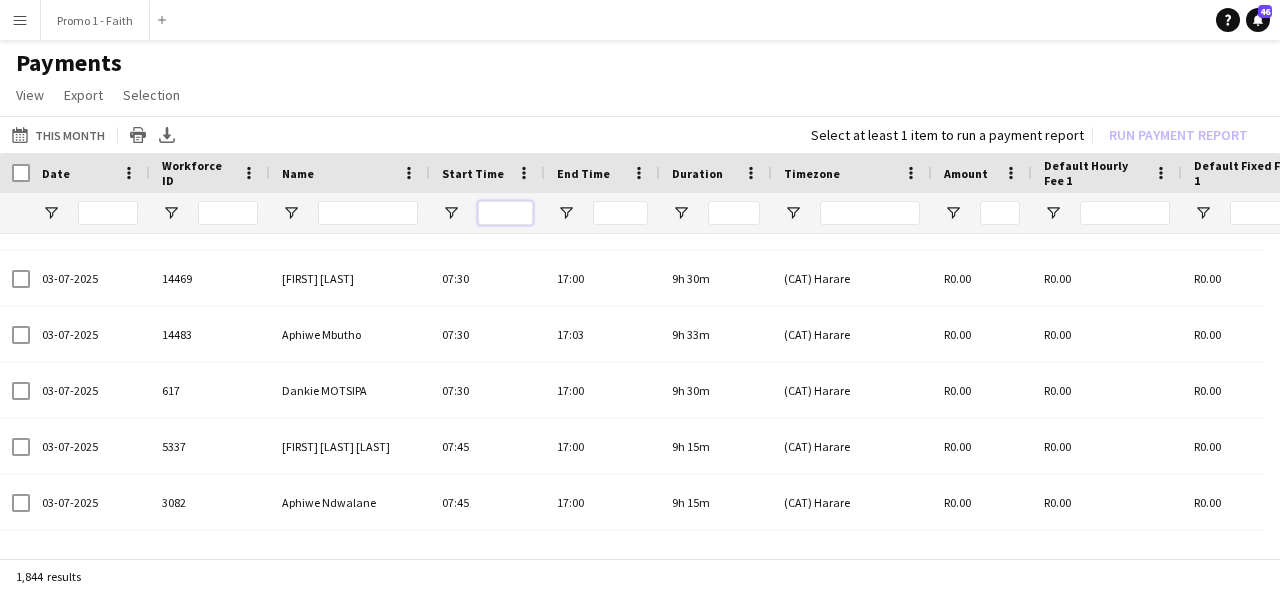 click at bounding box center (505, 213) 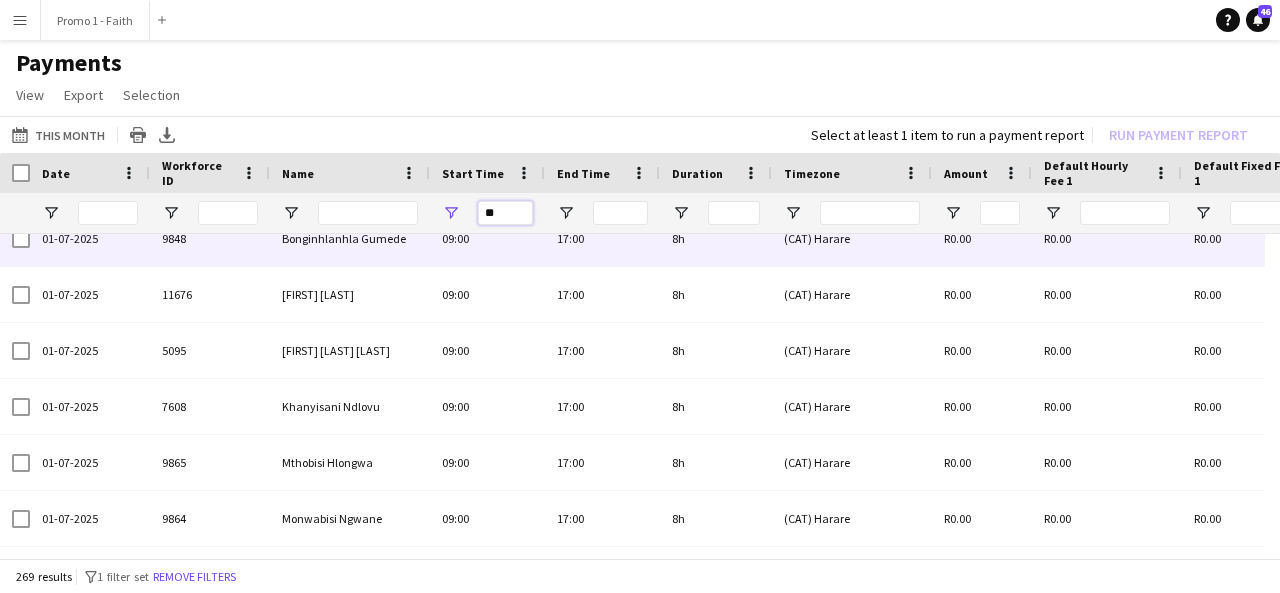 type on "*" 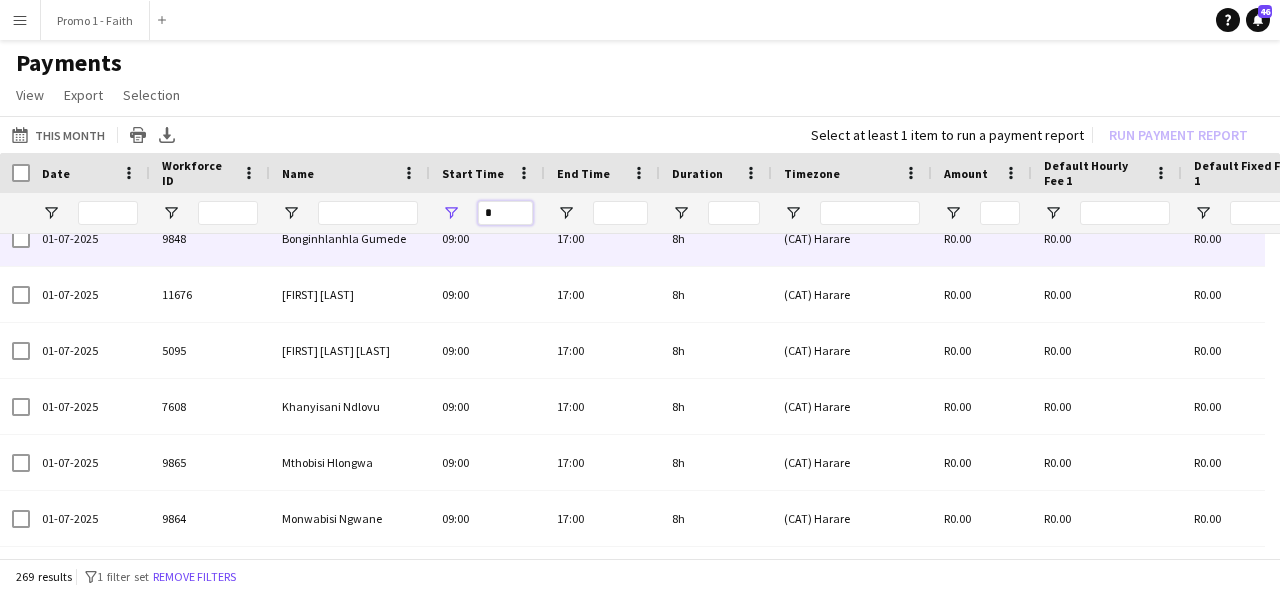 type 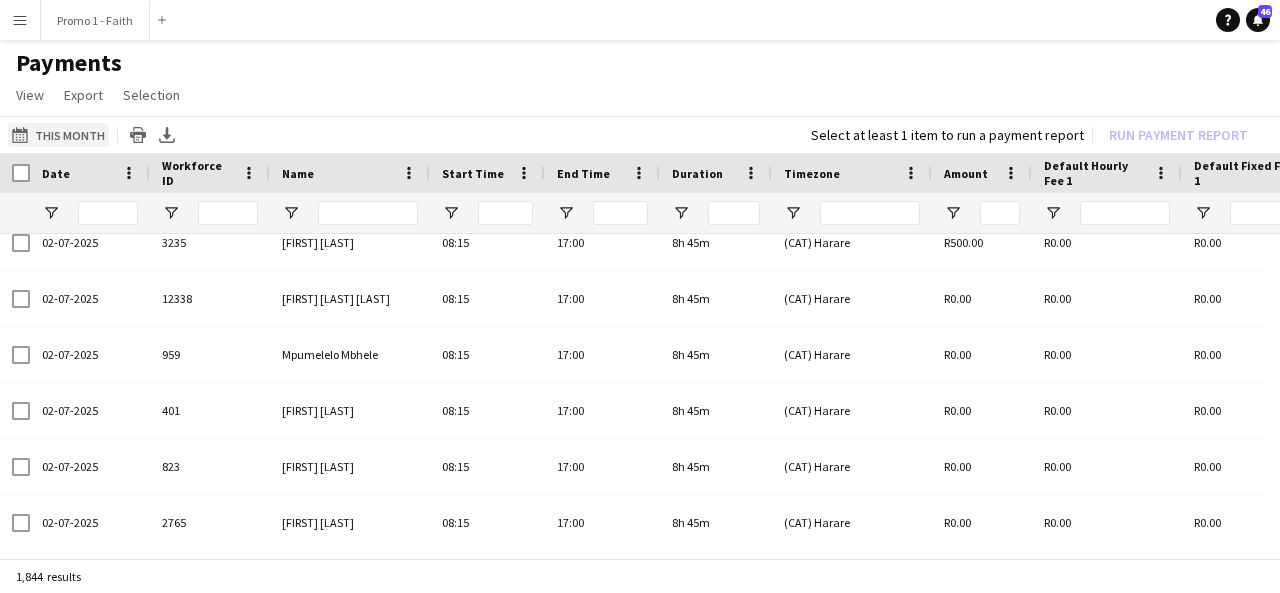 click on "This Month
This Month" 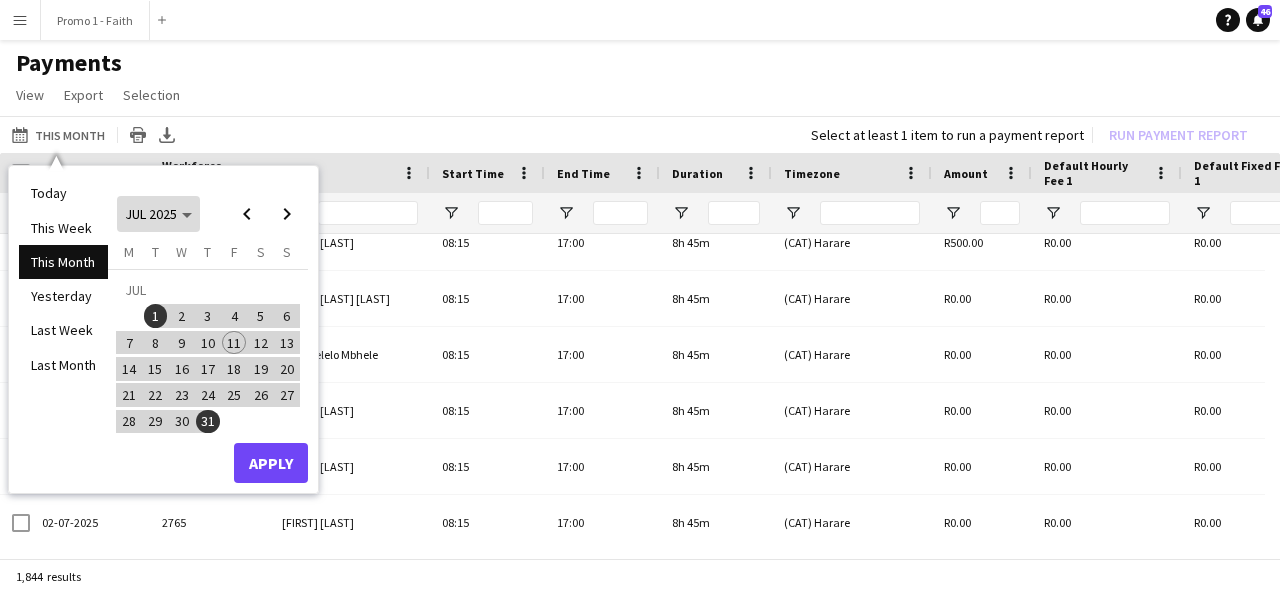 click on "JUL 2025" at bounding box center (151, 214) 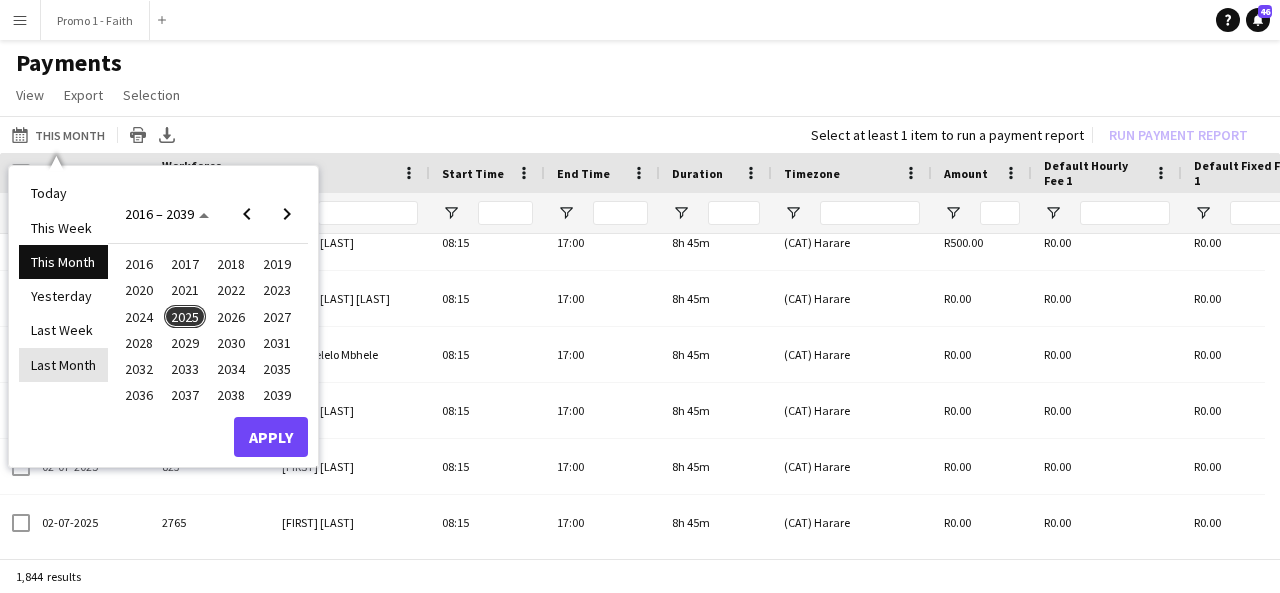 click on "Last Month" at bounding box center [63, 365] 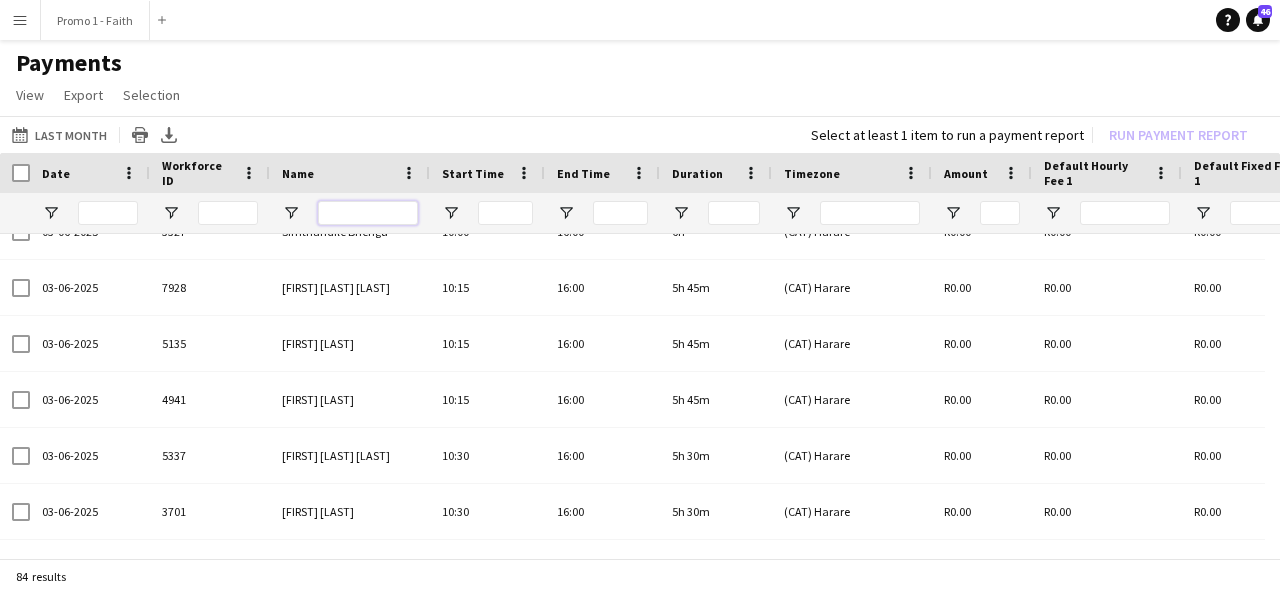 click at bounding box center [368, 213] 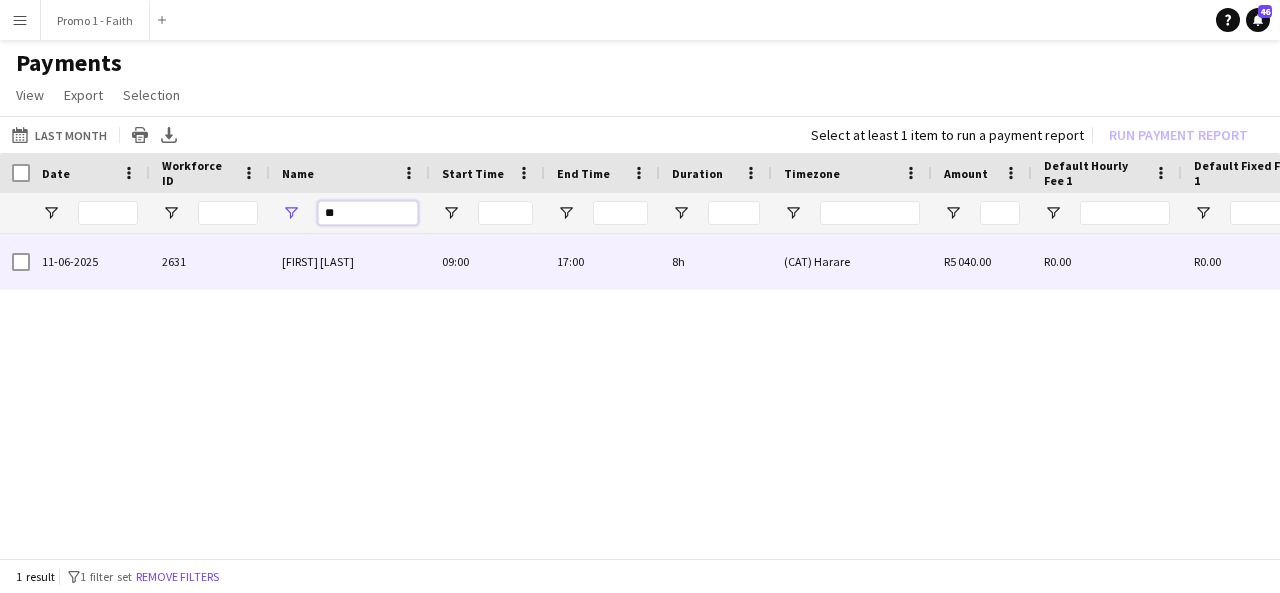 type on "*" 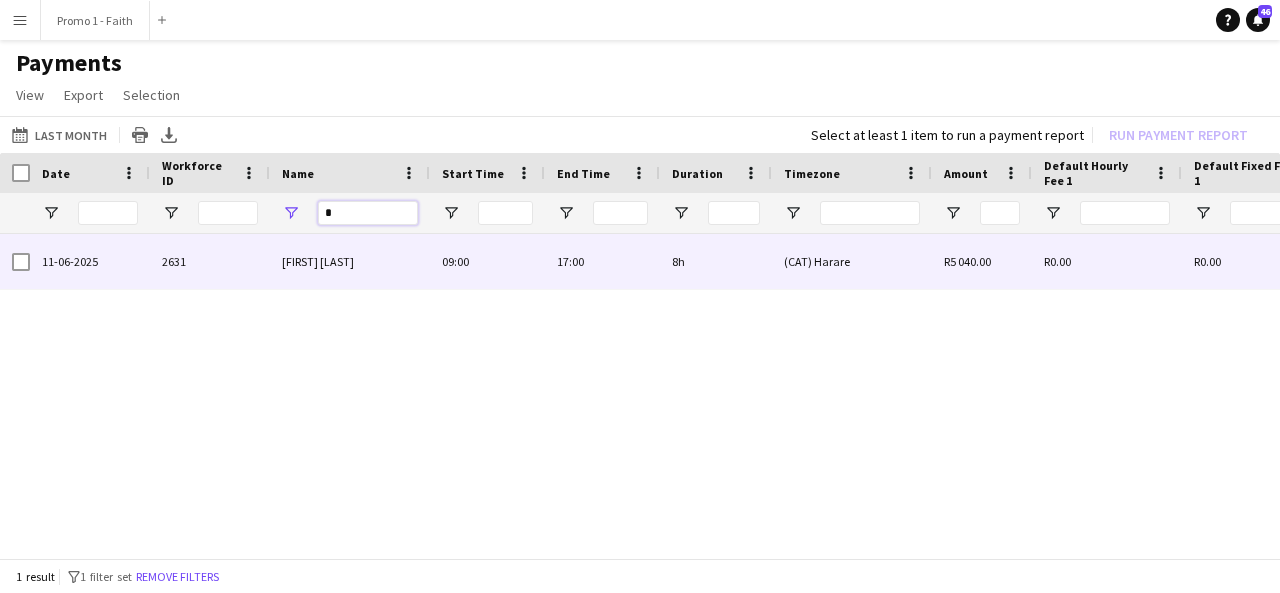 type 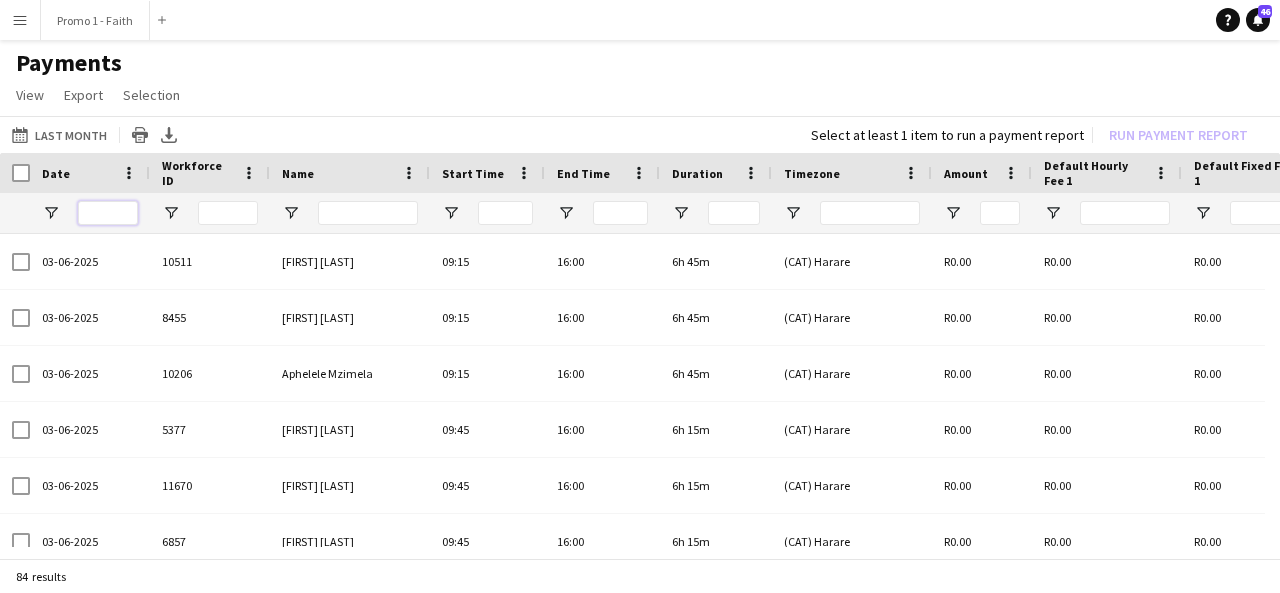 click at bounding box center [108, 213] 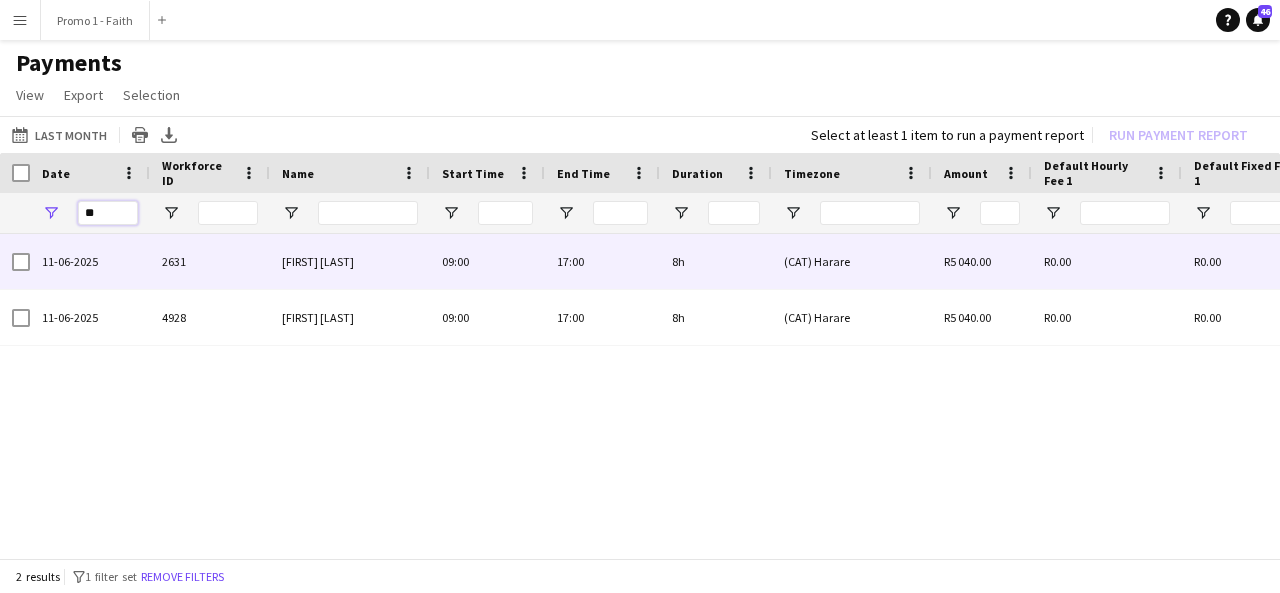type on "**" 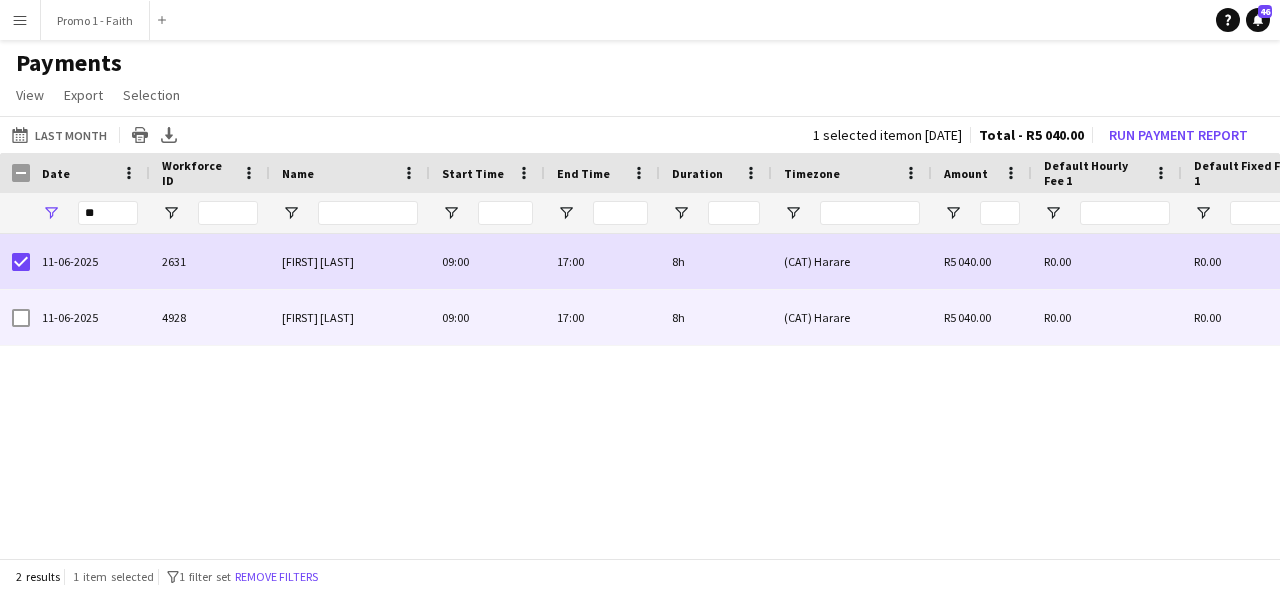 click at bounding box center [21, 318] 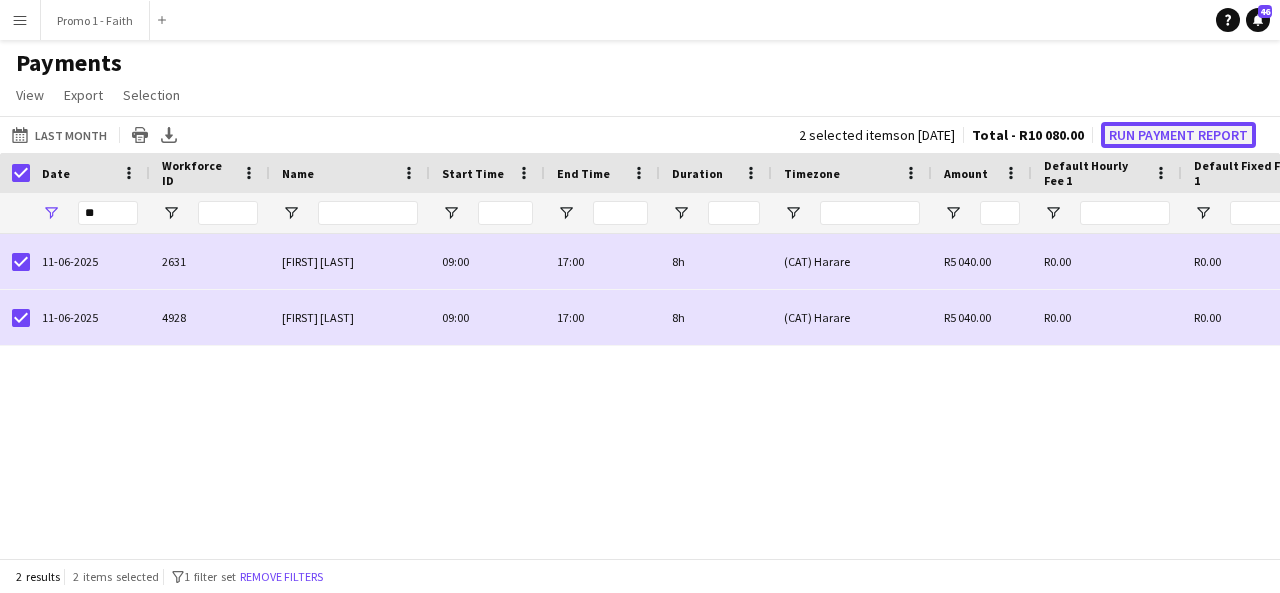 click on "Run Payment Report" 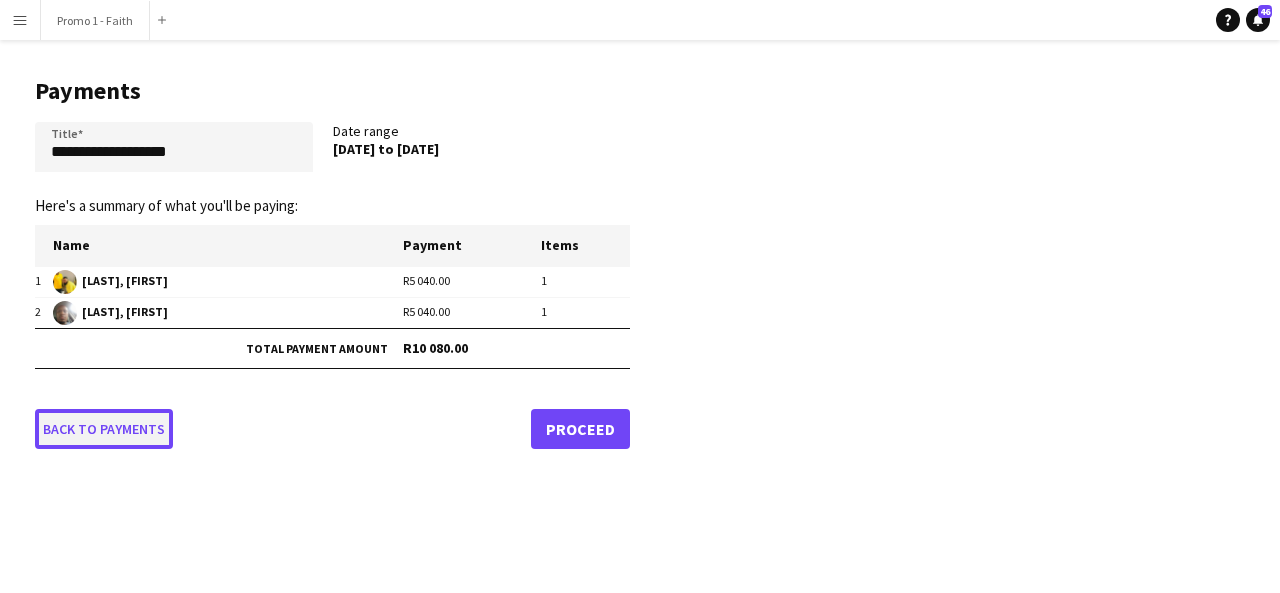 click on "Back to payments" 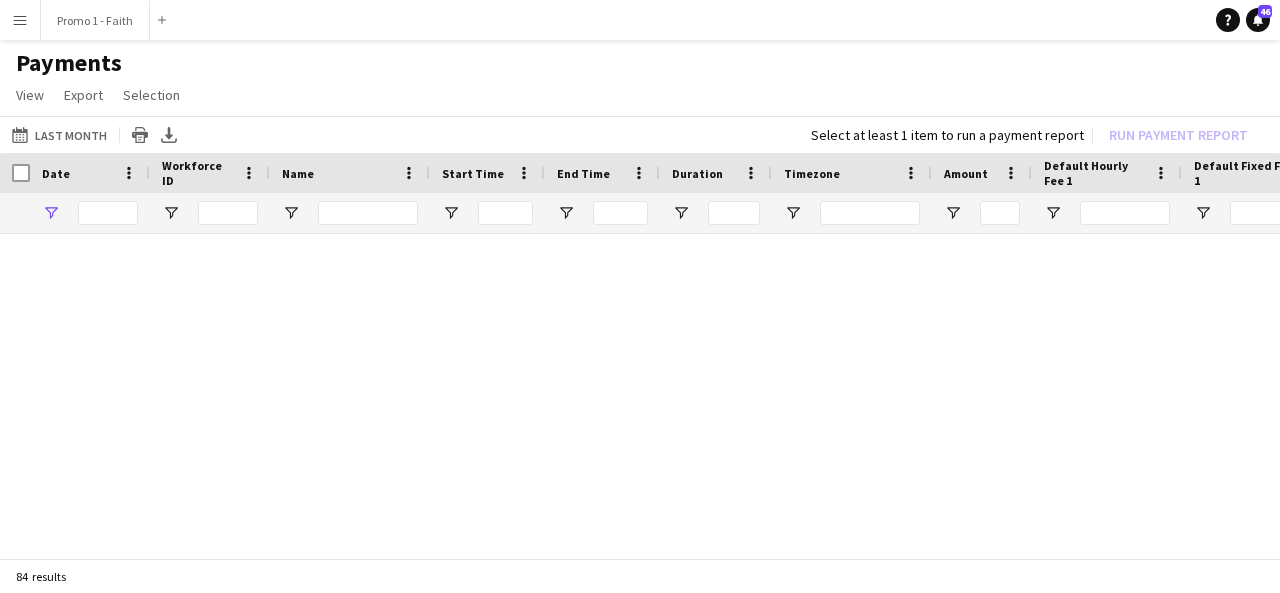 type on "**" 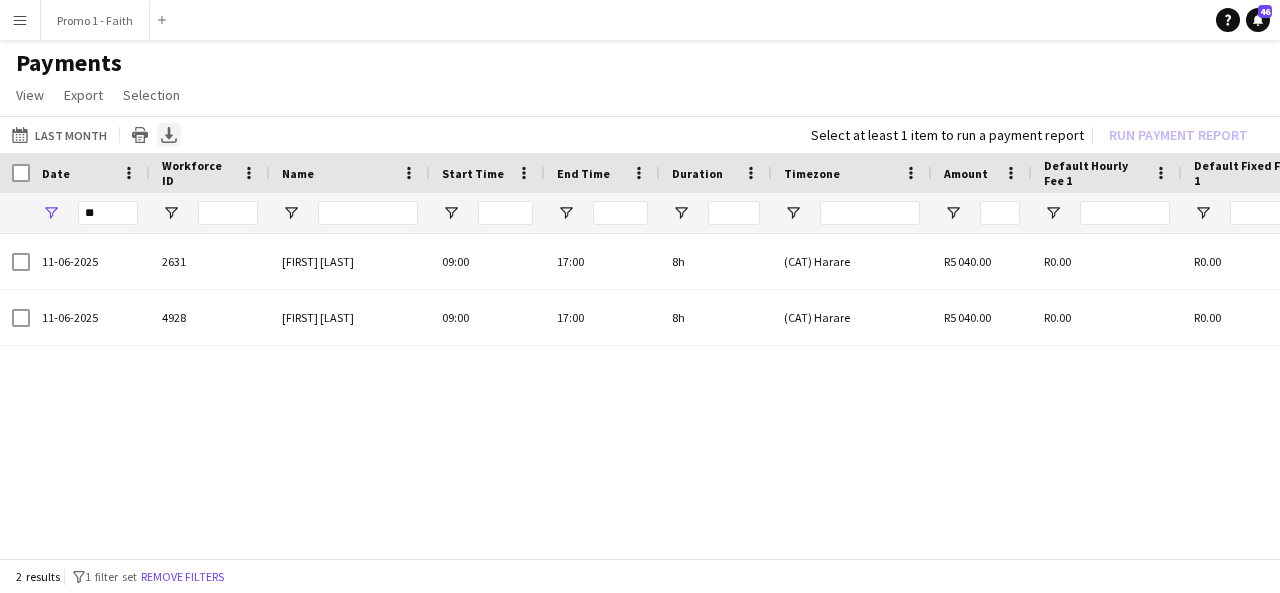 click 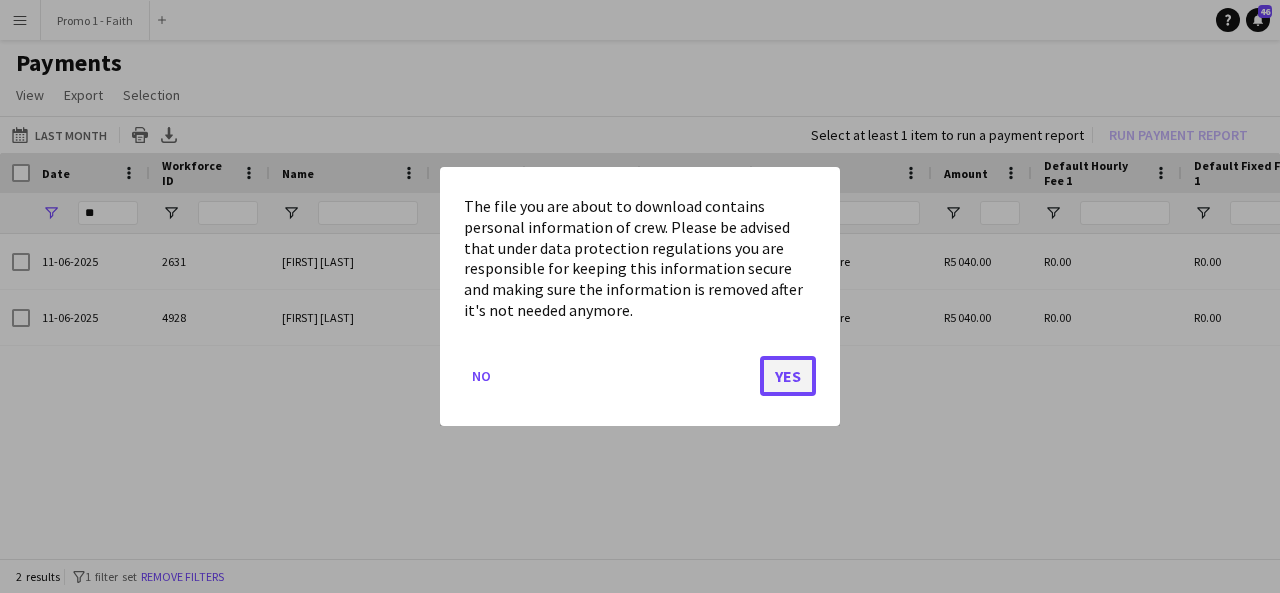 click on "Yes" 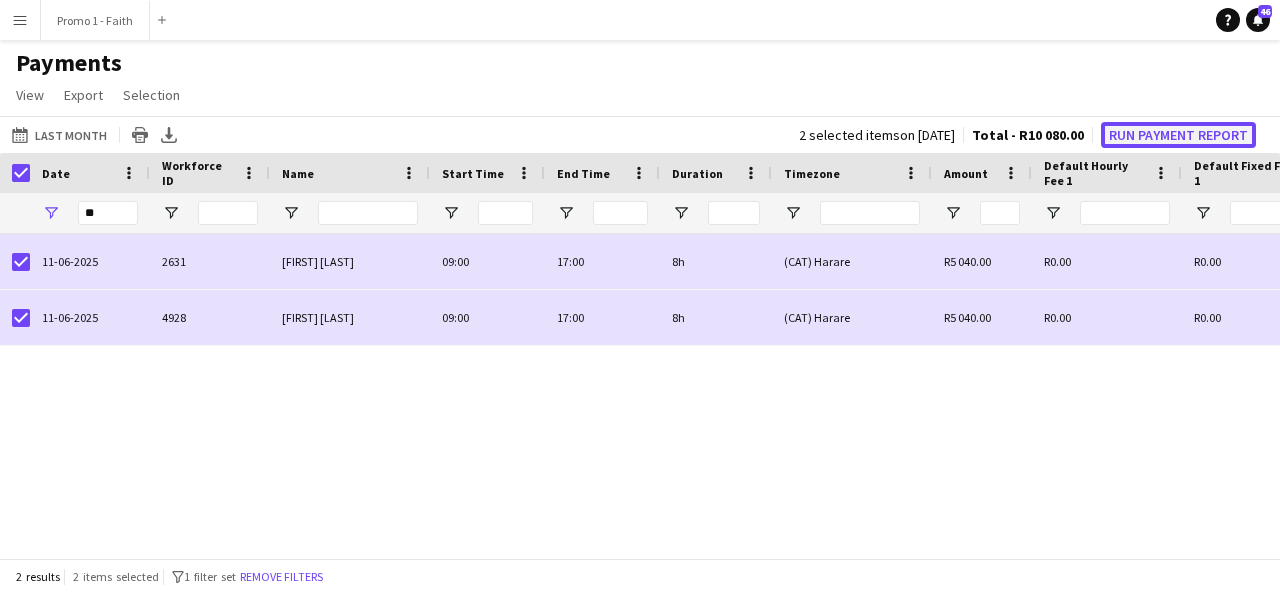 click on "Run Payment Report" 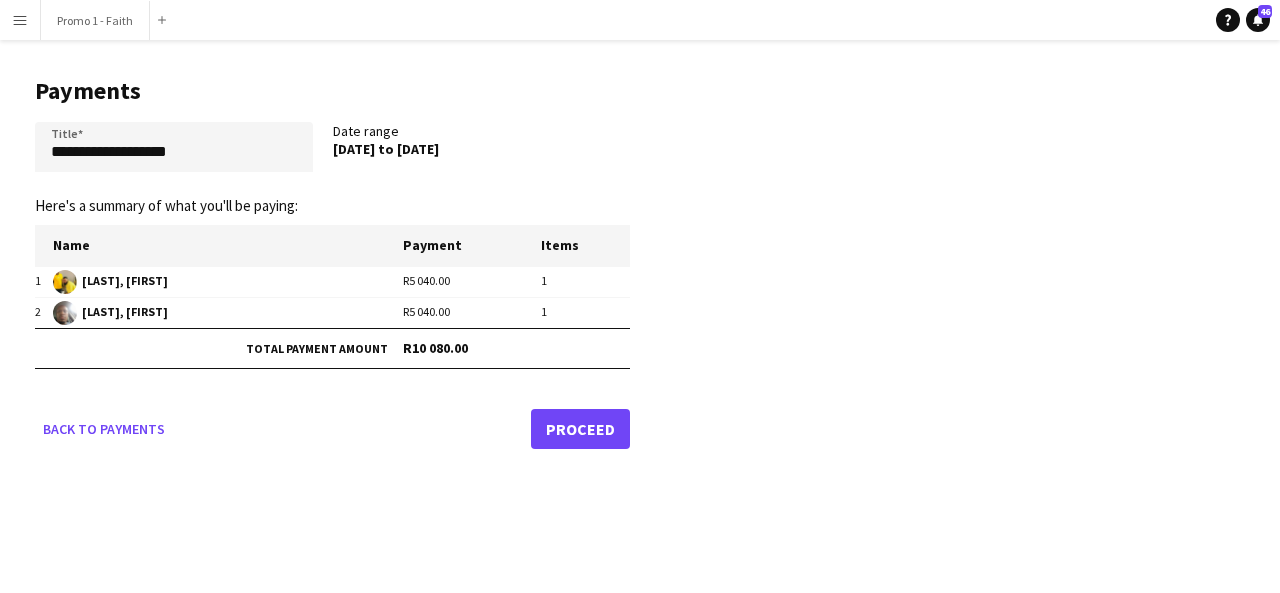 click on "Proceed" 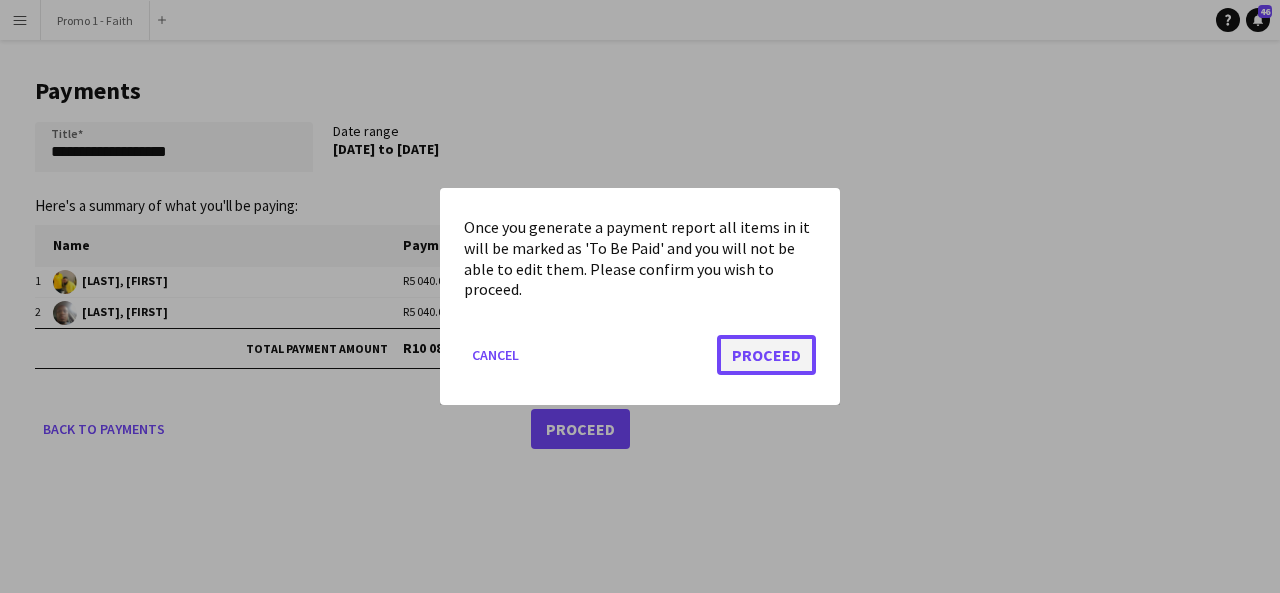 click on "Proceed" 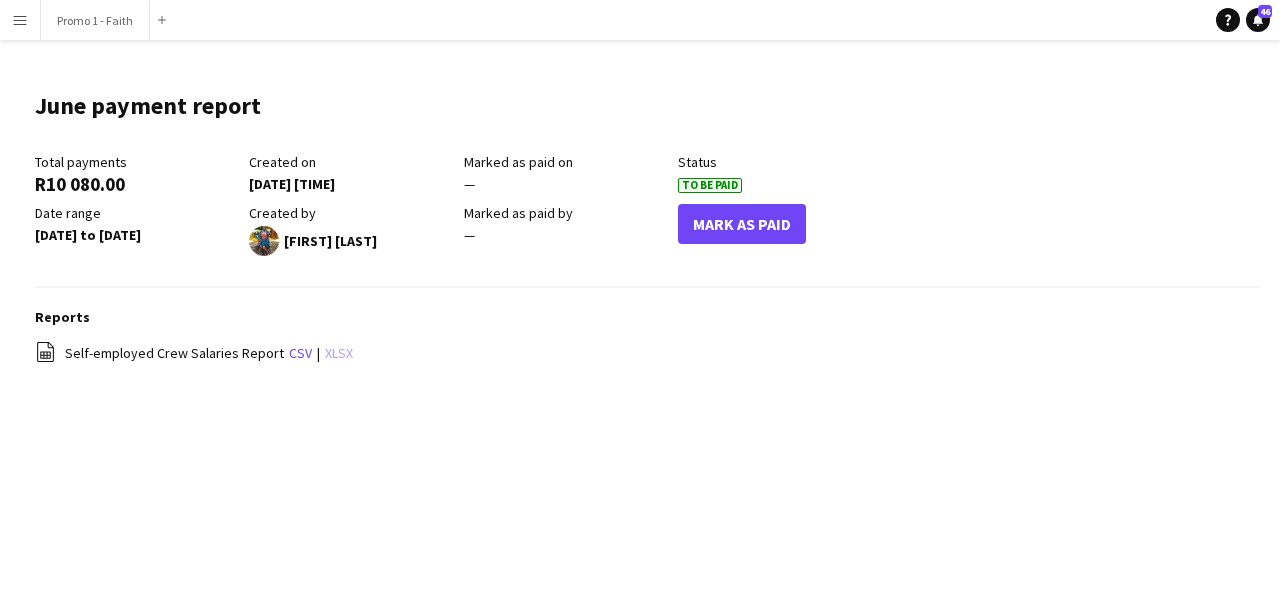 click on "xlsx" 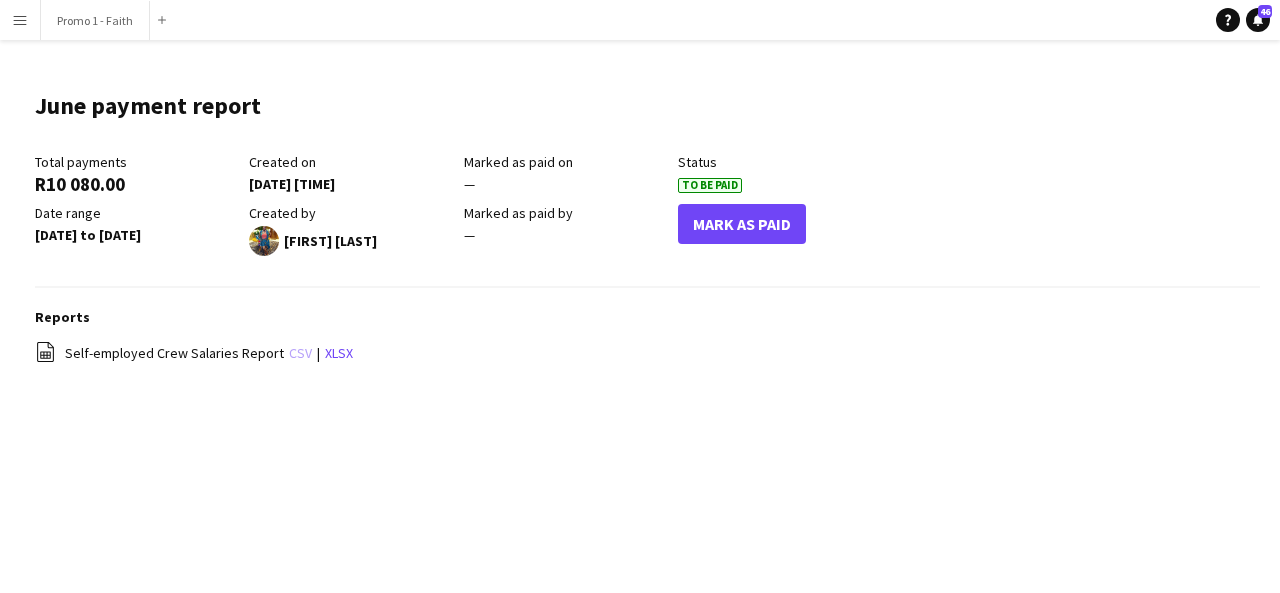 click on "csv" 